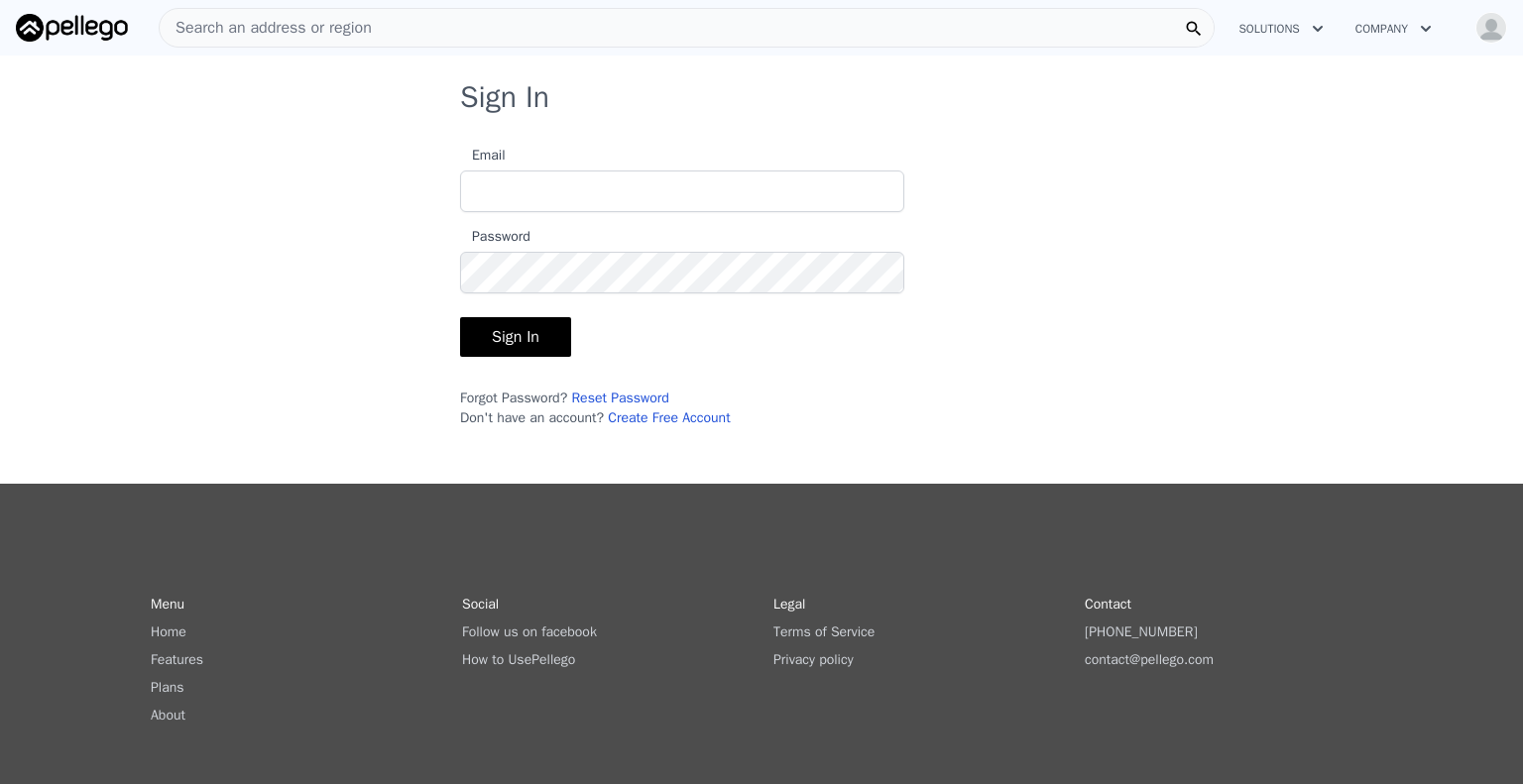 scroll, scrollTop: 0, scrollLeft: 0, axis: both 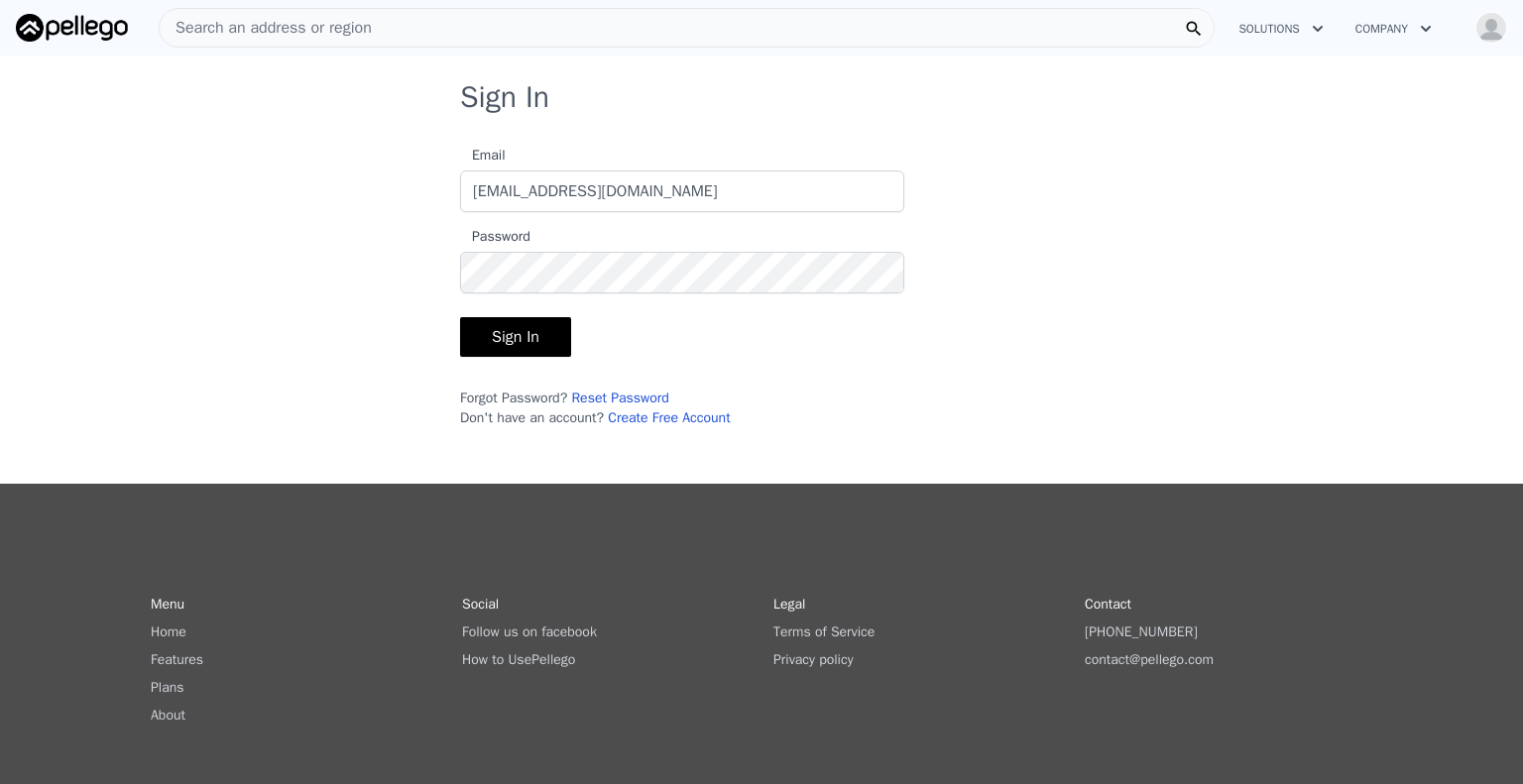 click on "Sign In" at bounding box center (516, 337) 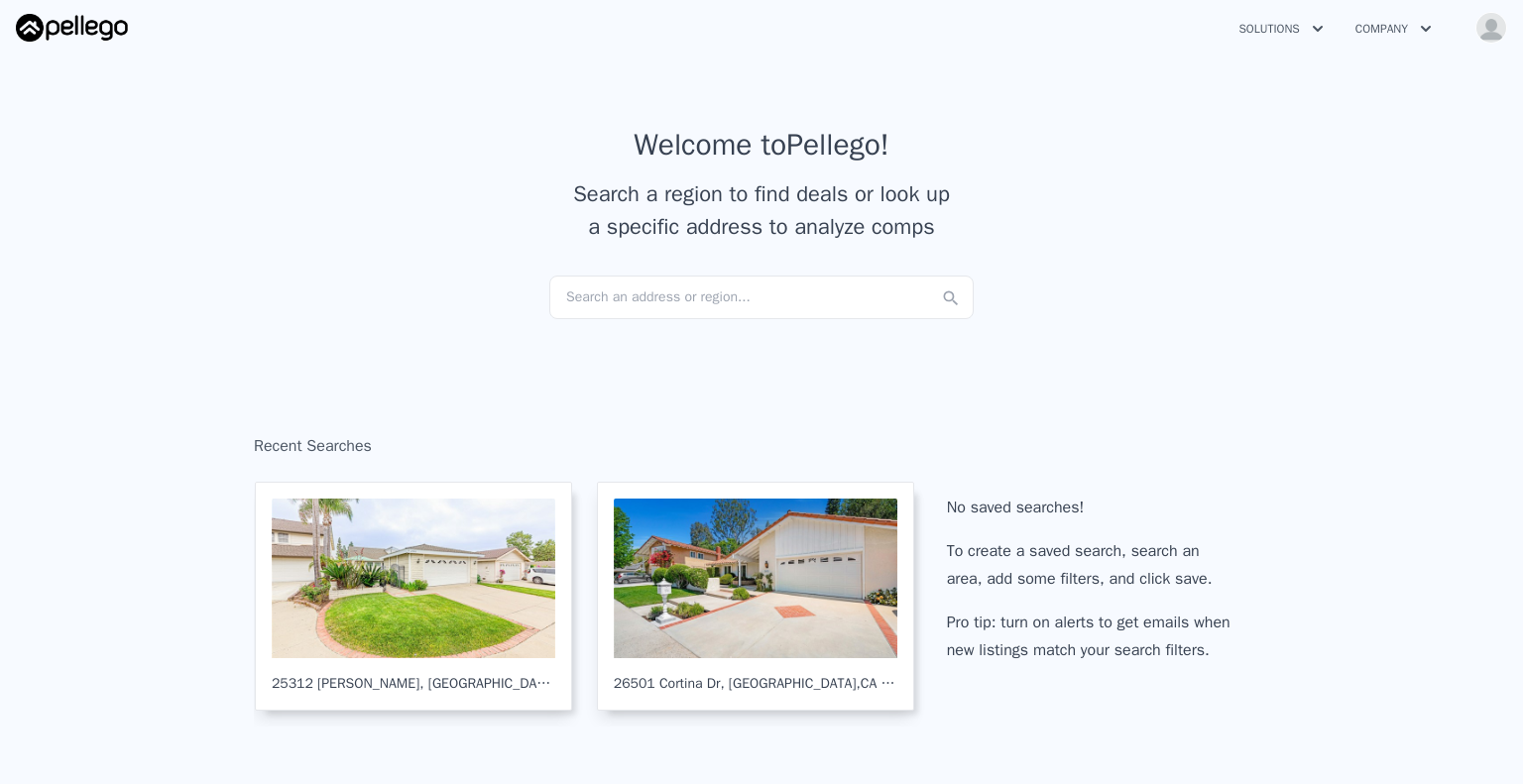 click on "Search an address or region..." at bounding box center (762, 297) 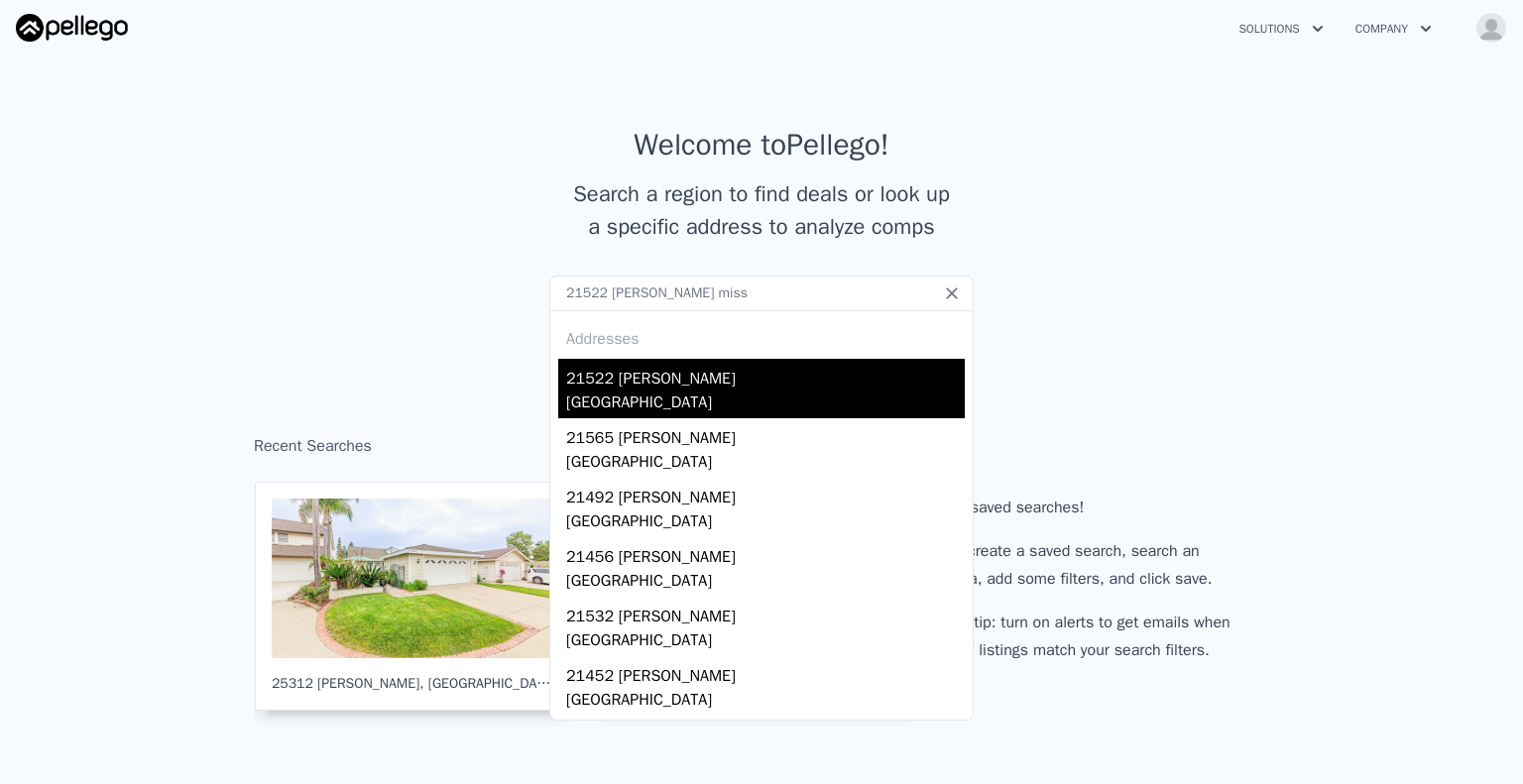 type on "21522 [PERSON_NAME] miss" 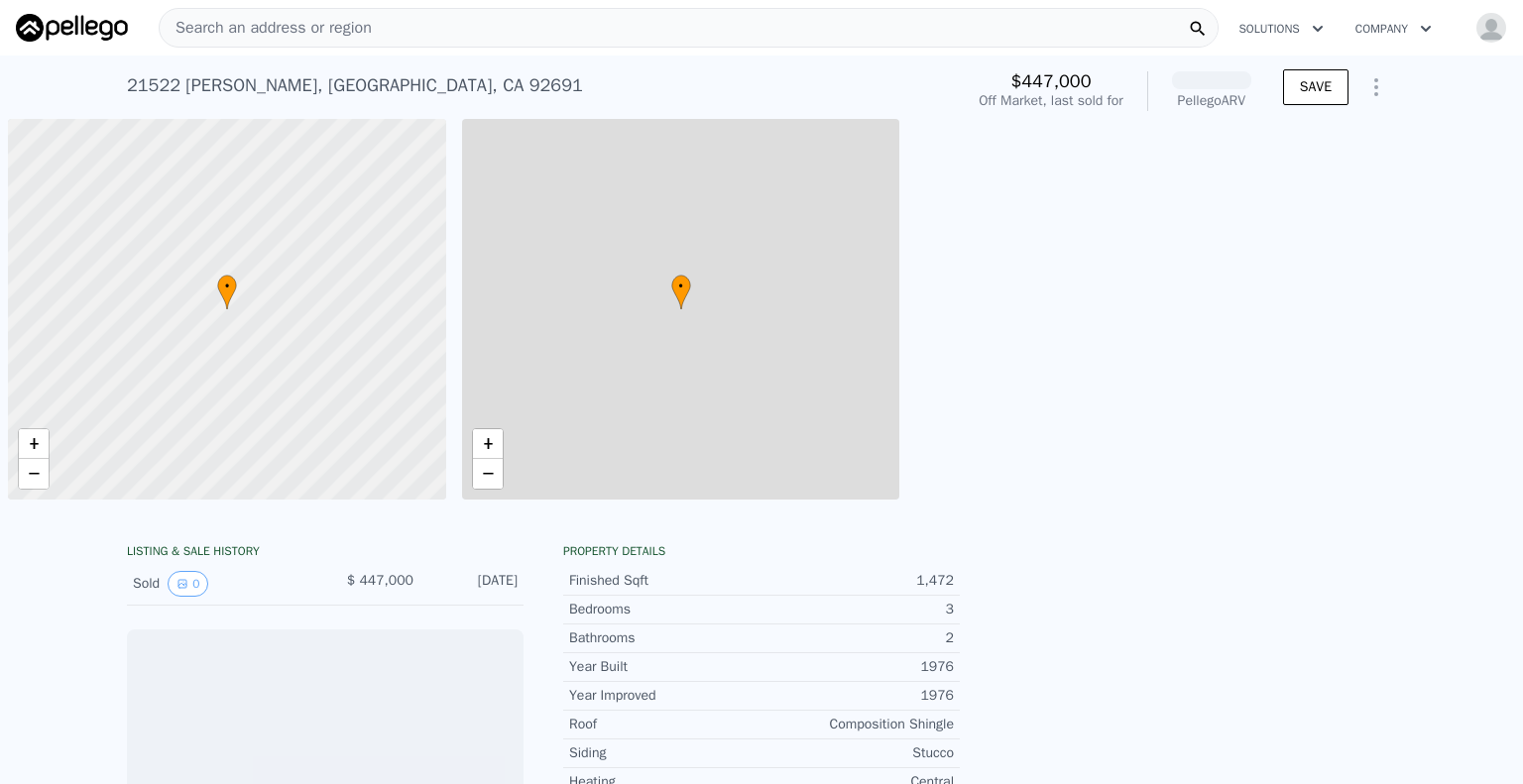 scroll, scrollTop: 0, scrollLeft: 8, axis: horizontal 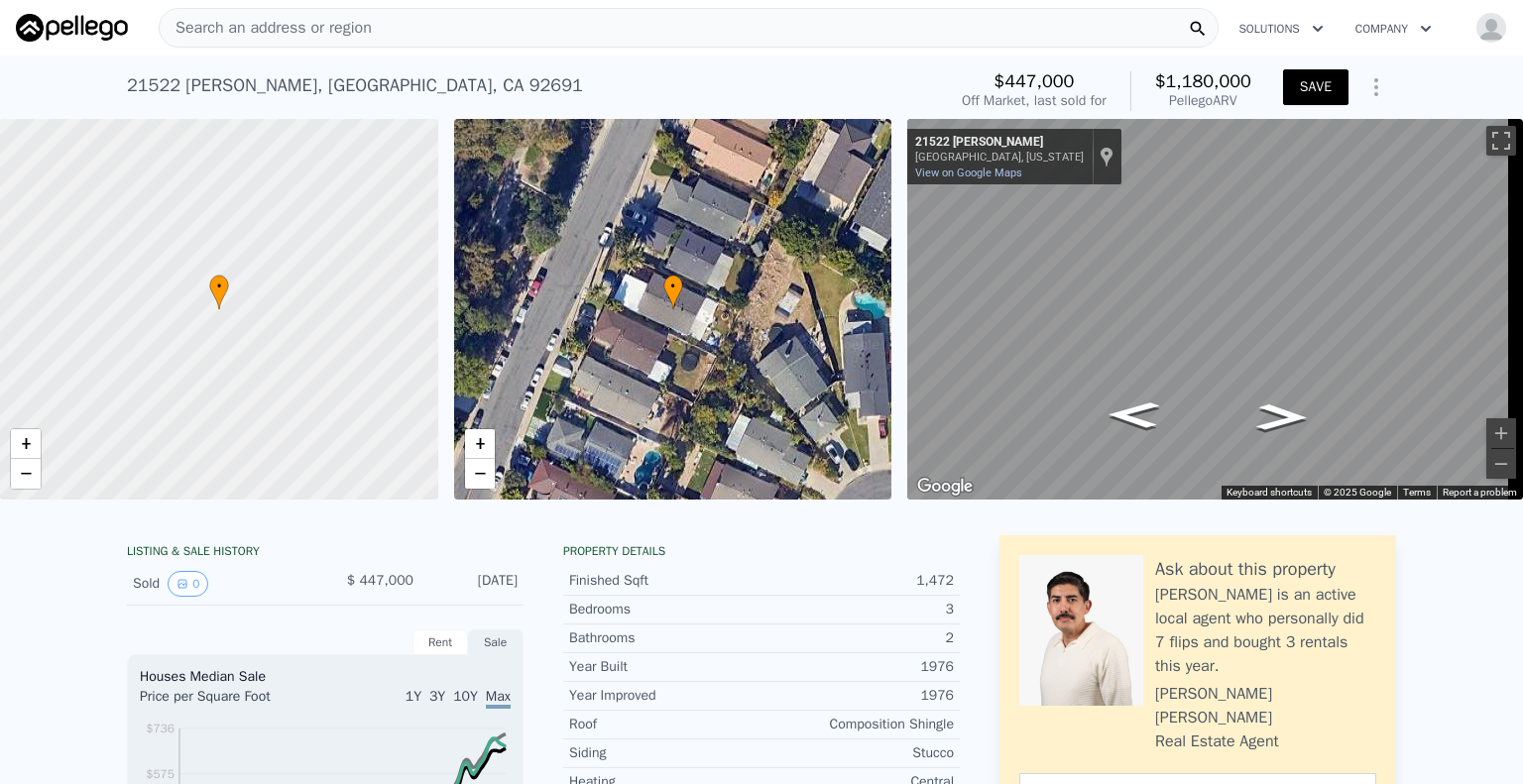 click on "SAVE" at bounding box center (1316, 87) 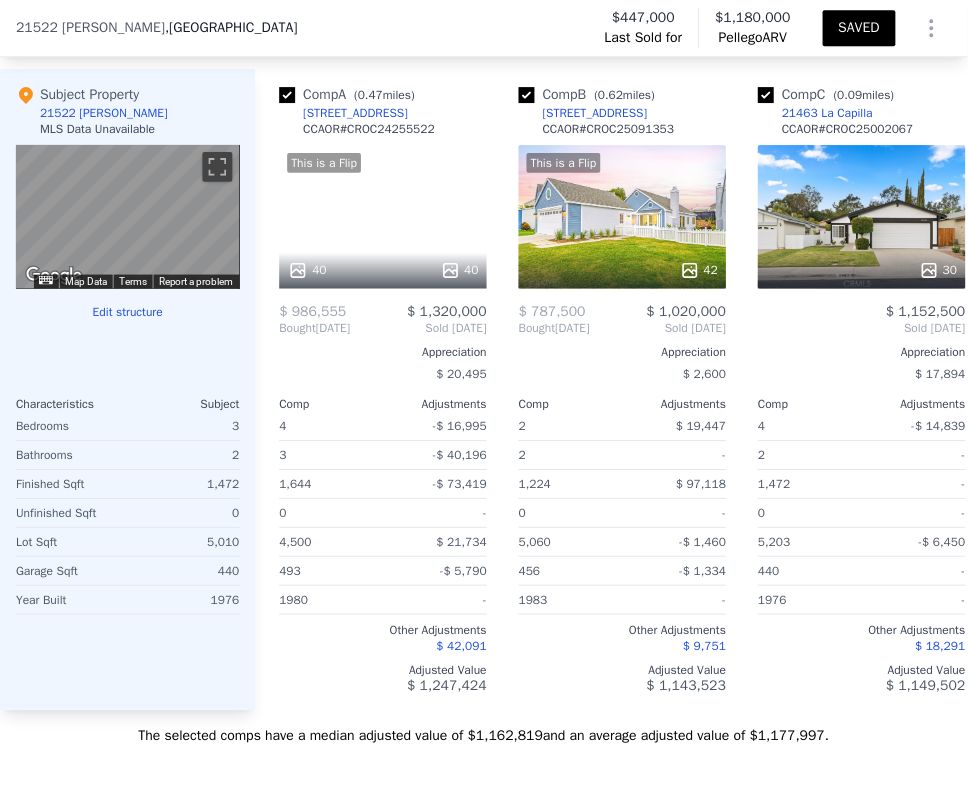 scroll, scrollTop: 2598, scrollLeft: 0, axis: vertical 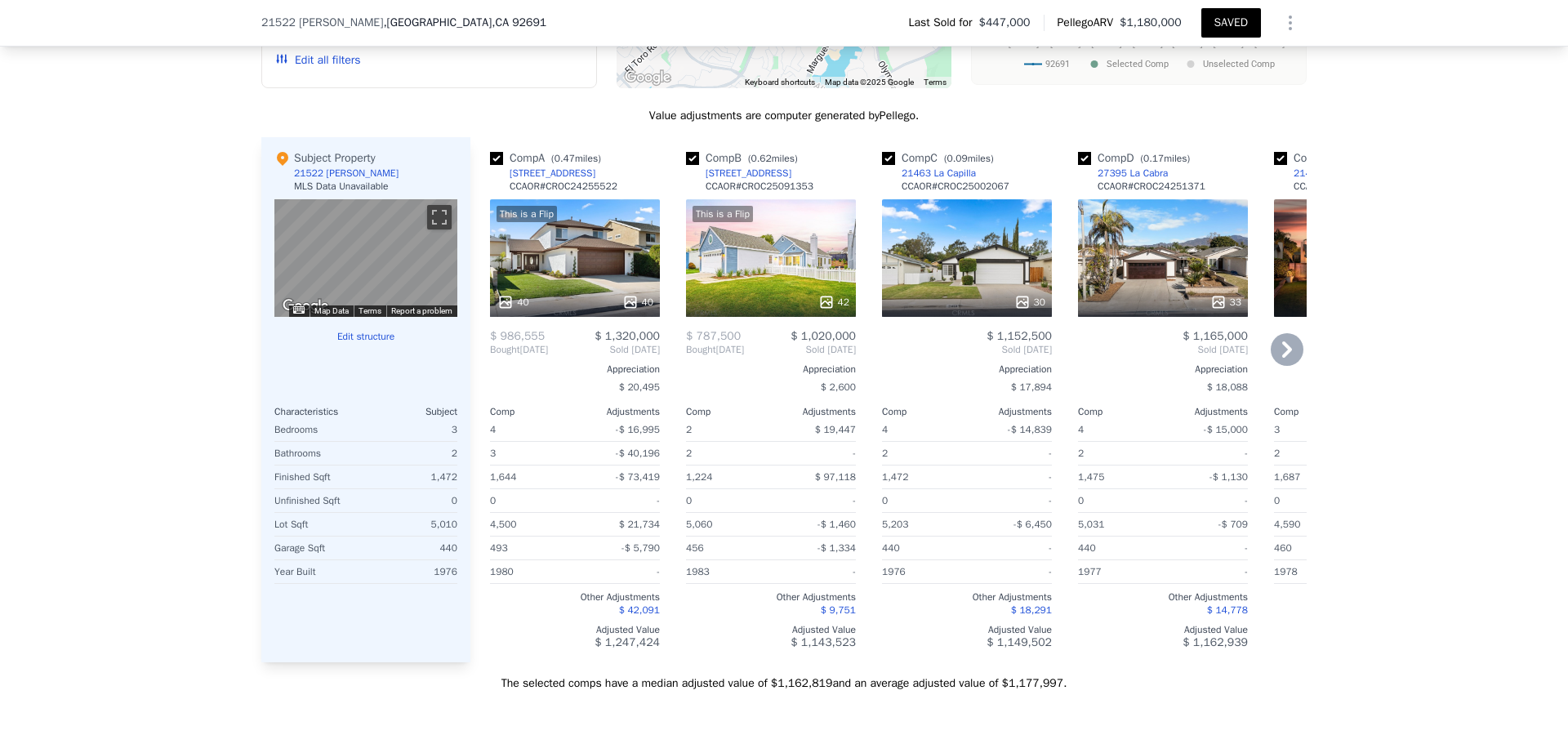 click at bounding box center [693, 158] 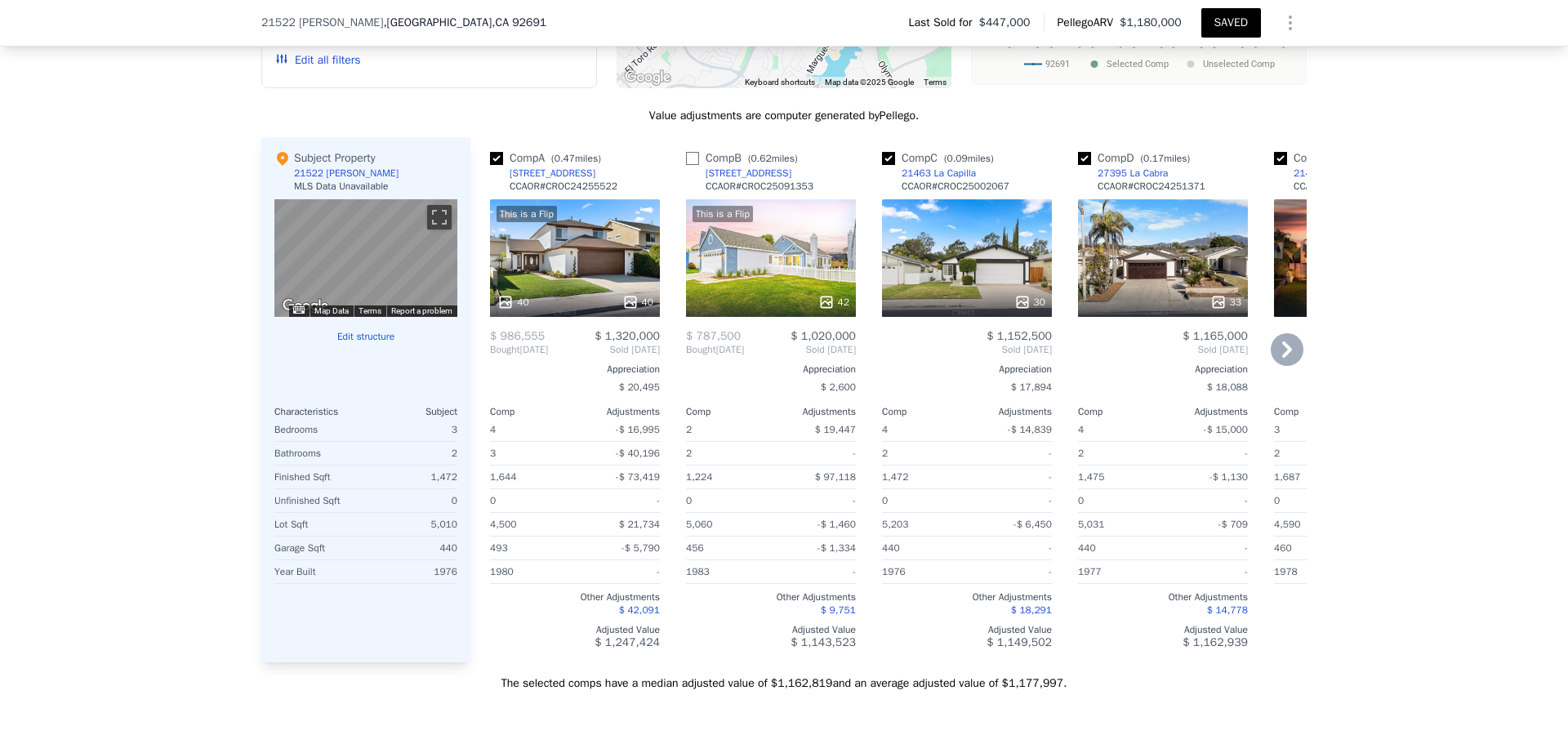 checkbox on "false" 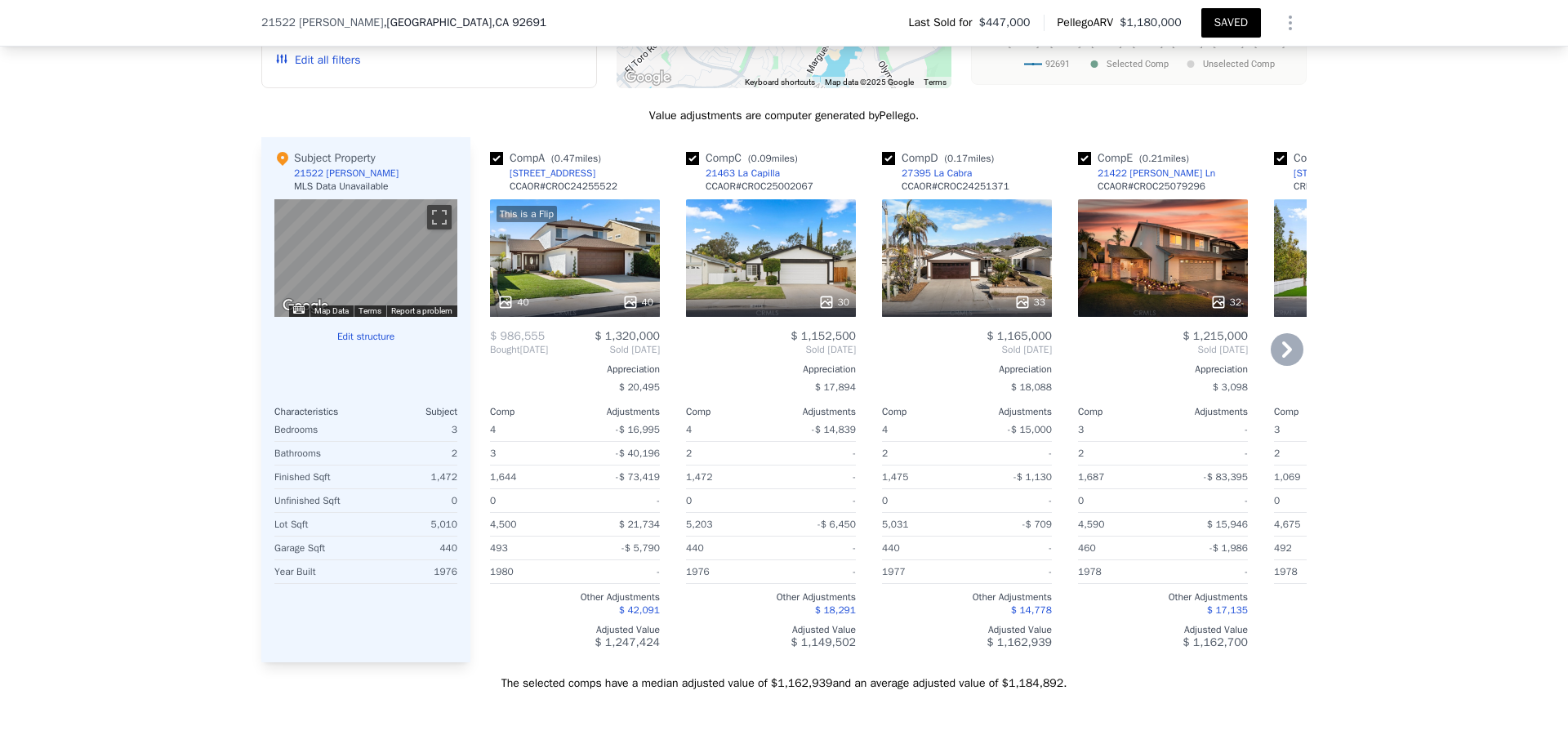 click 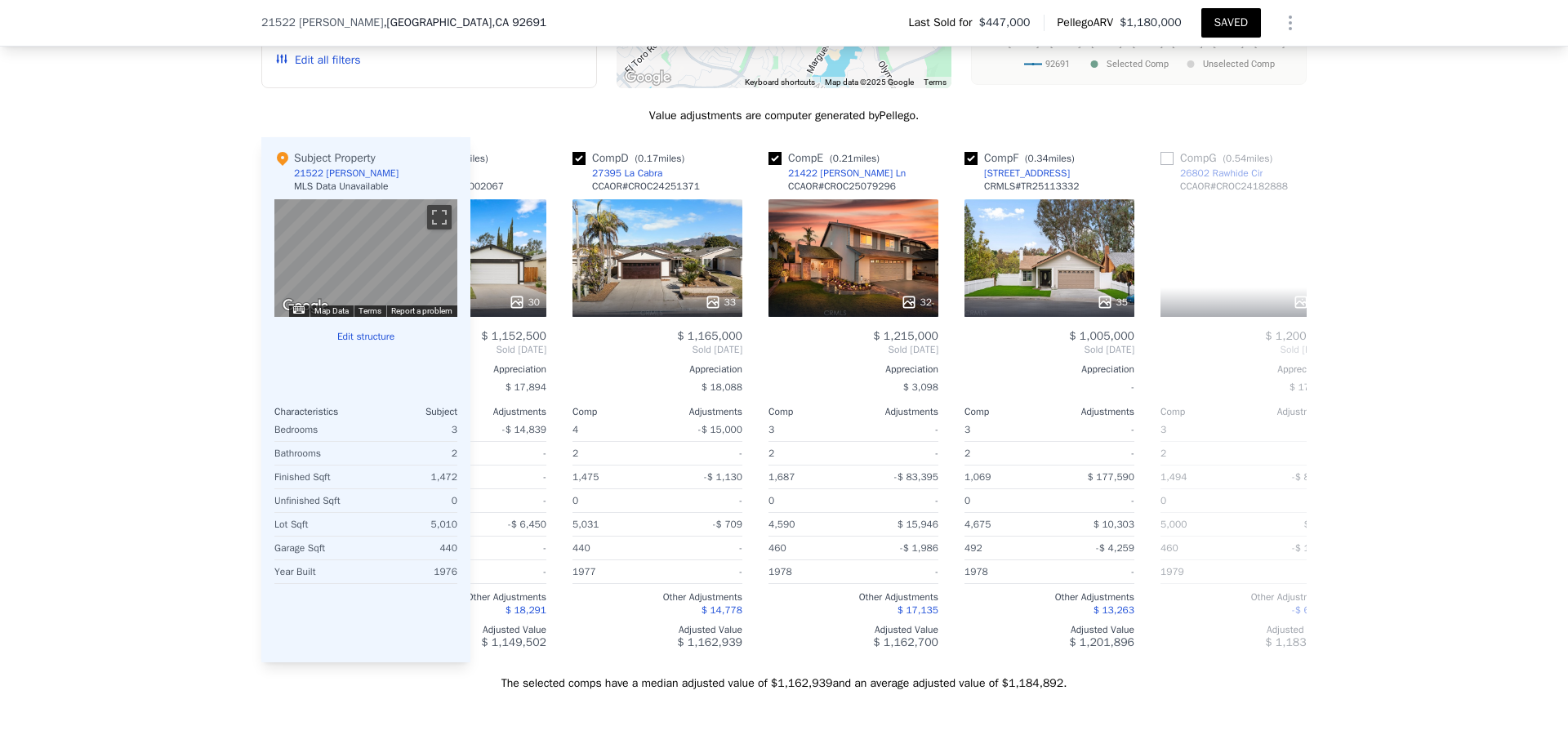 scroll, scrollTop: 0, scrollLeft: 392, axis: horizontal 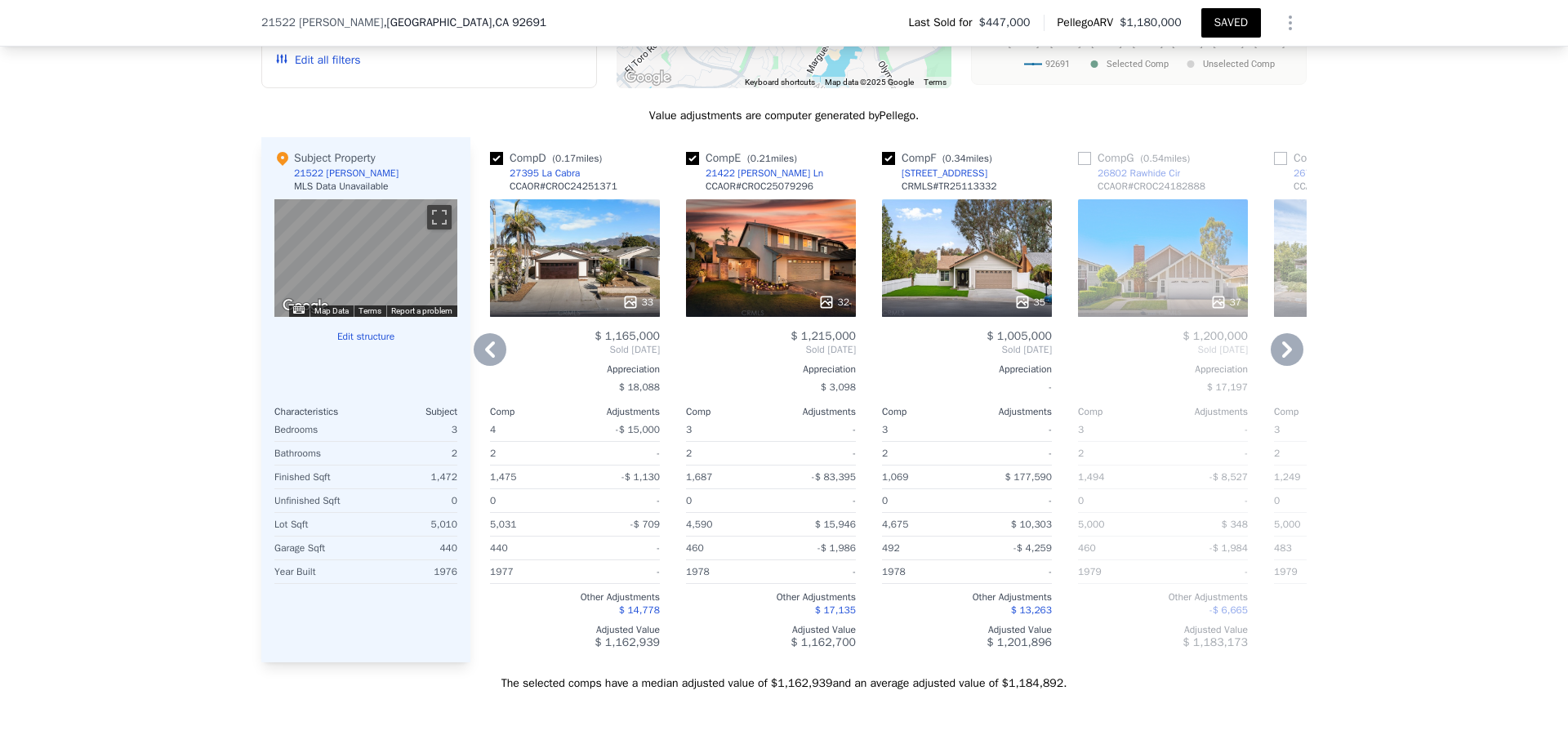 click 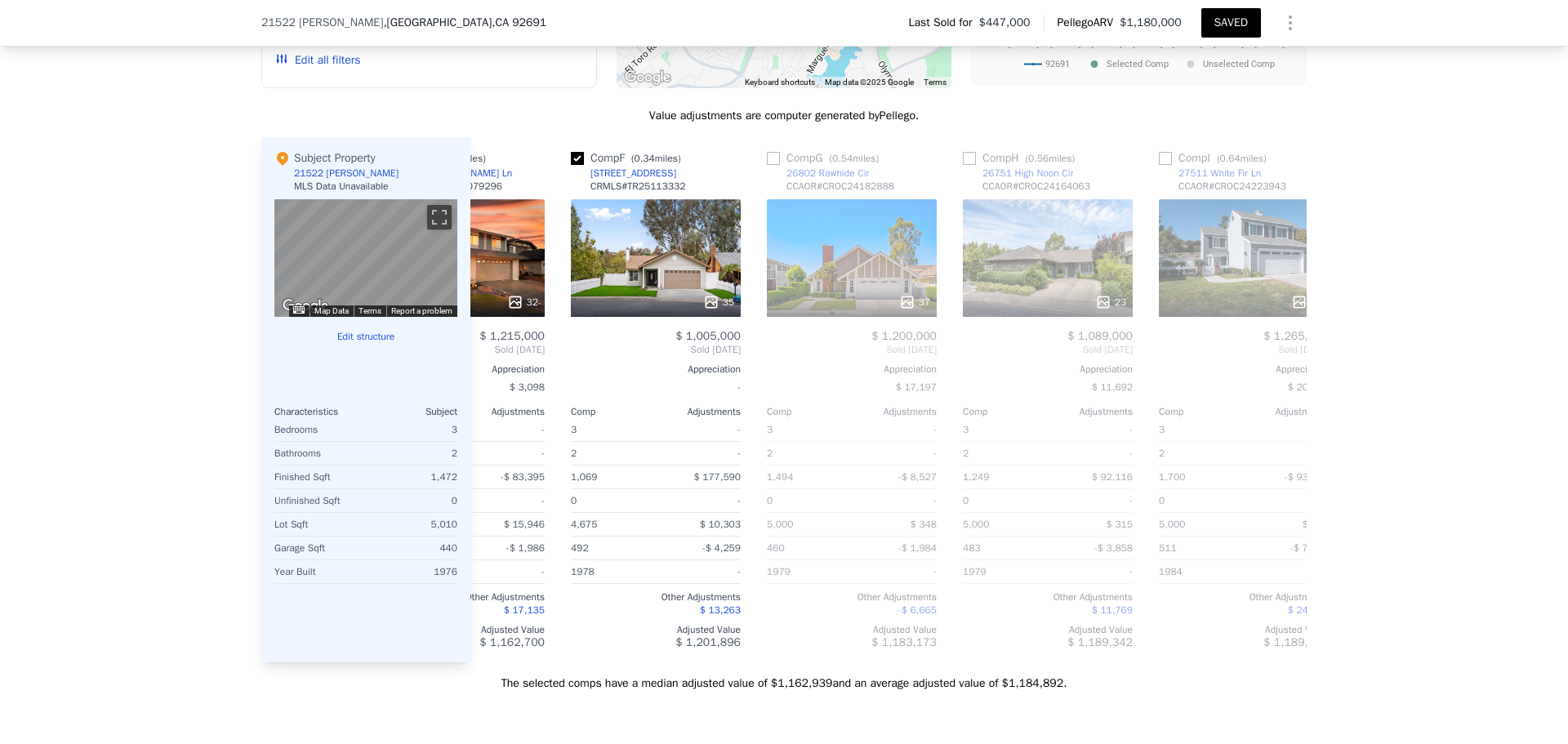 scroll, scrollTop: 0, scrollLeft: 784, axis: horizontal 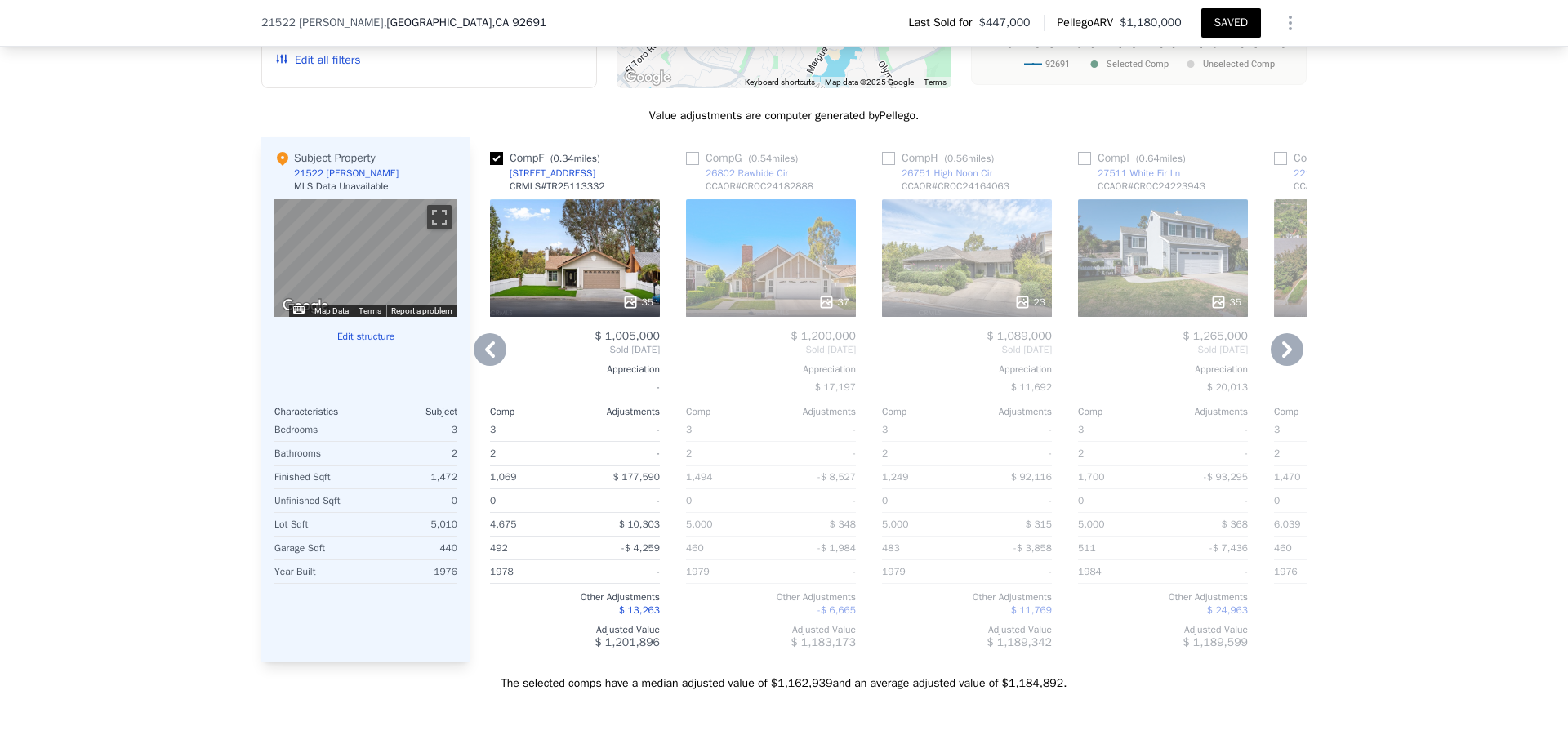 click 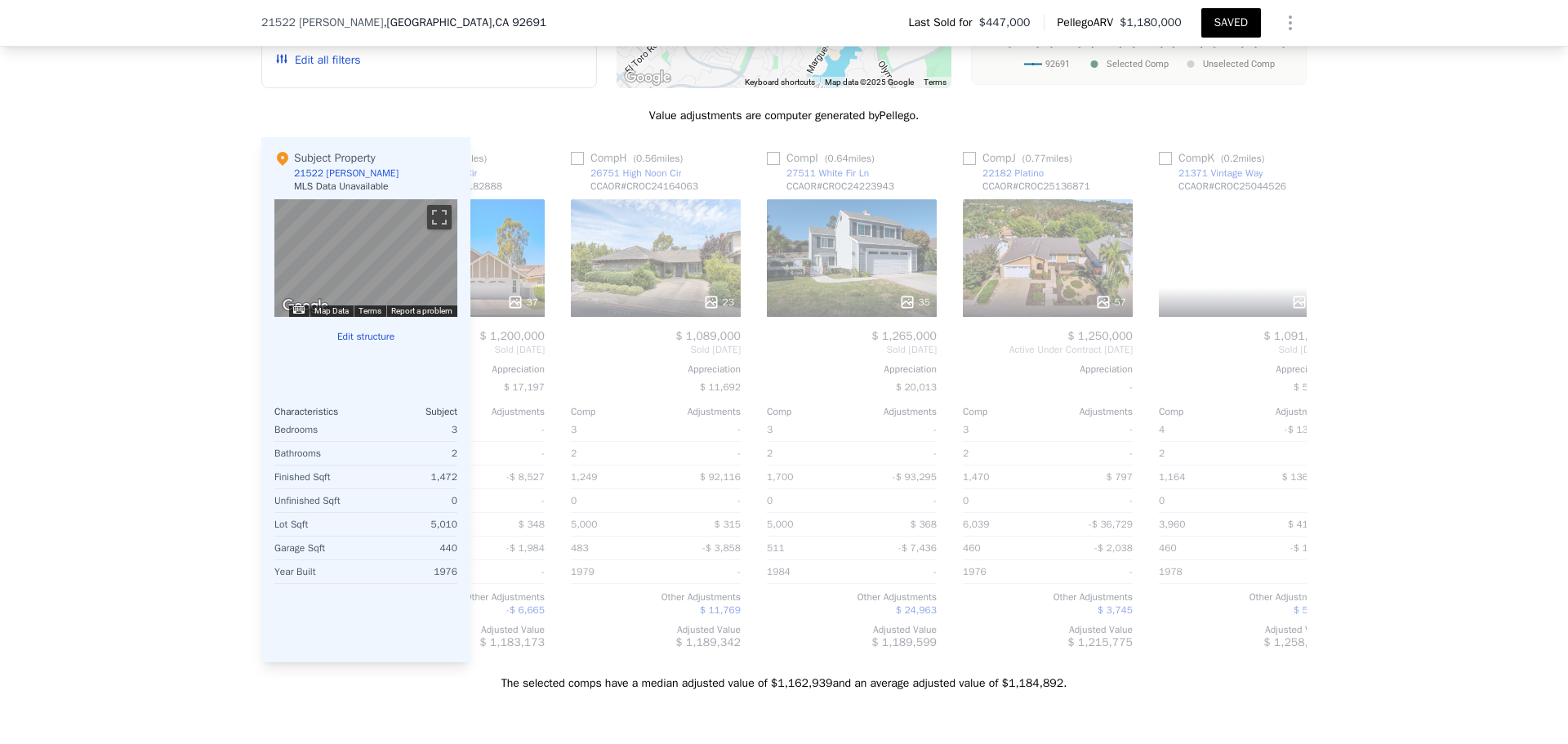 scroll, scrollTop: 0, scrollLeft: 1176, axis: horizontal 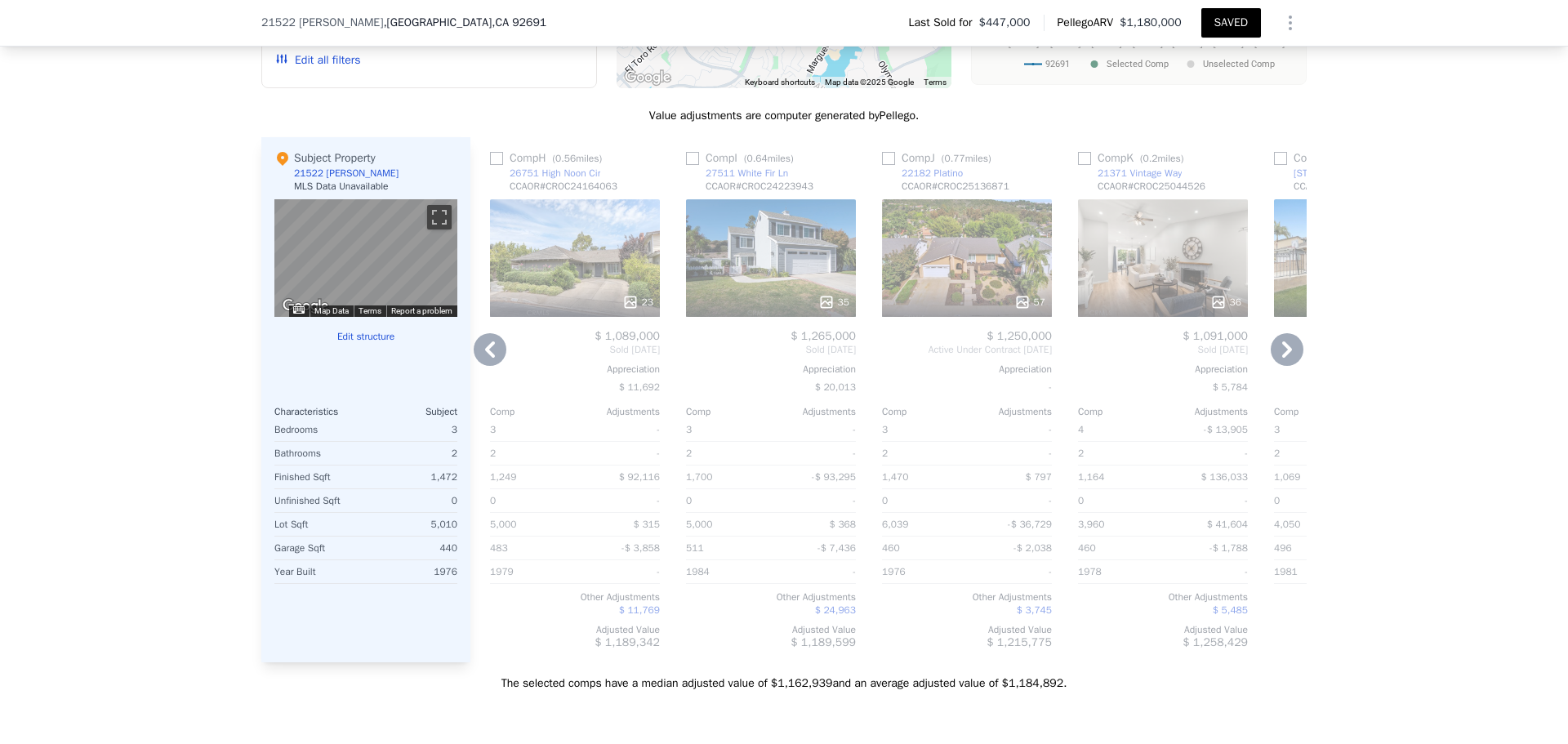 click 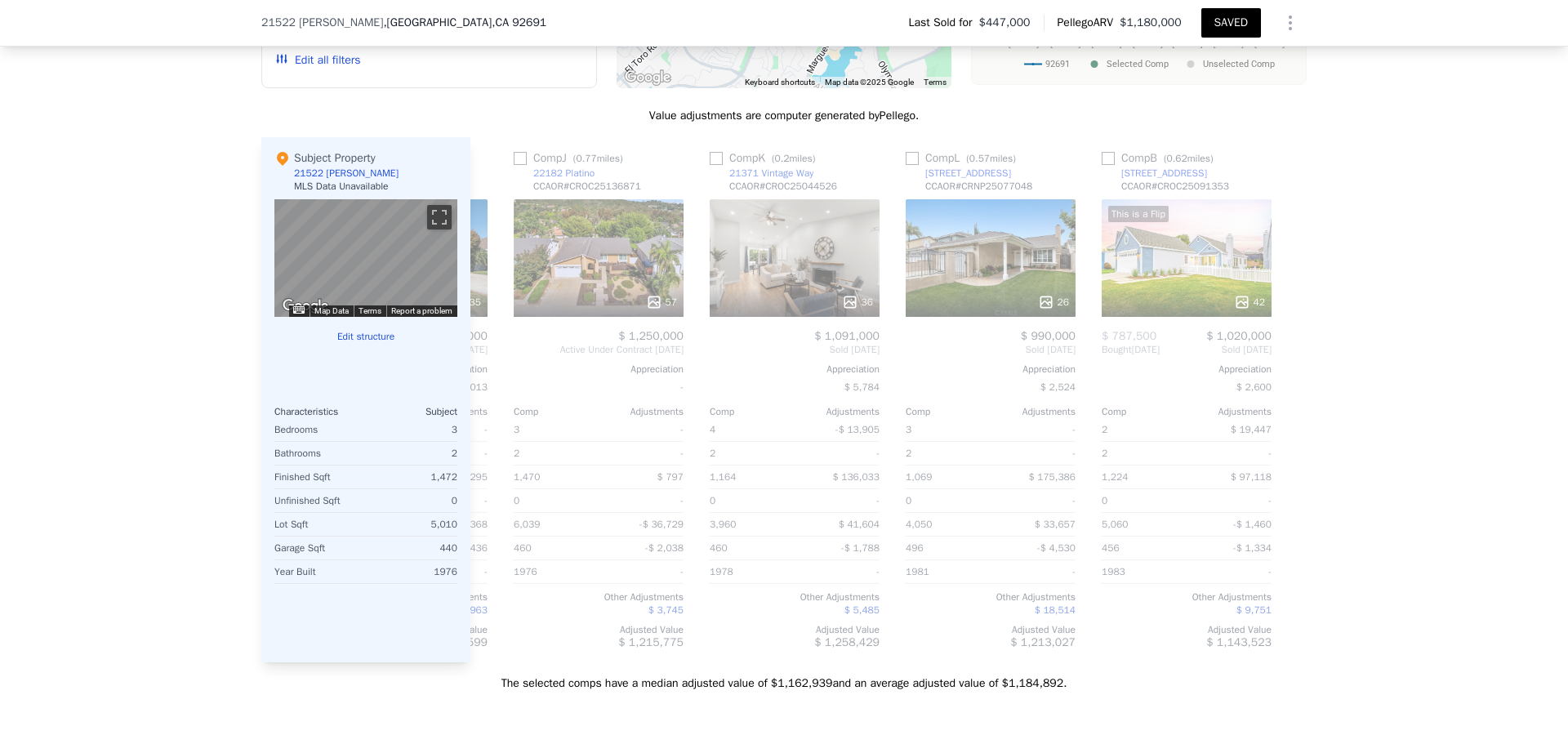 scroll, scrollTop: 0, scrollLeft: 1555, axis: horizontal 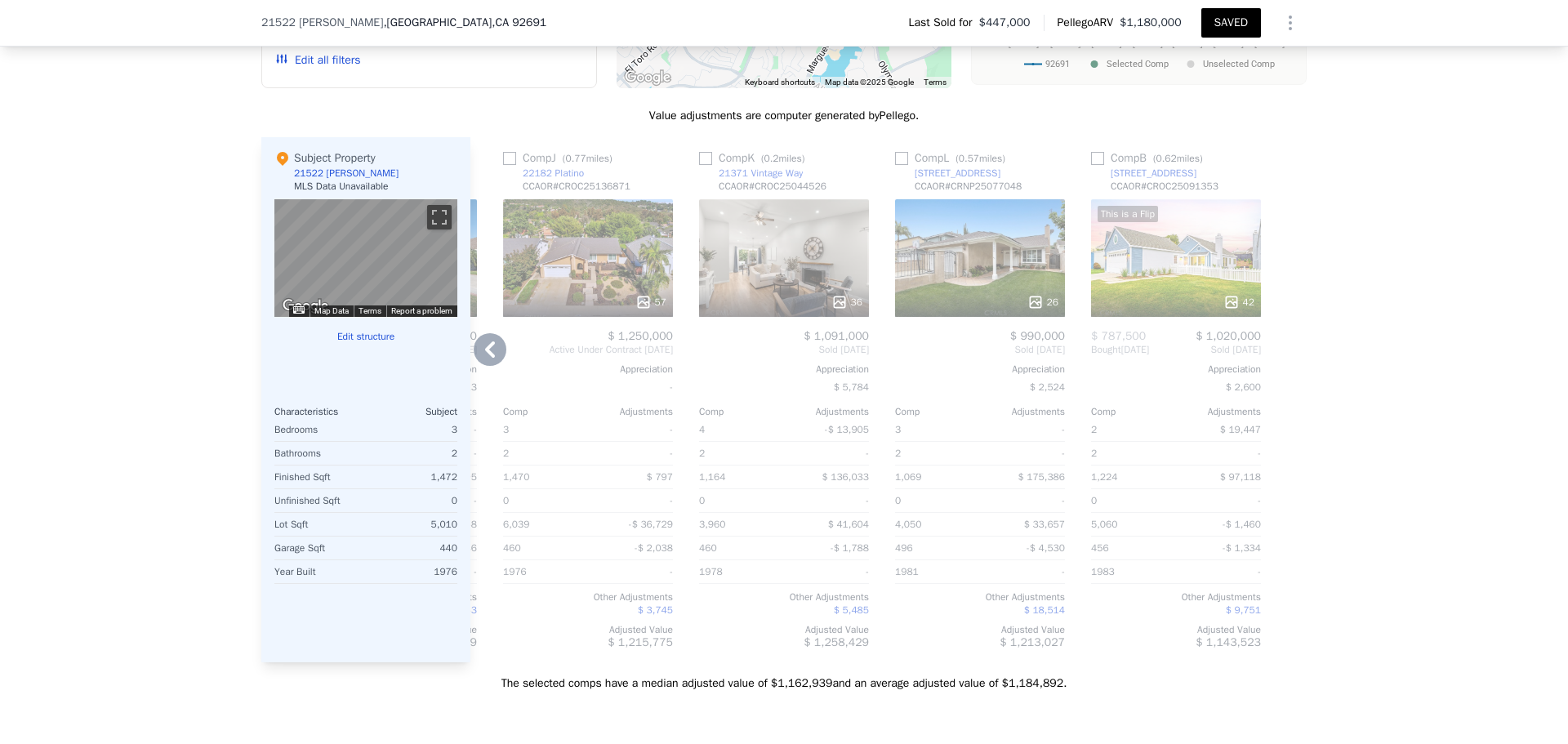 click at bounding box center [706, 158] 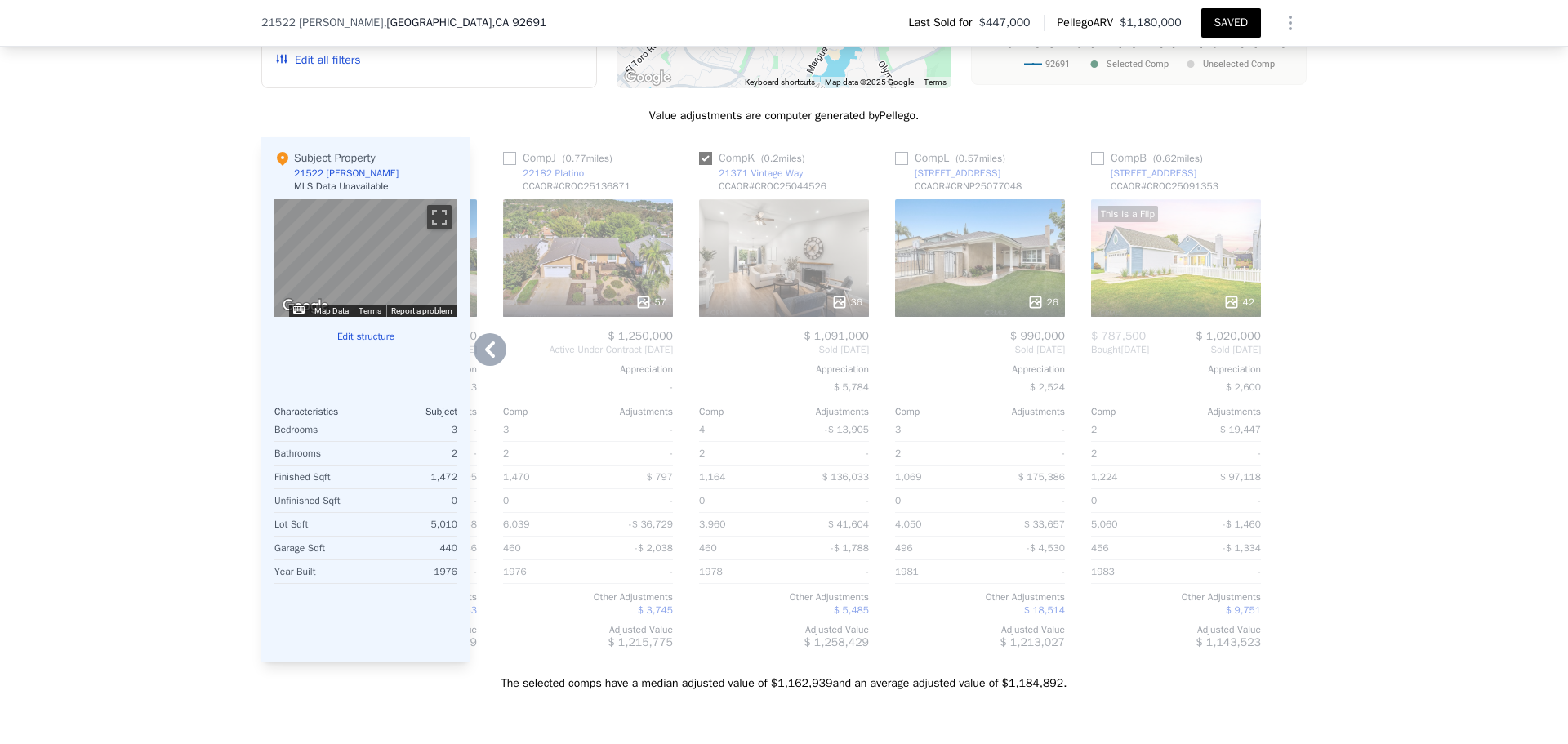 checkbox on "true" 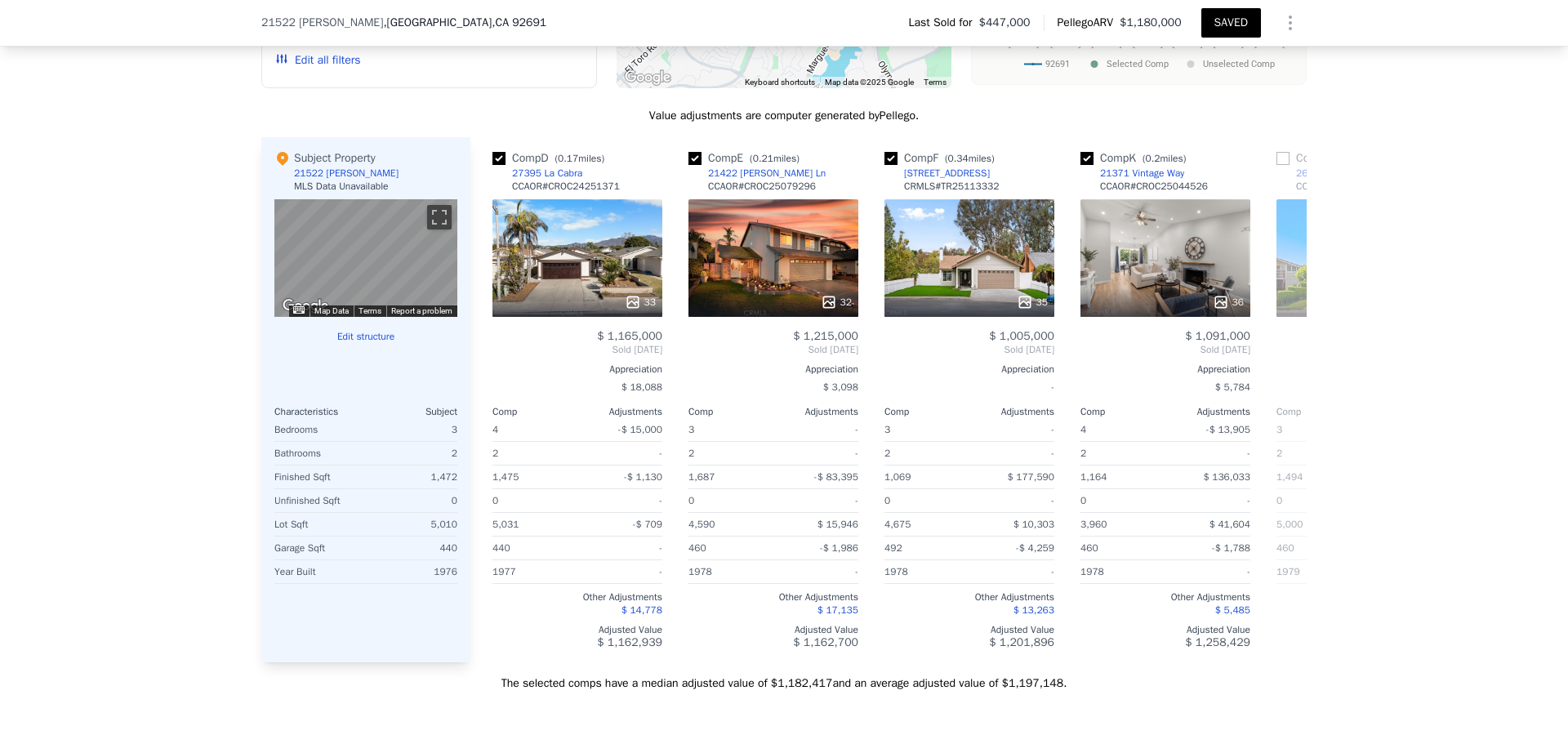 scroll, scrollTop: 0, scrollLeft: 0, axis: both 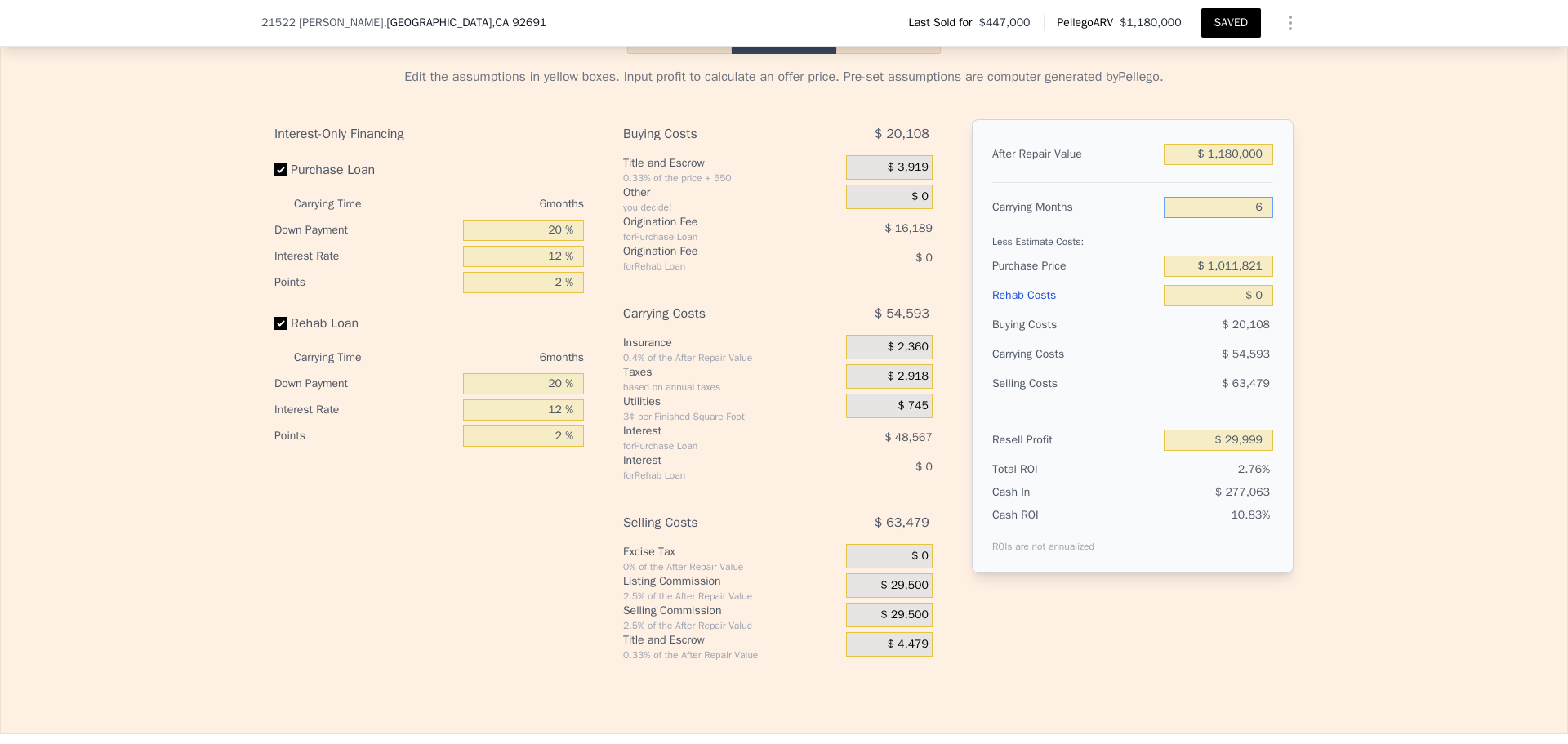 drag, startPoint x: 1244, startPoint y: 233, endPoint x: 1396, endPoint y: 254, distance: 153.4438 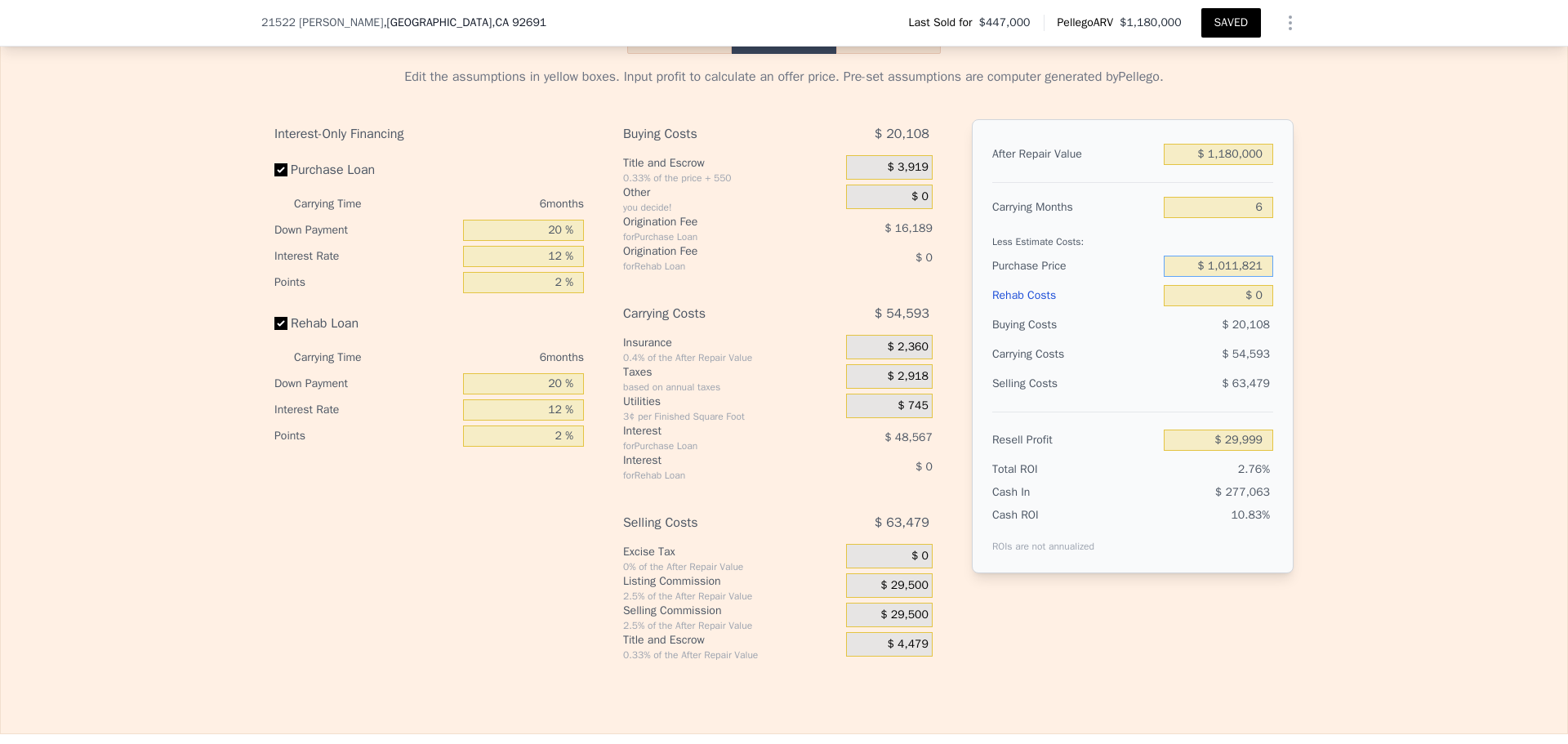 drag, startPoint x: 1184, startPoint y: 286, endPoint x: 1361, endPoint y: 291, distance: 177.07061 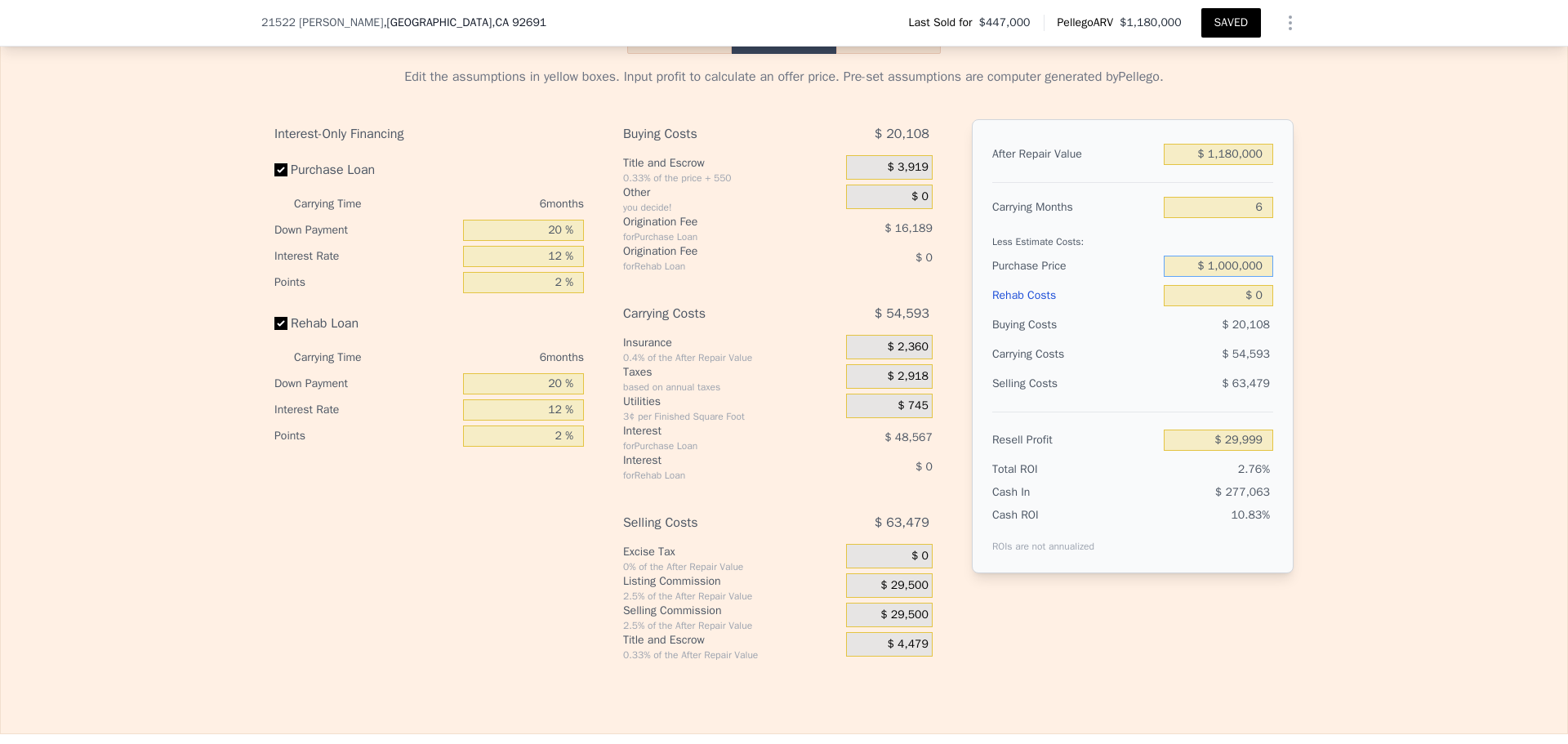 type on "$ 1,000,000" 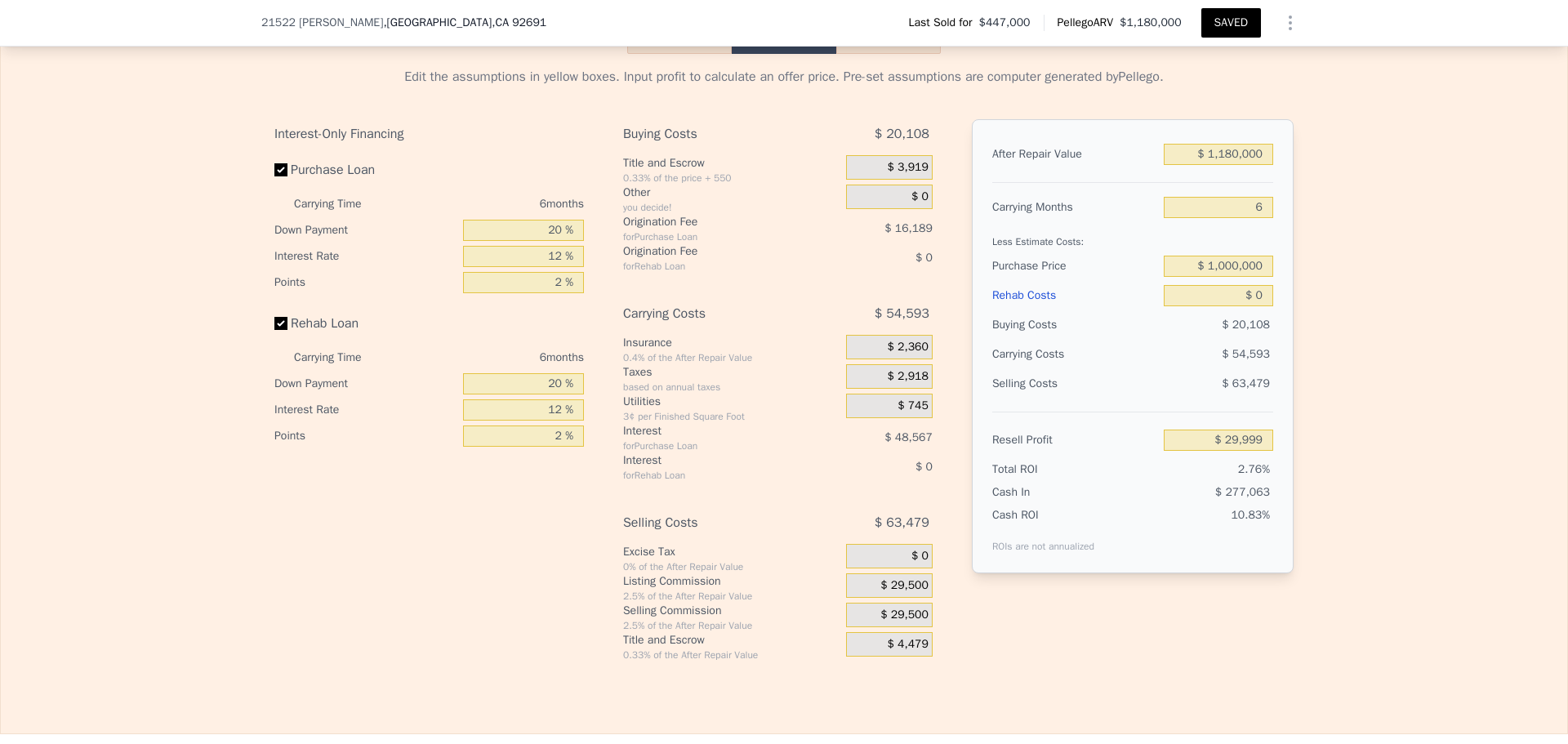 click on "Edit the assumptions in yellow boxes. Input profit to calculate an offer price. Pre-set assumptions are computer generated by  [PERSON_NAME] . Interest-Only Financing Purchase Loan Carrying Time 6  months Down Payment 20 % Interest Rate 12 % Points 2 % Rehab Loan Carrying Time 6  months Down Payment 20 % Interest Rate 12 % Points 2 % Buying Costs $ 20,108 Title and Escrow 0.33% of the price + 550 $ 3,919 Other you decide! $ 0 Origination Fee for  Purchase Loan $ 16,189 Origination Fee for  Rehab Loan $ 0 Carrying Costs $ 54,593 Insurance 0.4% of the After Repair Value $ 2,360 Taxes based on annual taxes $ 2,918 Utilities 3¢ per Finished Square Foot $ 745 Interest for  Purchase Loan $ 48,567 Interest for  Rehab Loan $ 0 Selling Costs $ 63,479 Excise Tax 0% of the After Repair Value $ 0 Listing Commission 2.5% of the After Repair Value $ 29,500 Selling Commission 2.5% of the After Repair Value $ 29,500 Title and Escrow 0.33% of the After Repair Value $ 4,479 After Repair Value $ 1,180,000 Carrying Months 6 $ 0 2.76%" at bounding box center [784, 358] 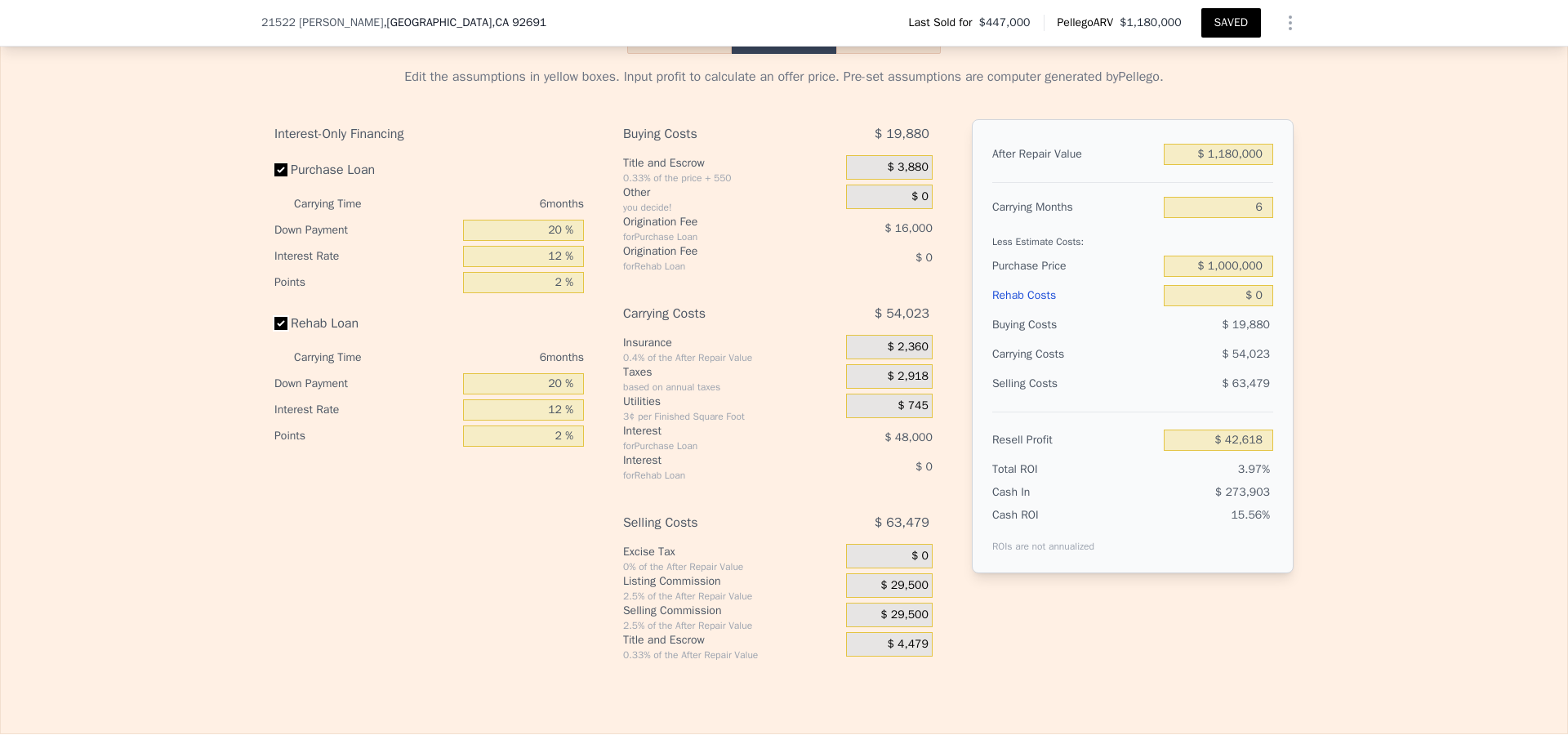 click on "Rehab Loan" at bounding box center [281, 323] 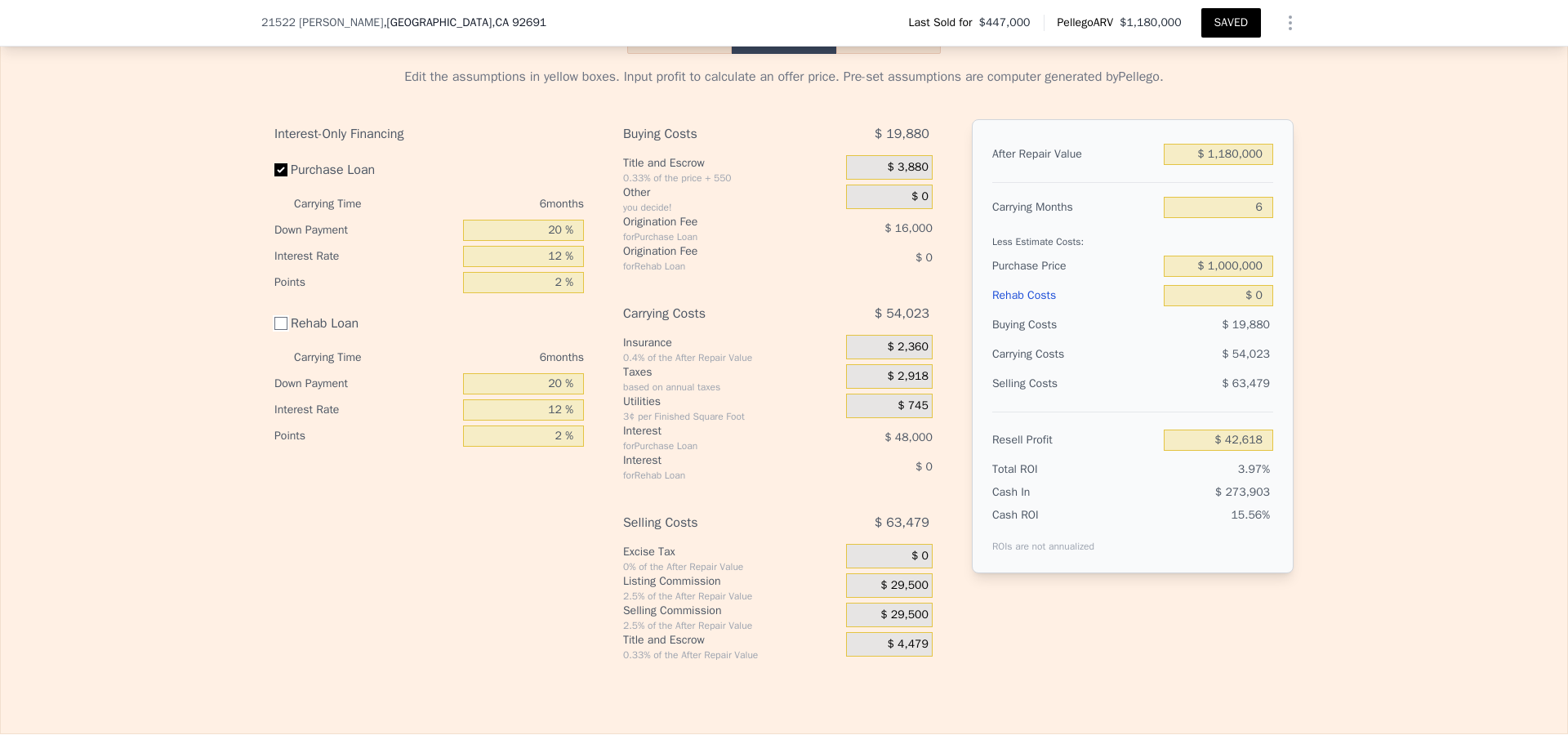checkbox on "false" 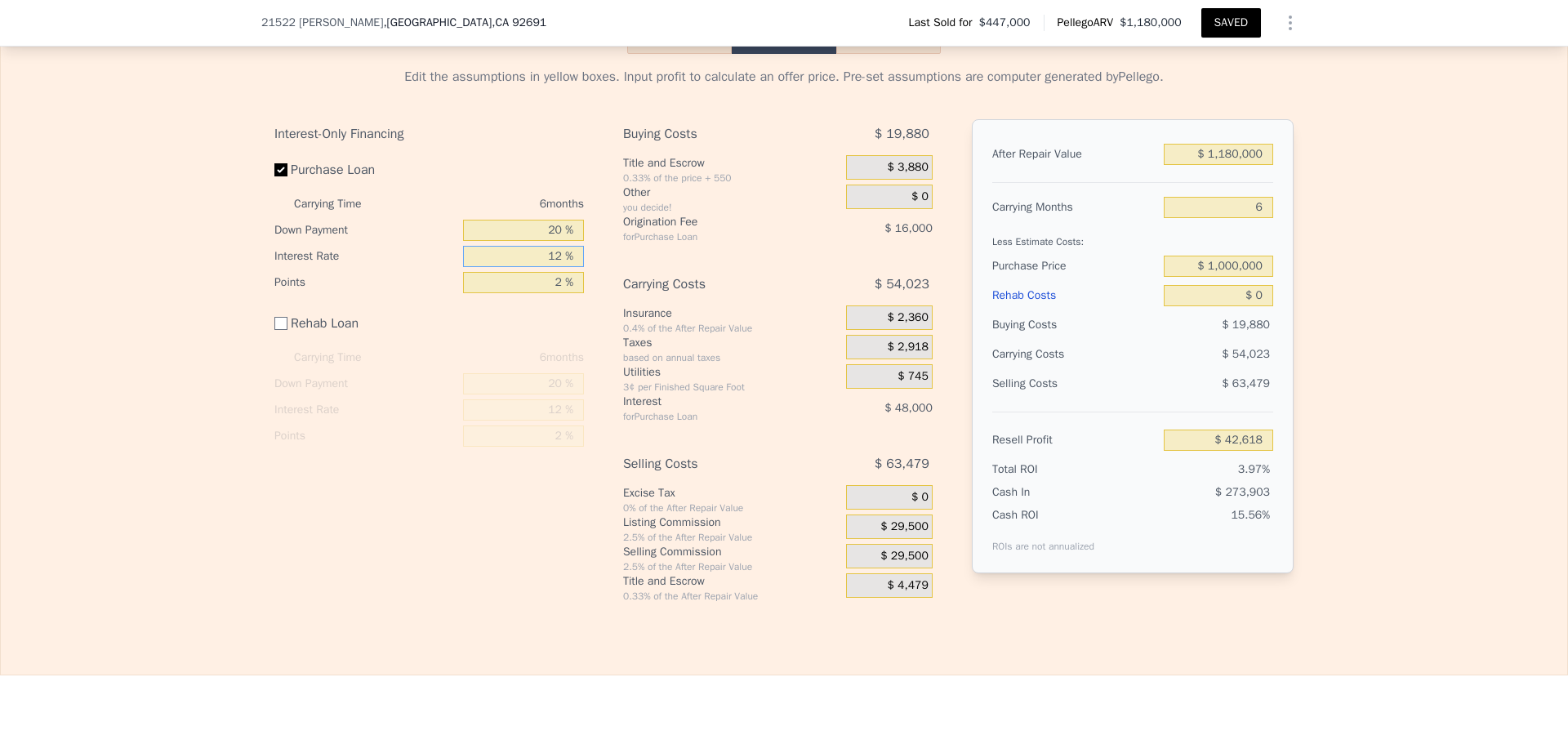 drag, startPoint x: 542, startPoint y: 278, endPoint x: 625, endPoint y: 287, distance: 83.48653 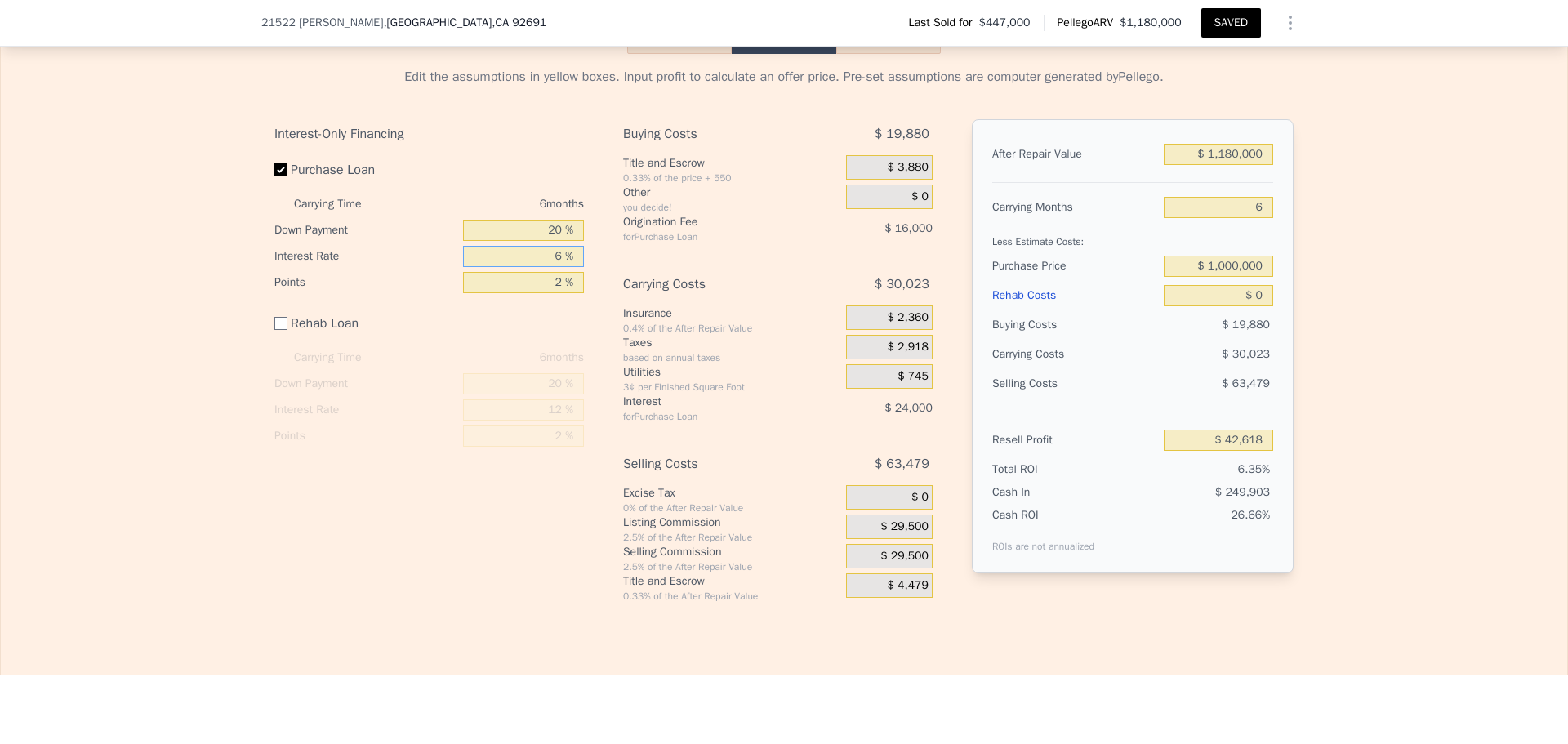 type on "$ 66,618" 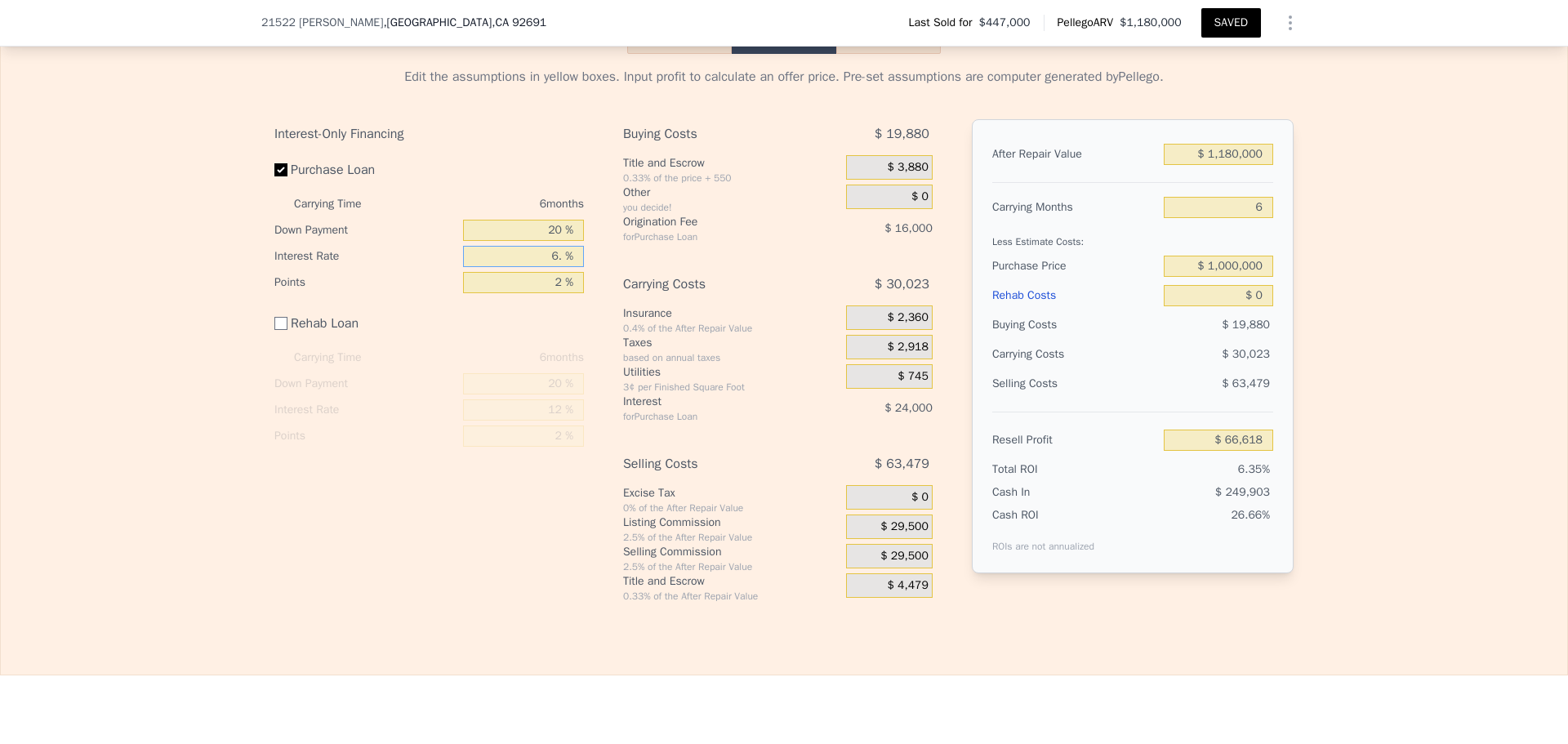 type on "6.8 %" 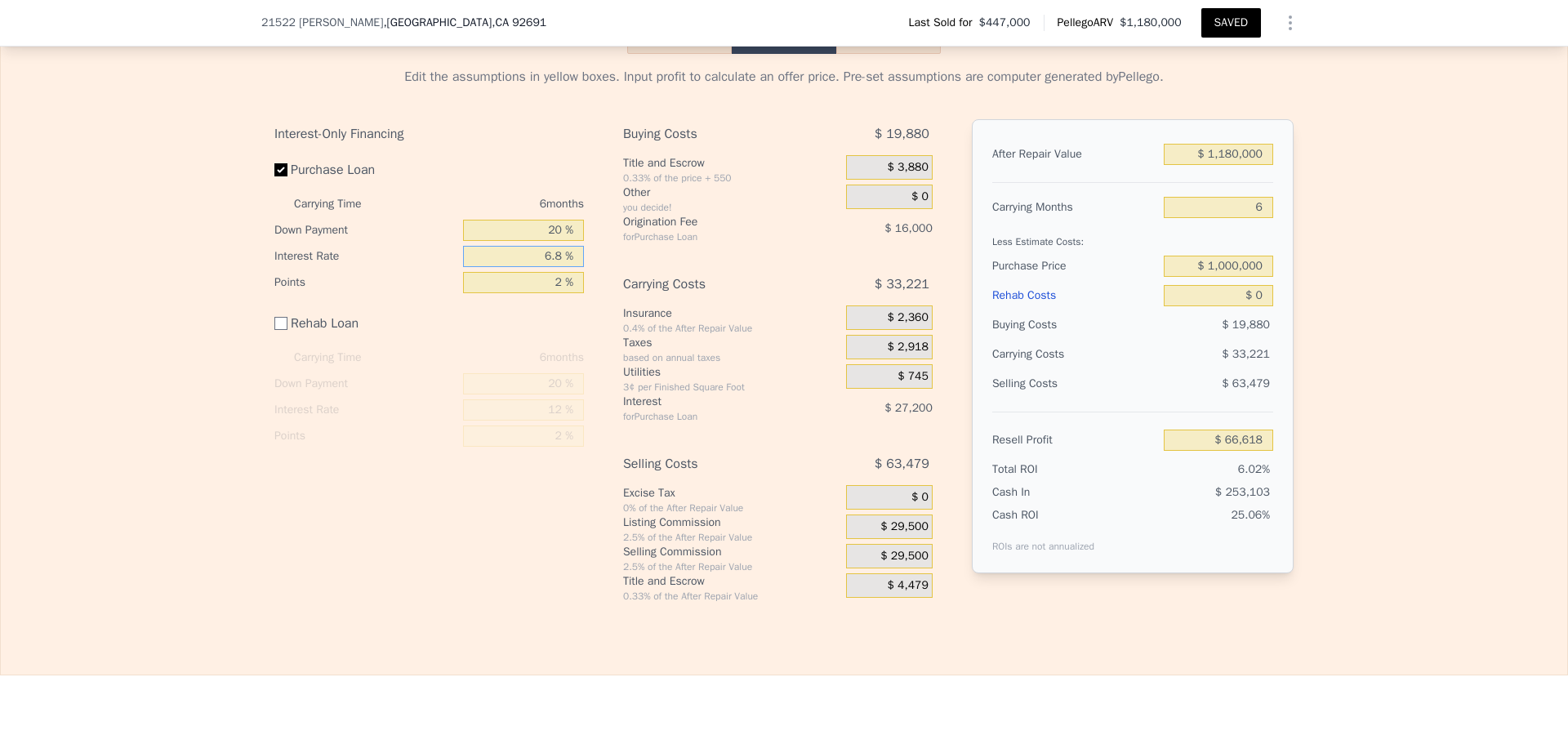 type on "$ 63,420" 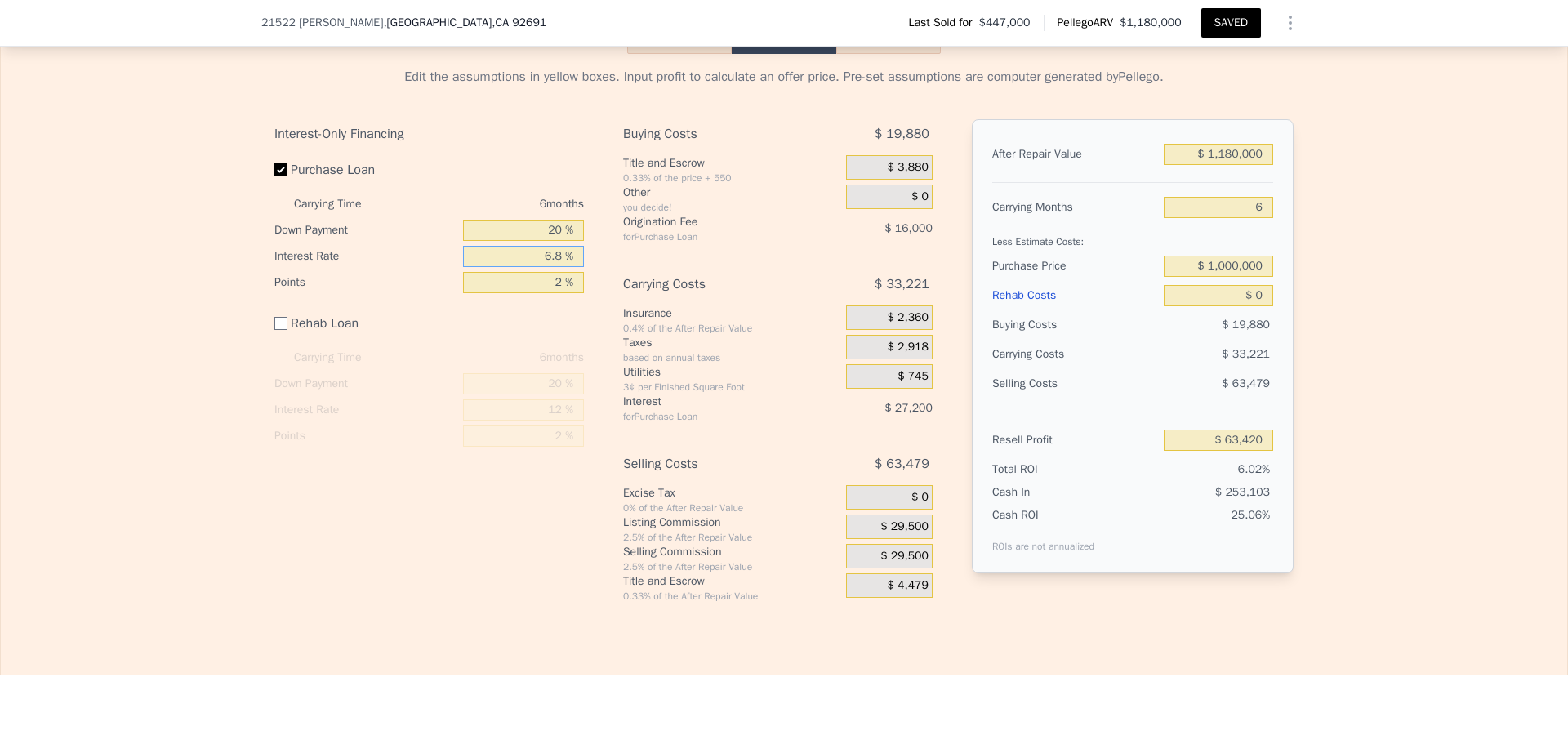 type on "6.8 %" 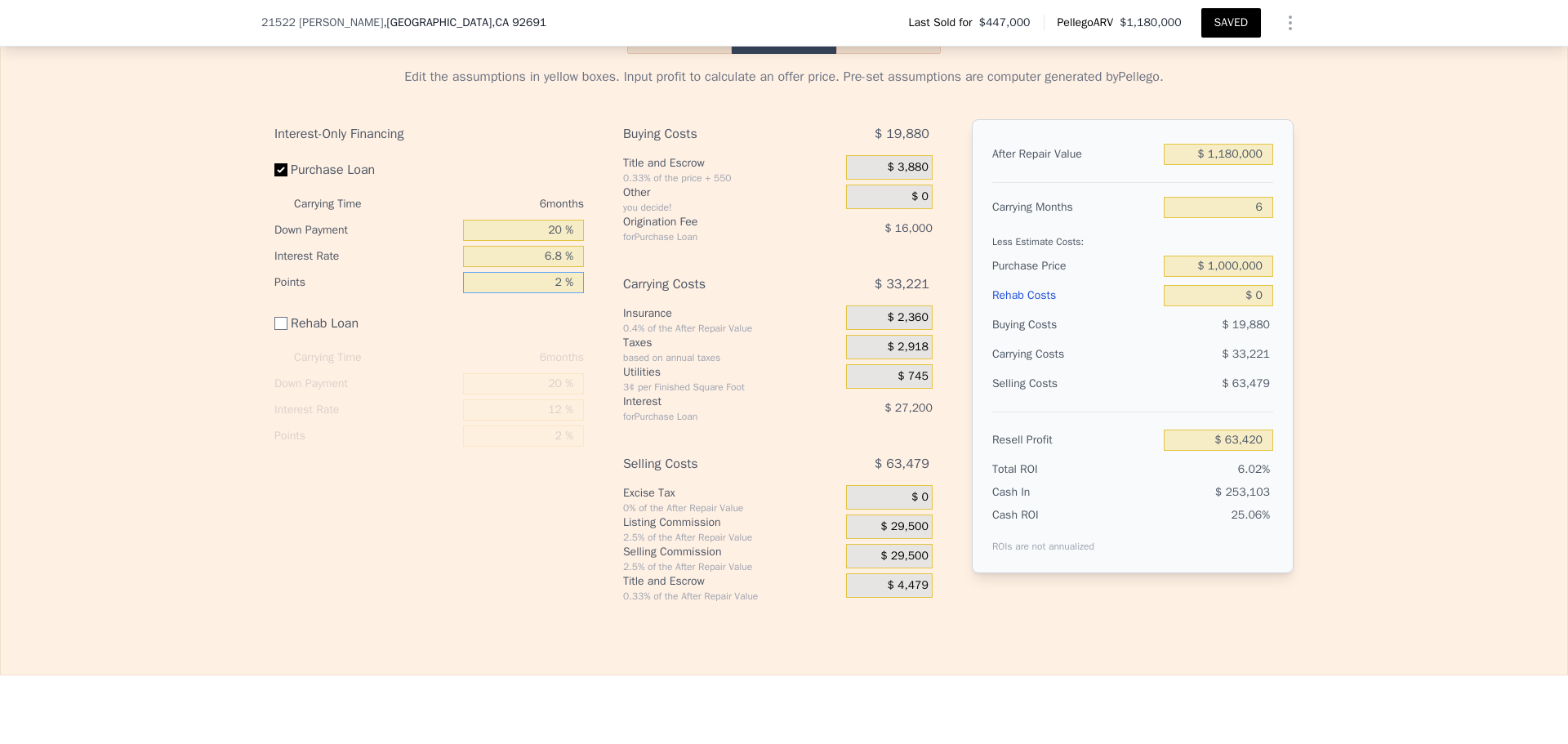click on "2 %" at bounding box center [523, 283] 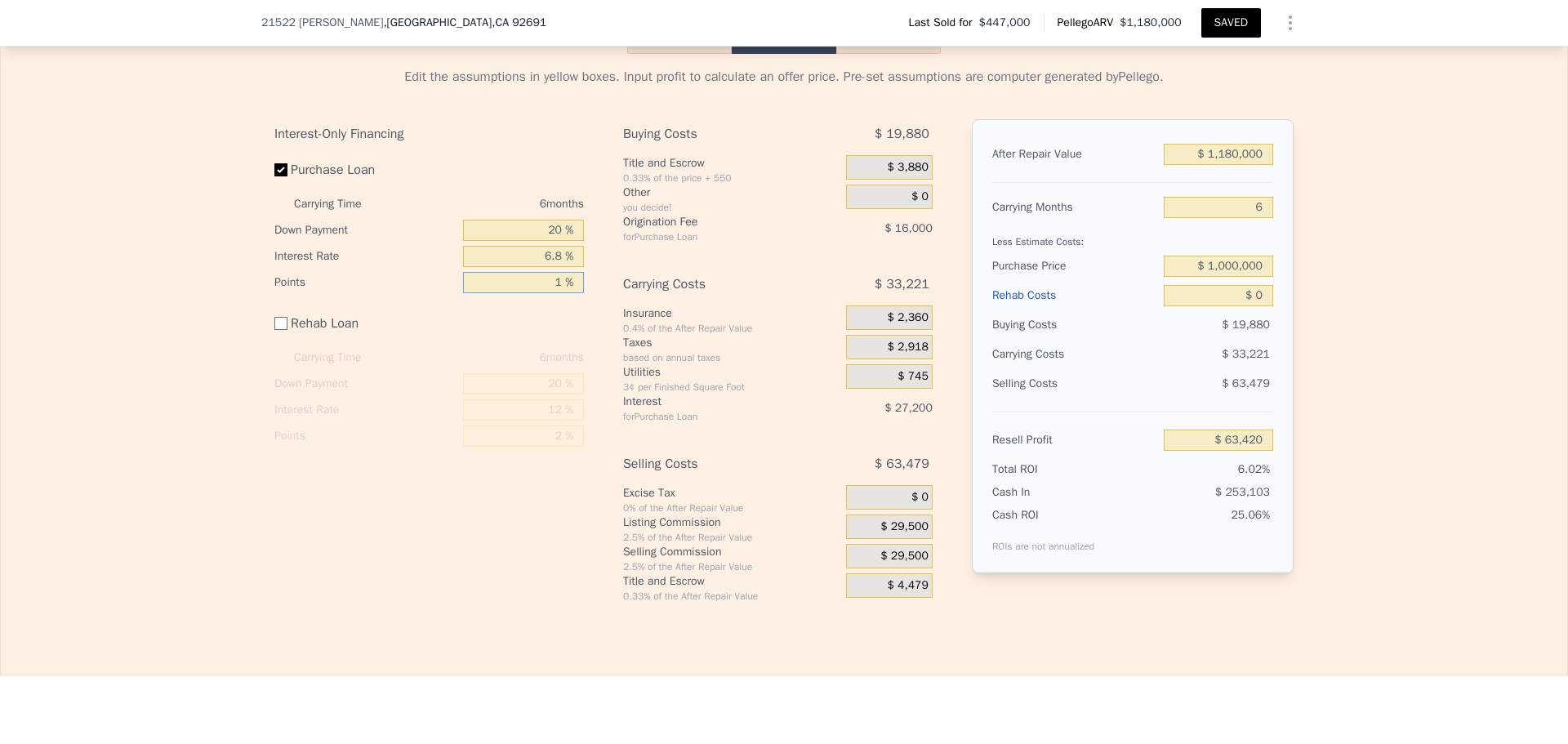 type on "$ 71,420" 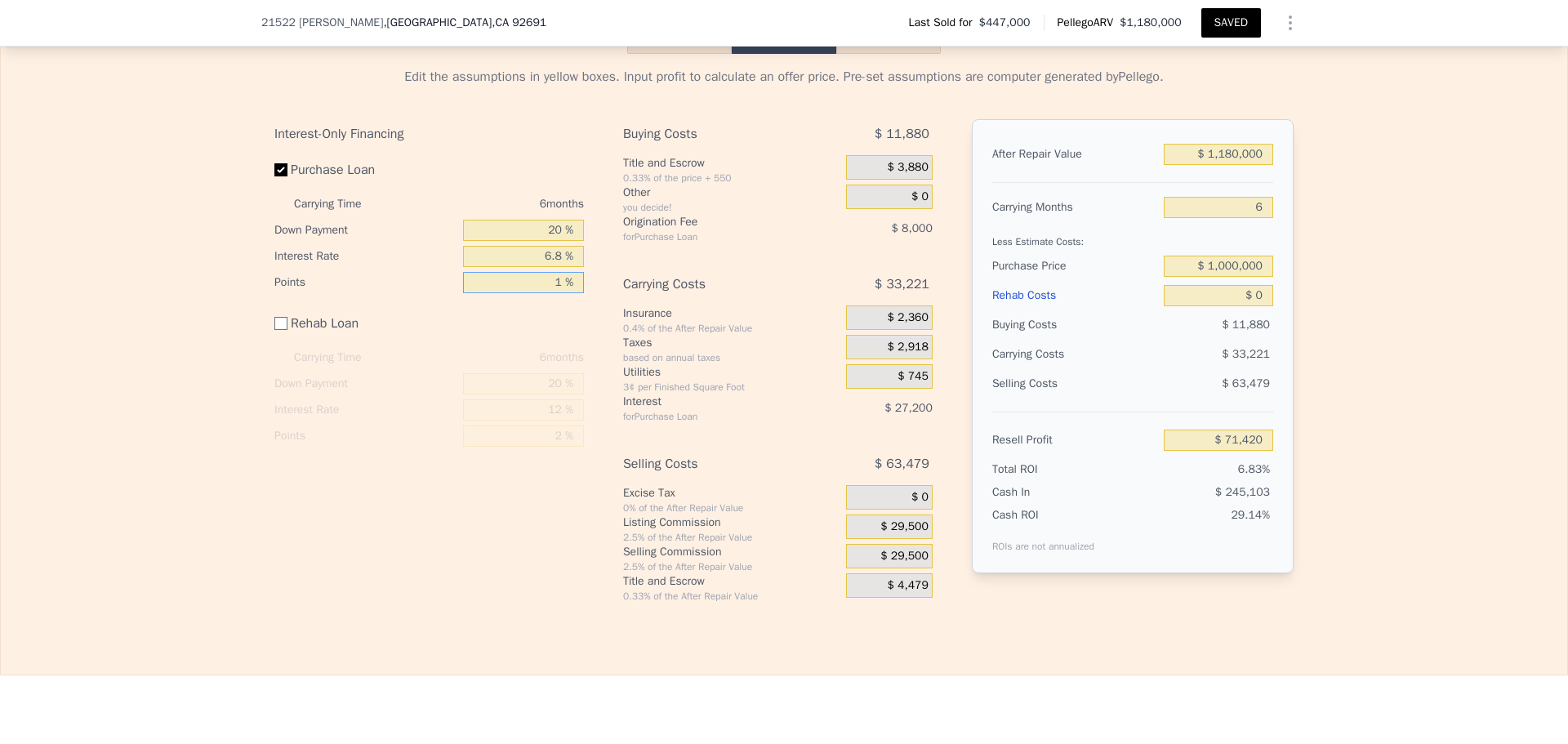 type on "1 %" 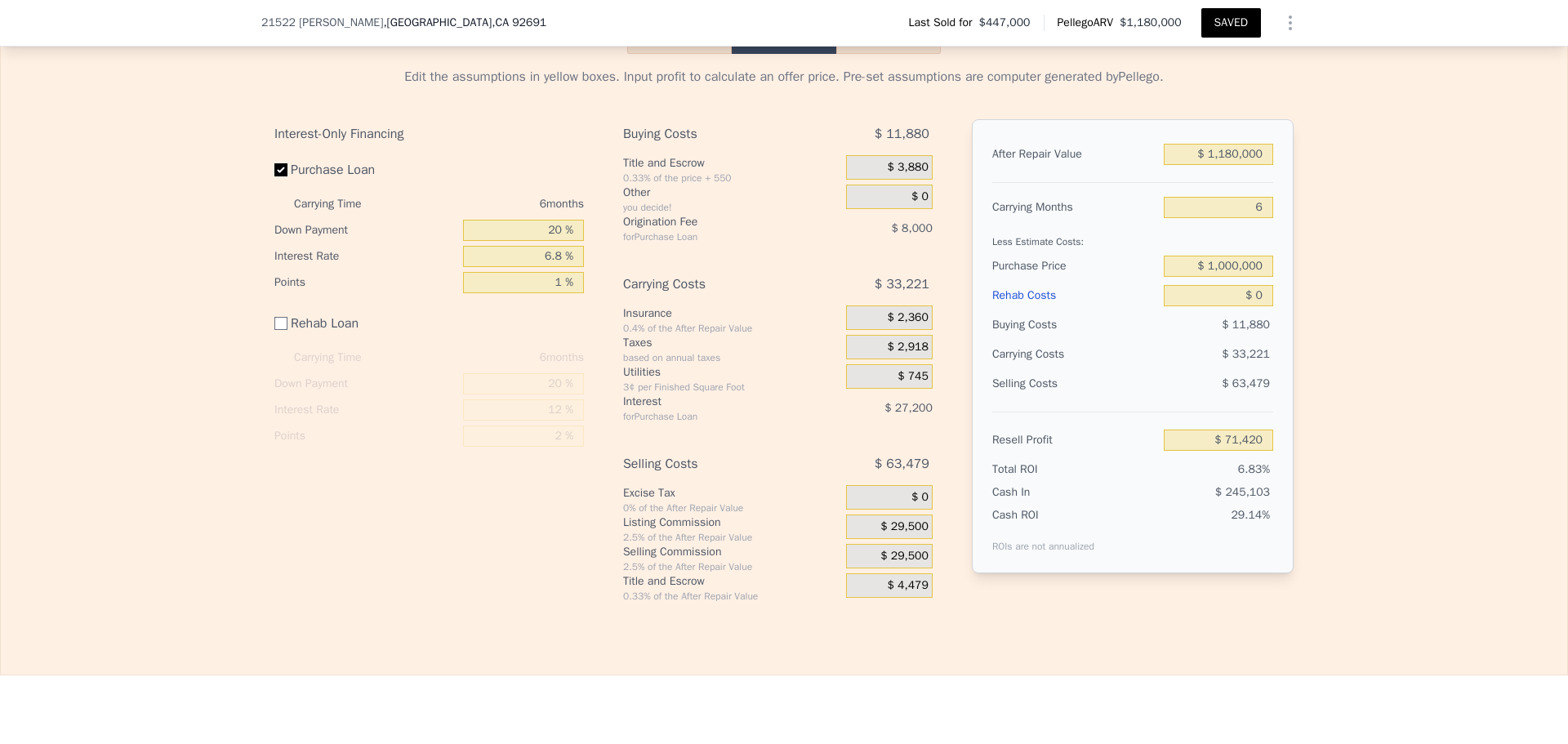click on "Interest-Only Financing Purchase Loan Carrying Time 6  months Down Payment 20 % Interest Rate 6.8 % Points 1 % Rehab Loan Carrying Time 6  months Down Payment 20 % Interest Rate 12 % Points 2 %" at bounding box center (435, 361) 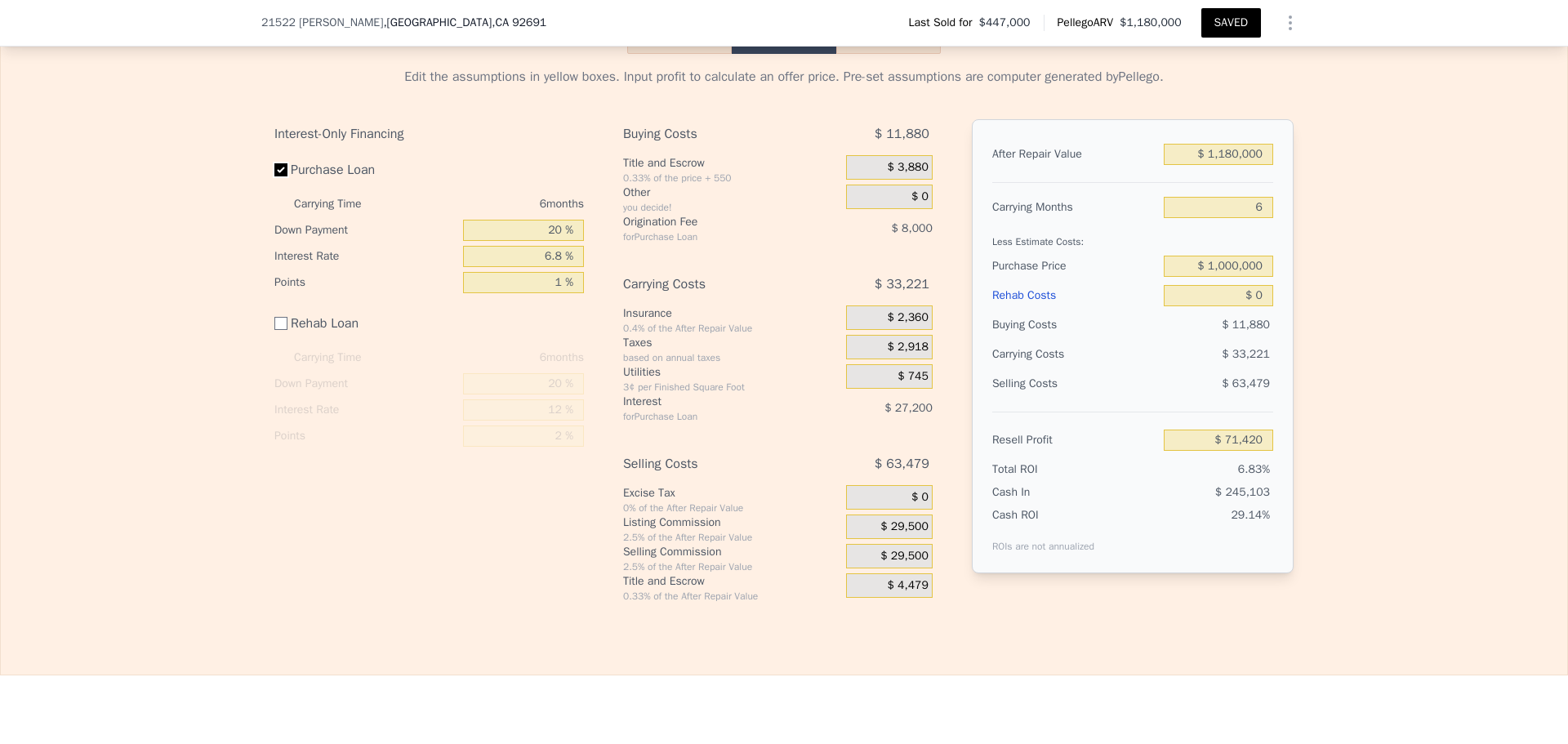 click on "Purchase Loan" at bounding box center (281, 170) 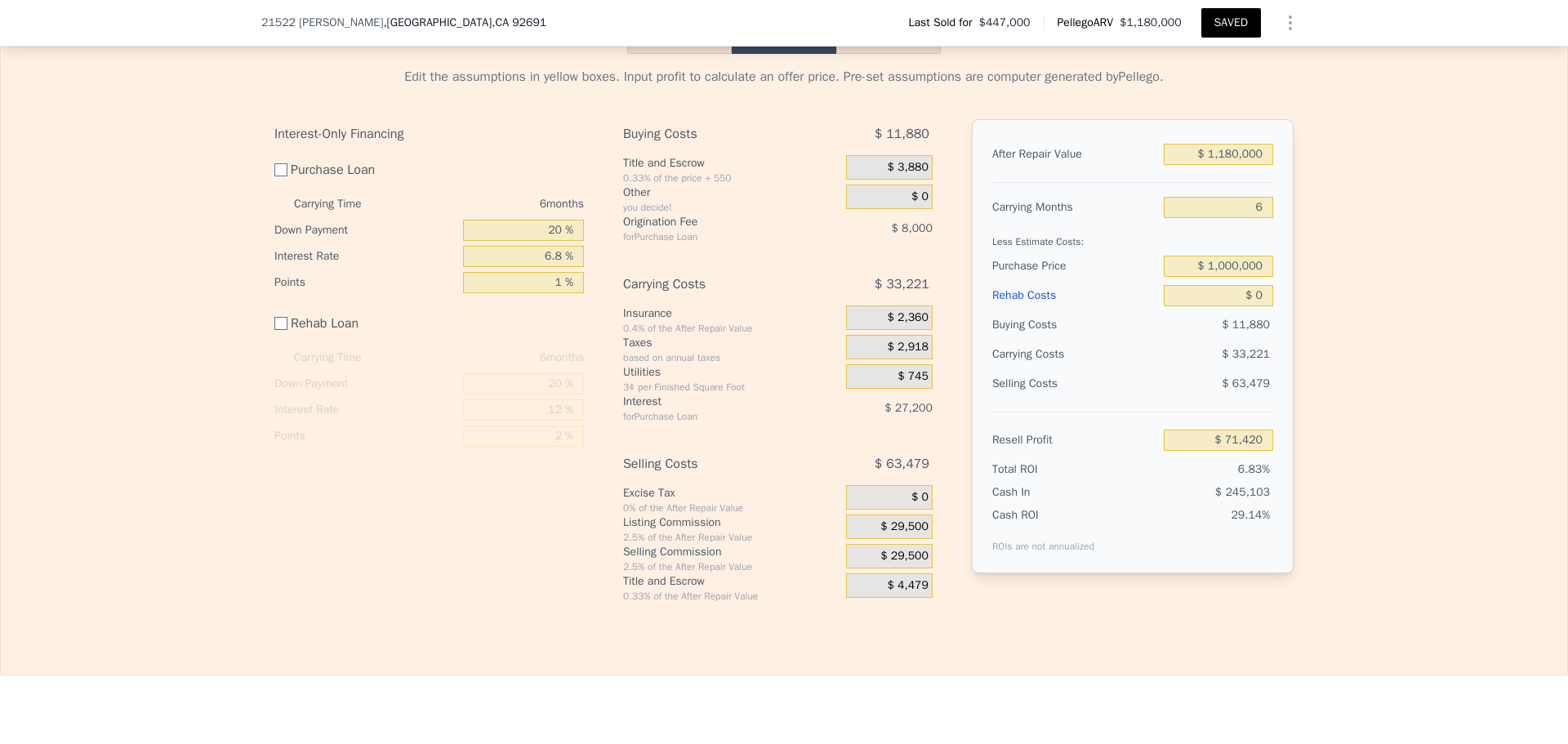 checkbox on "false" 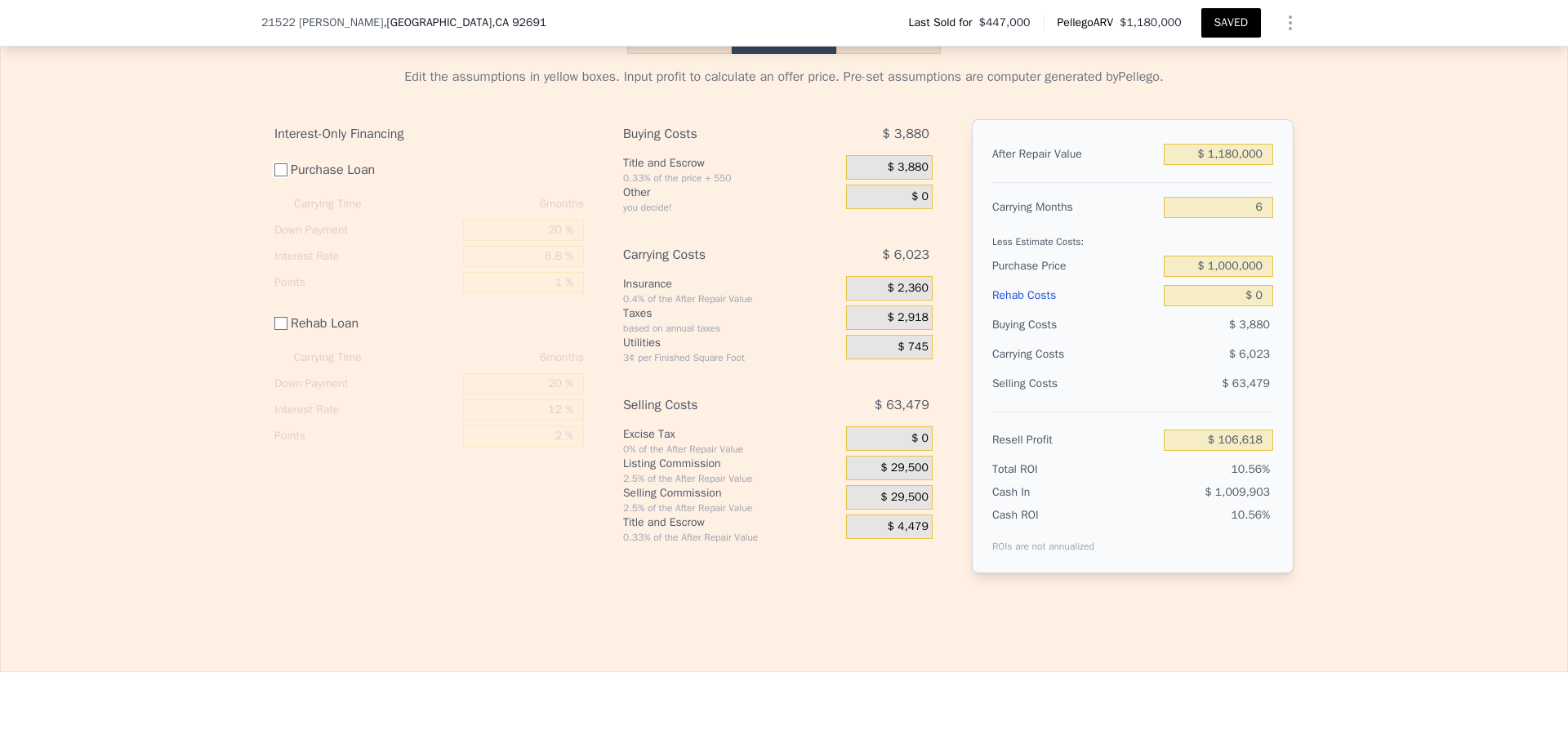 click on "Purchase Loan" at bounding box center [281, 170] 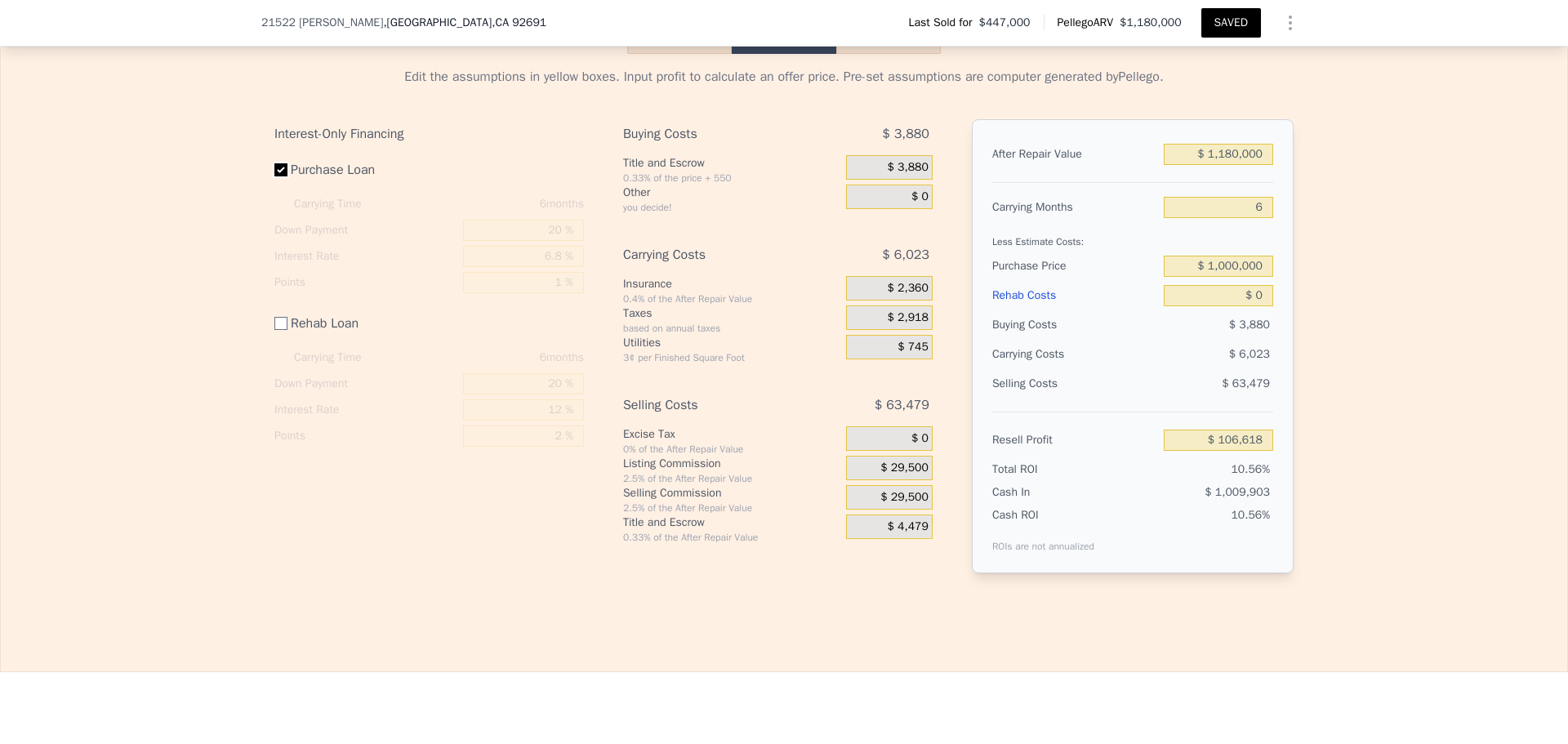 checkbox on "true" 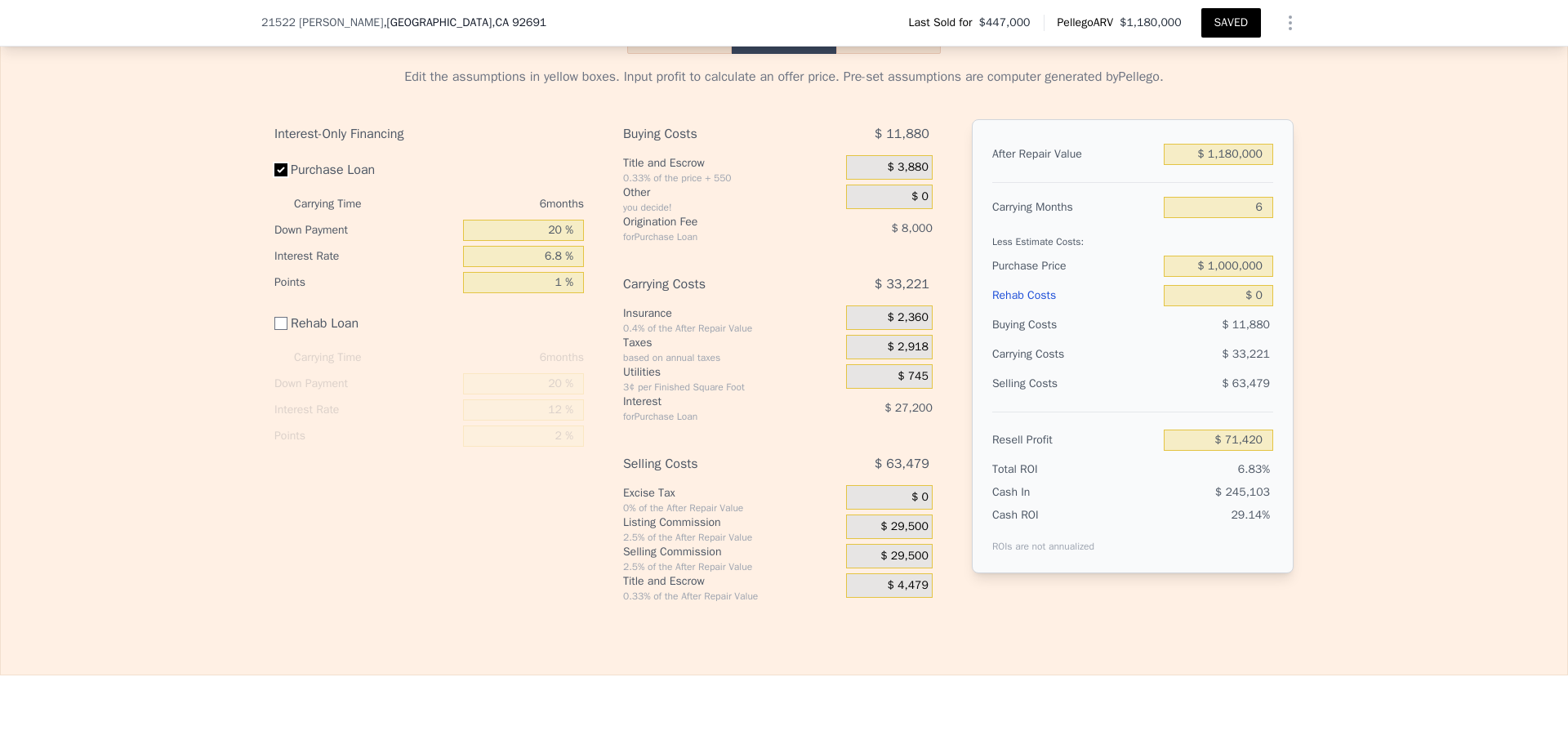 click on "Purchase Loan" at bounding box center (281, 170) 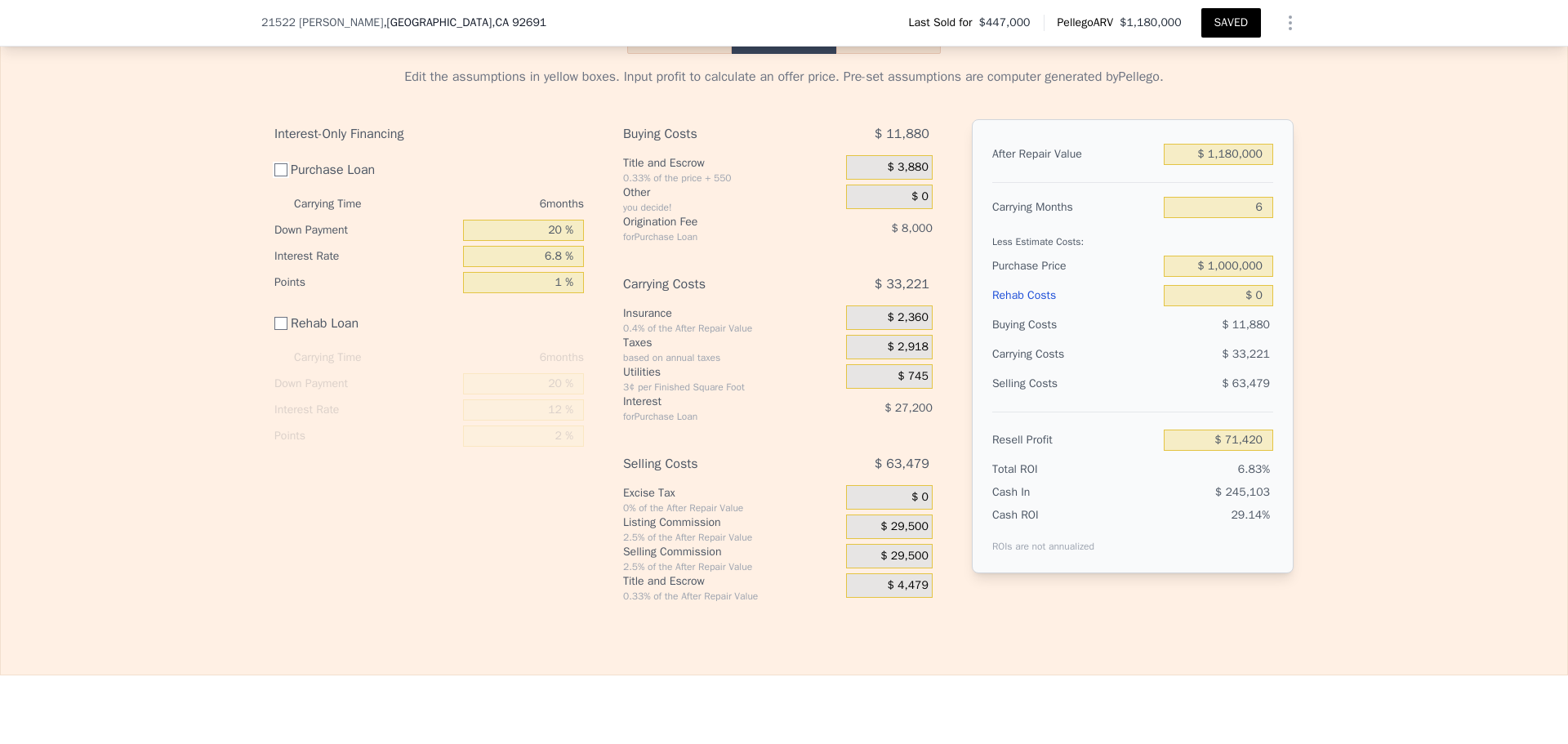 checkbox on "false" 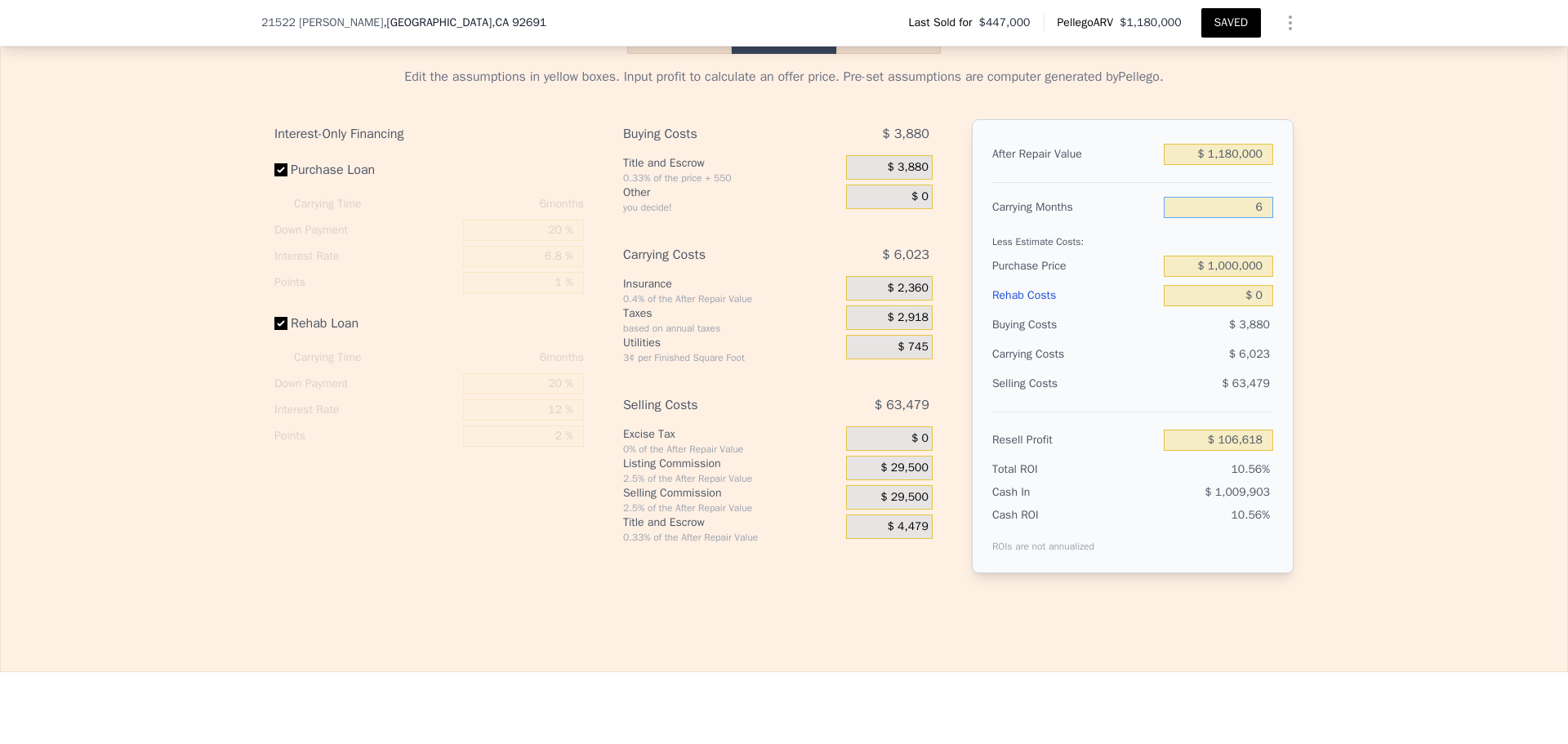 drag, startPoint x: 1245, startPoint y: 228, endPoint x: 1488, endPoint y: 247, distance: 243.74167 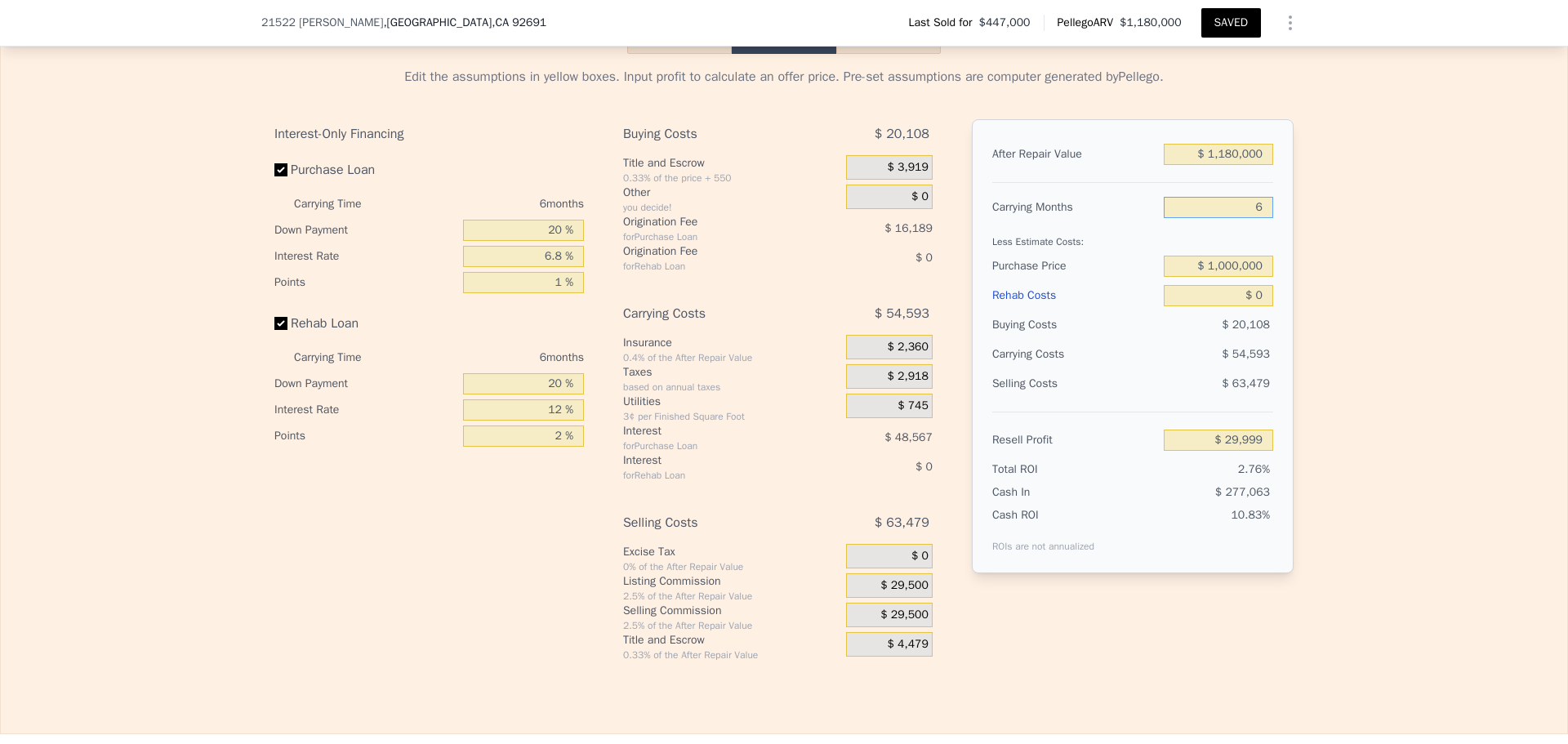 type on "0" 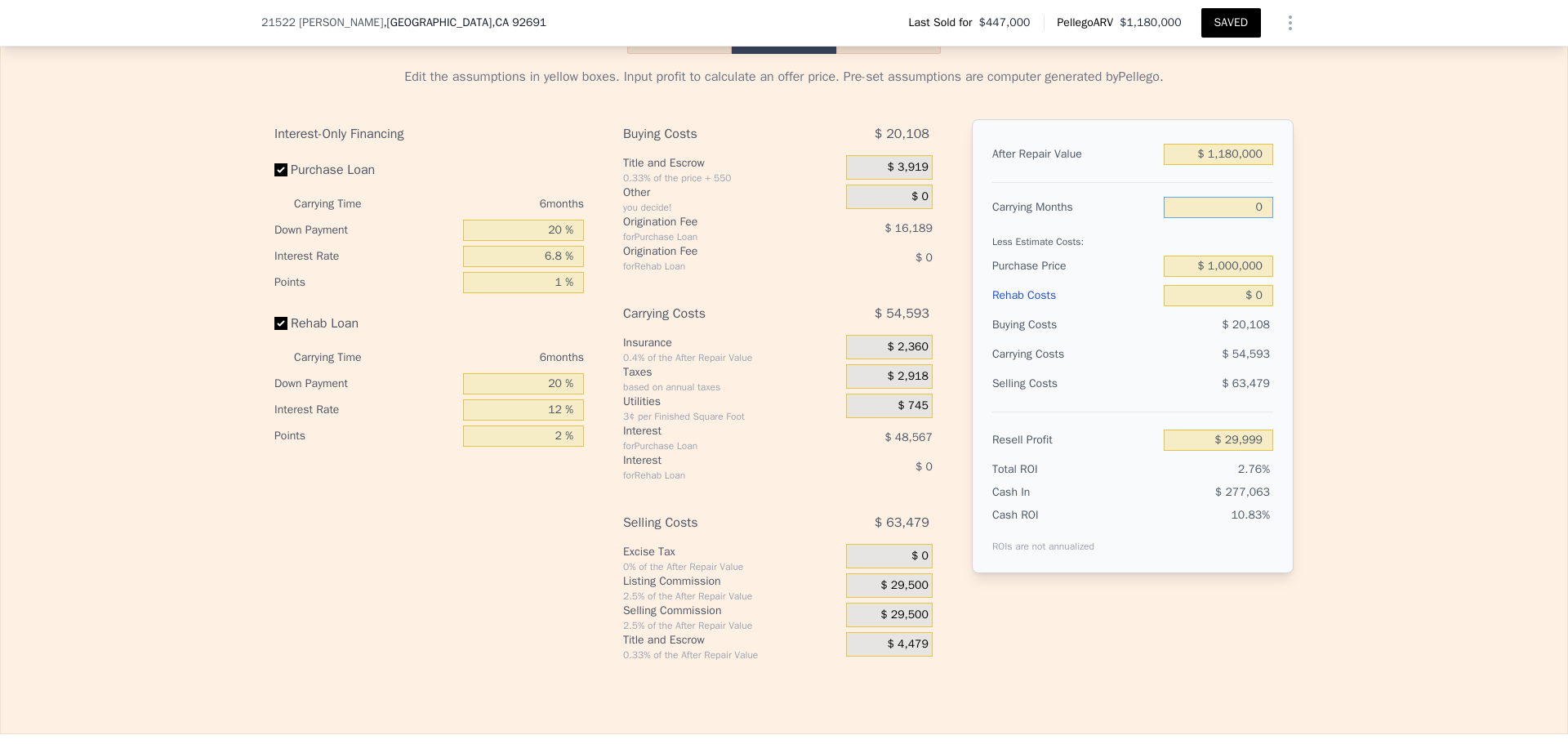 type on "$ 84,592" 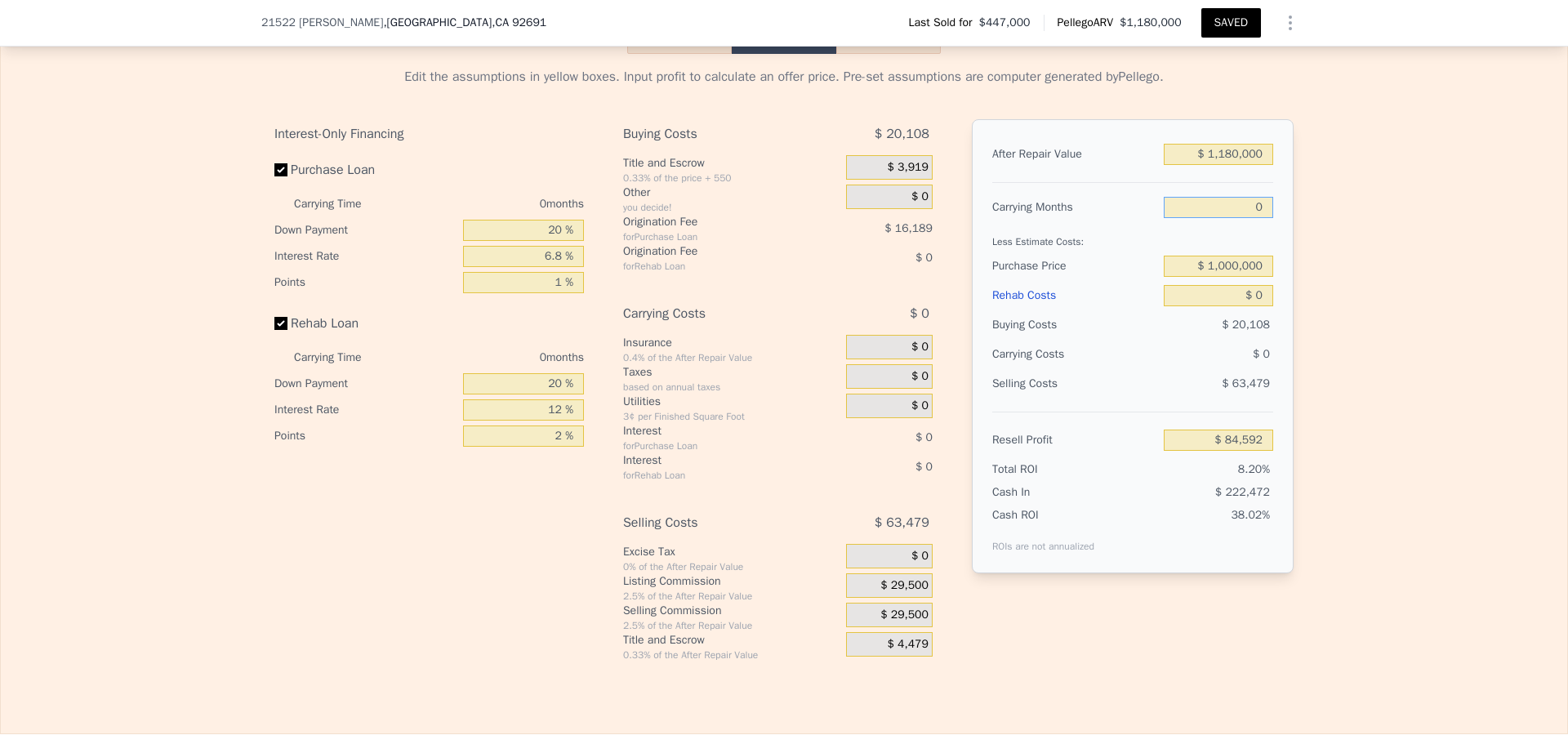type on "0" 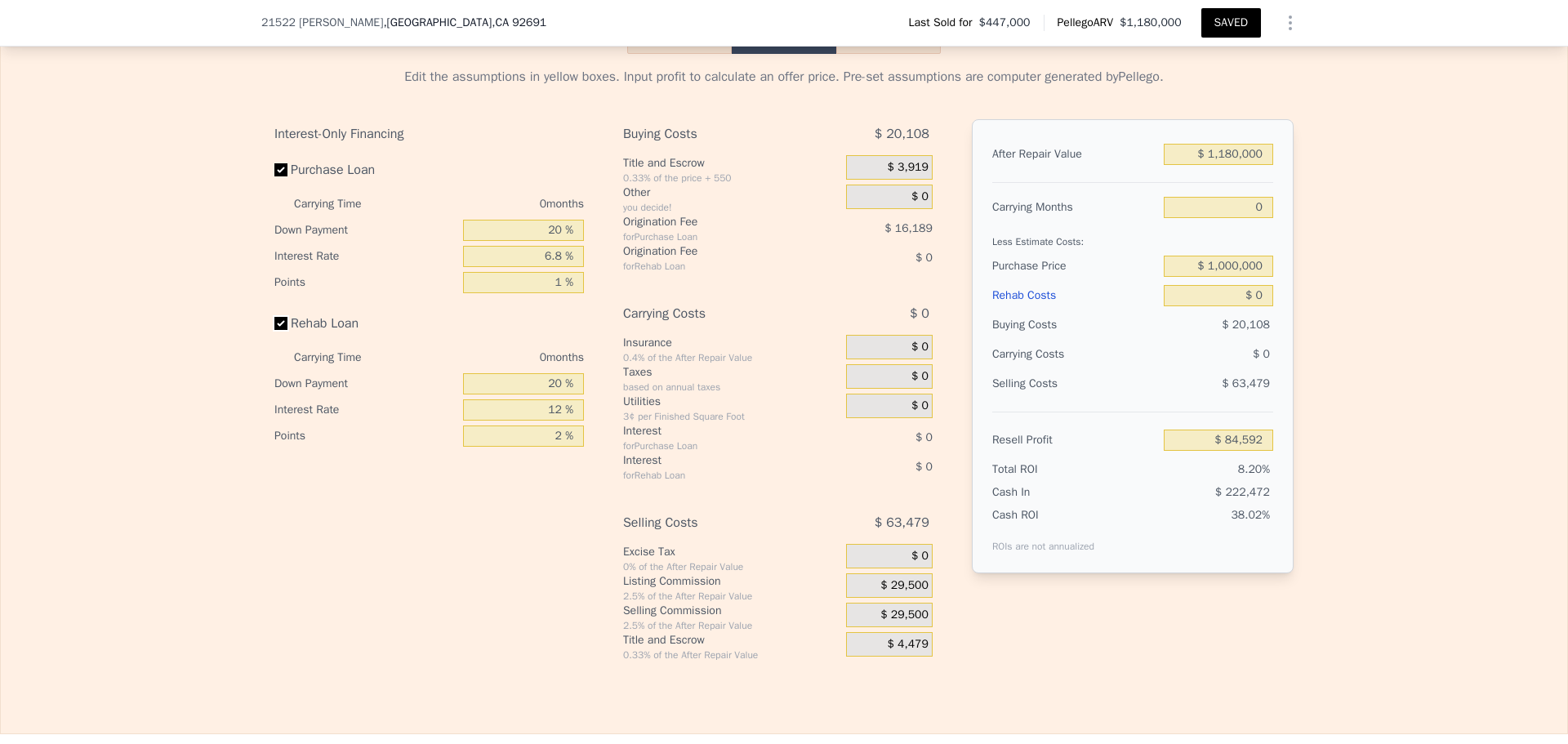 click on "Rehab Loan" at bounding box center (281, 323) 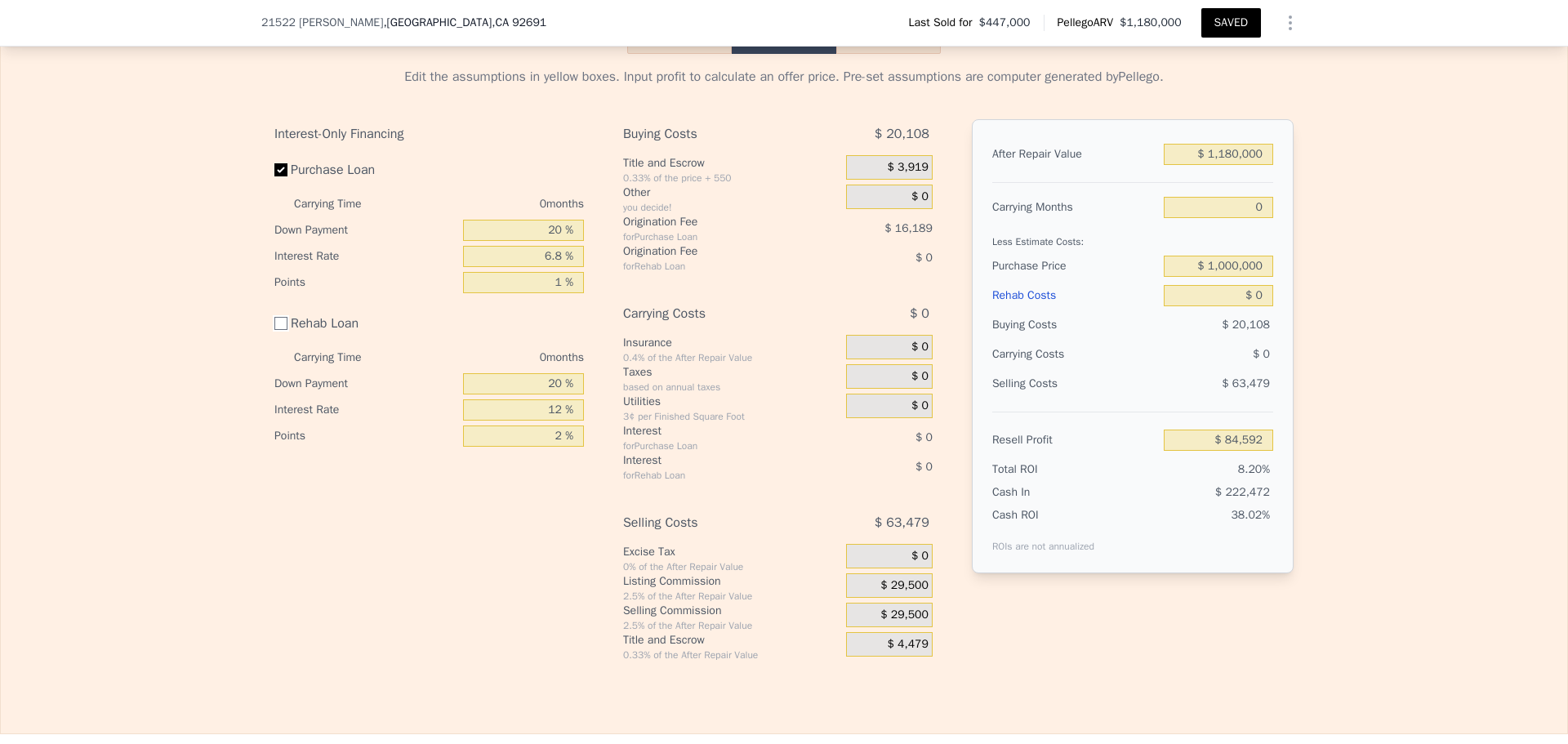 checkbox on "false" 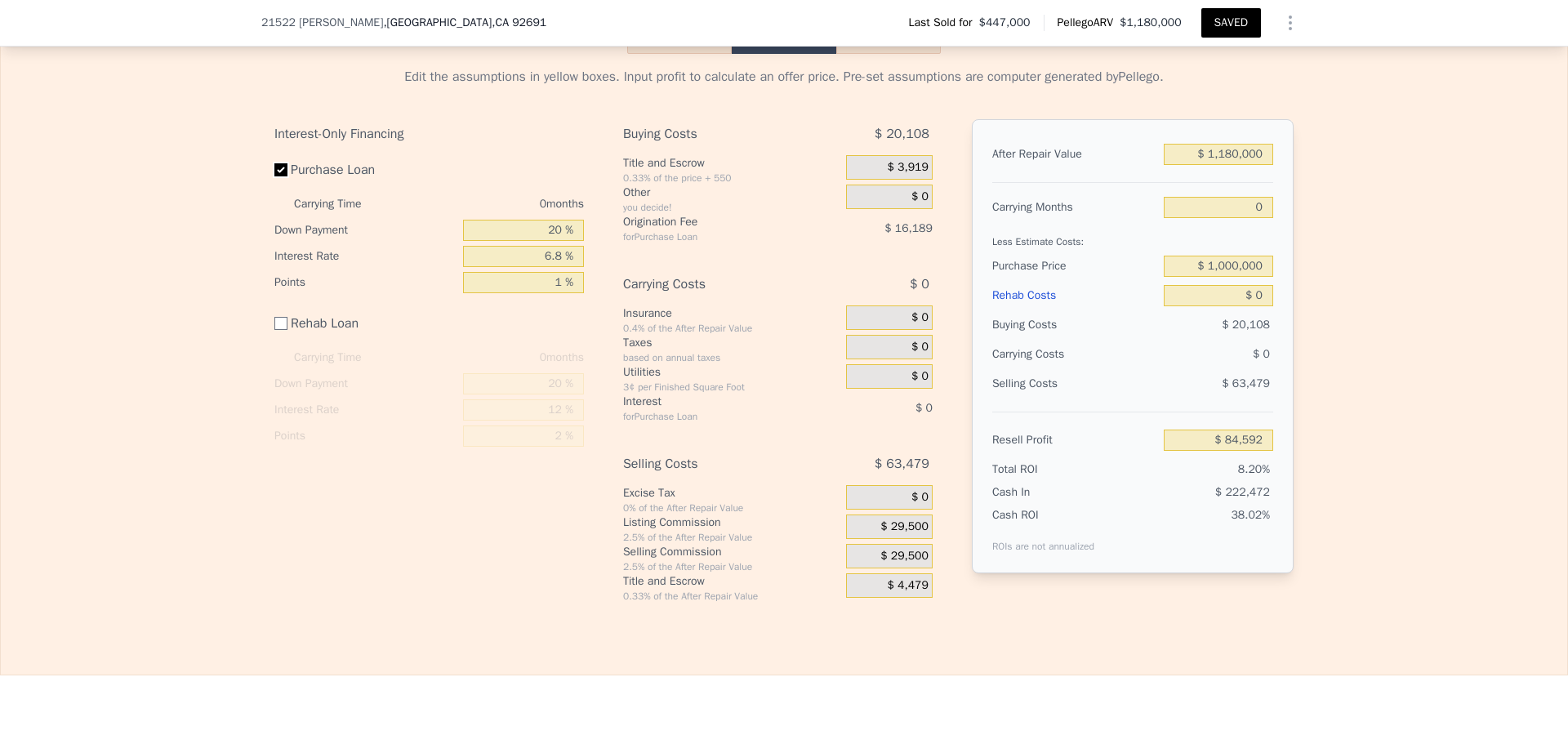 click on "Purchase Loan" at bounding box center (281, 170) 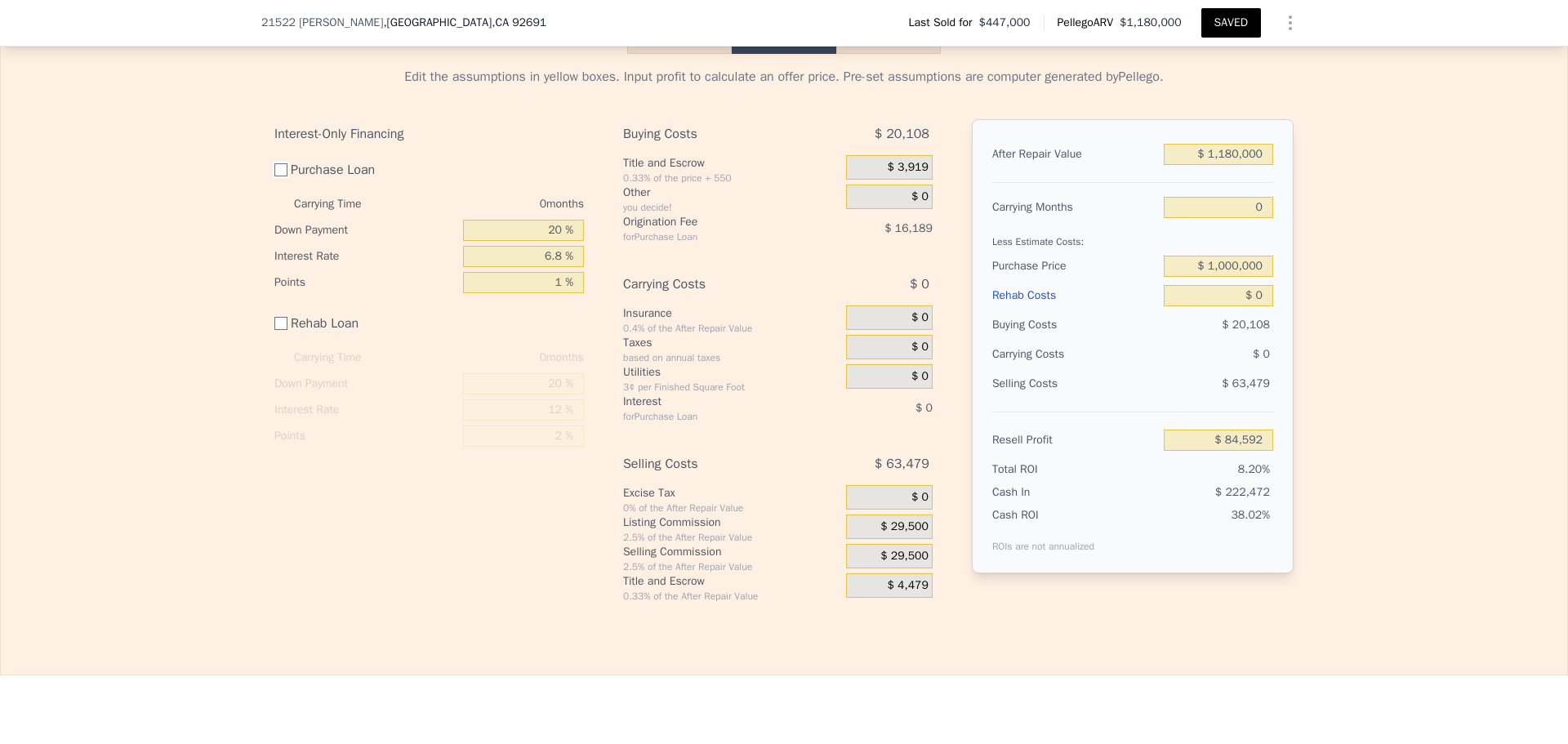 checkbox on "false" 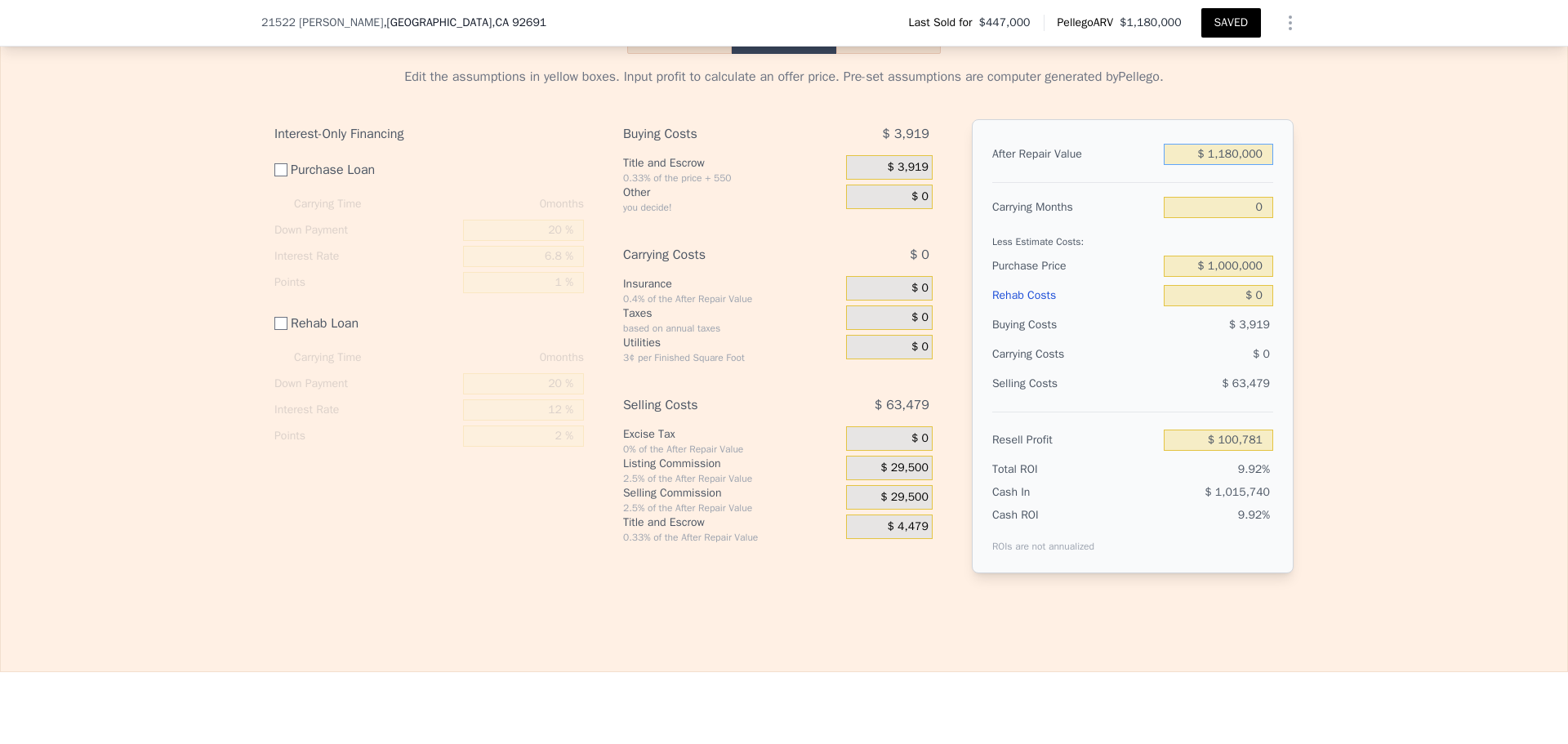 click on "$ 1,180,000" at bounding box center (1218, 154) 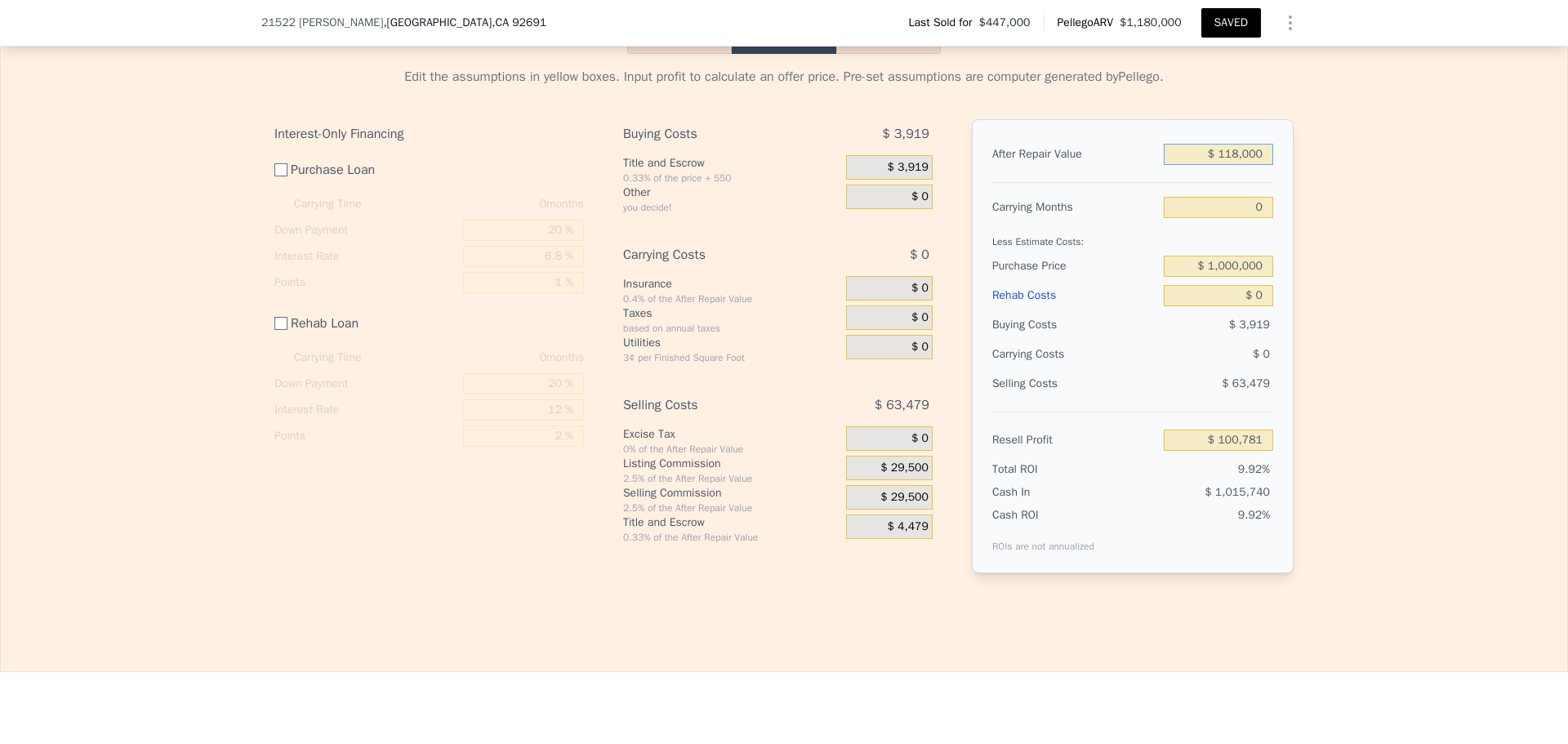 type on "-$ 904,583" 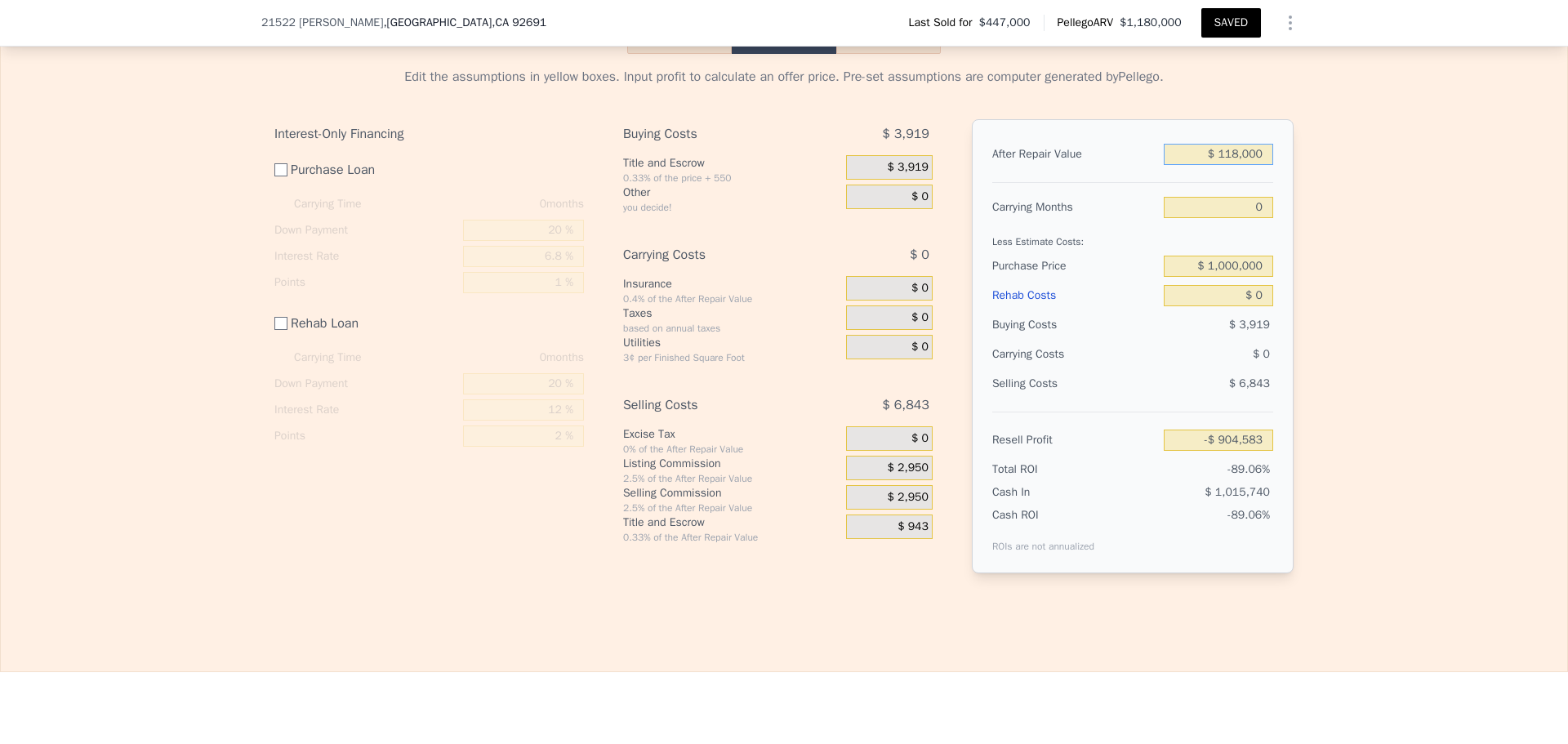 type on "$ 1,182,000" 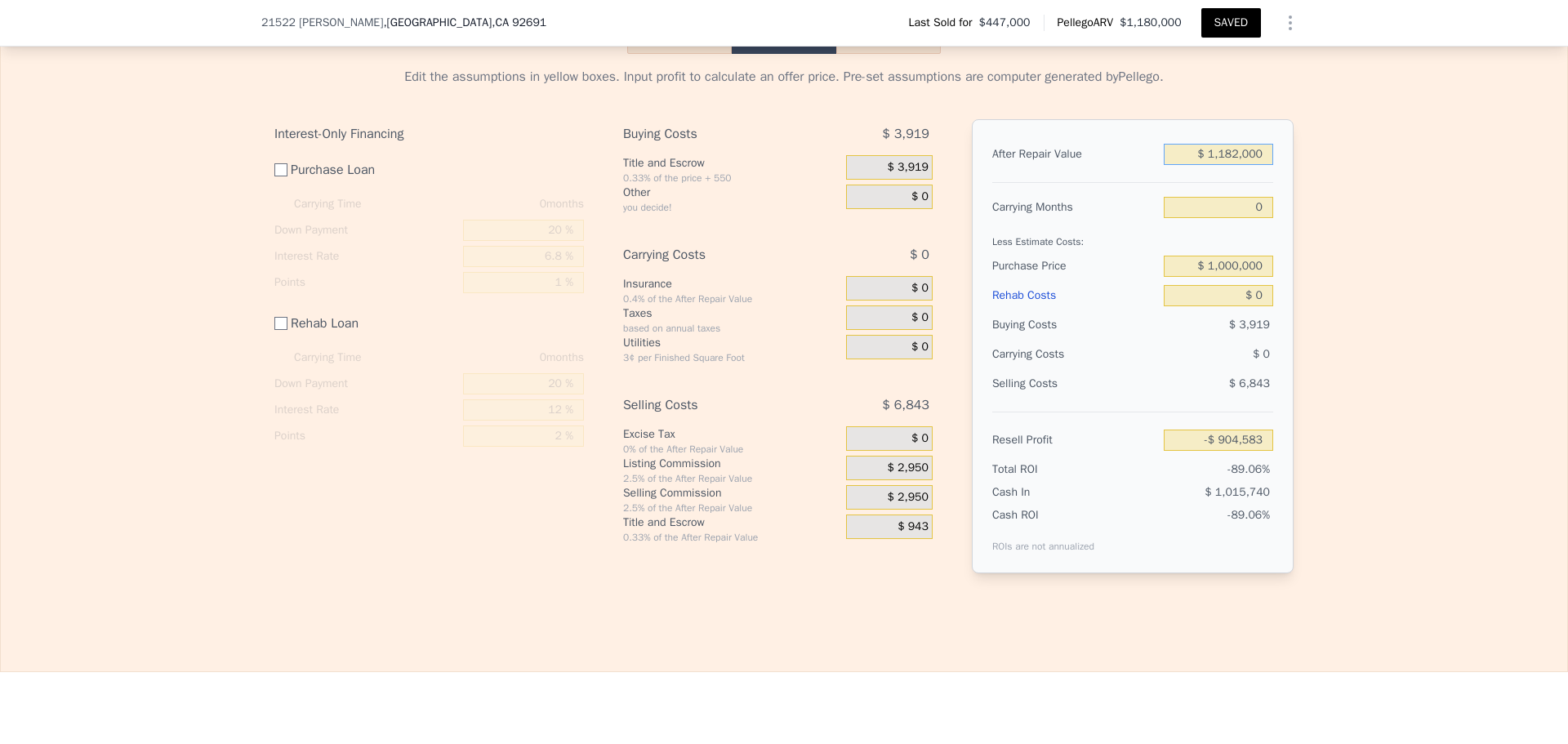 type on "$ 102,674" 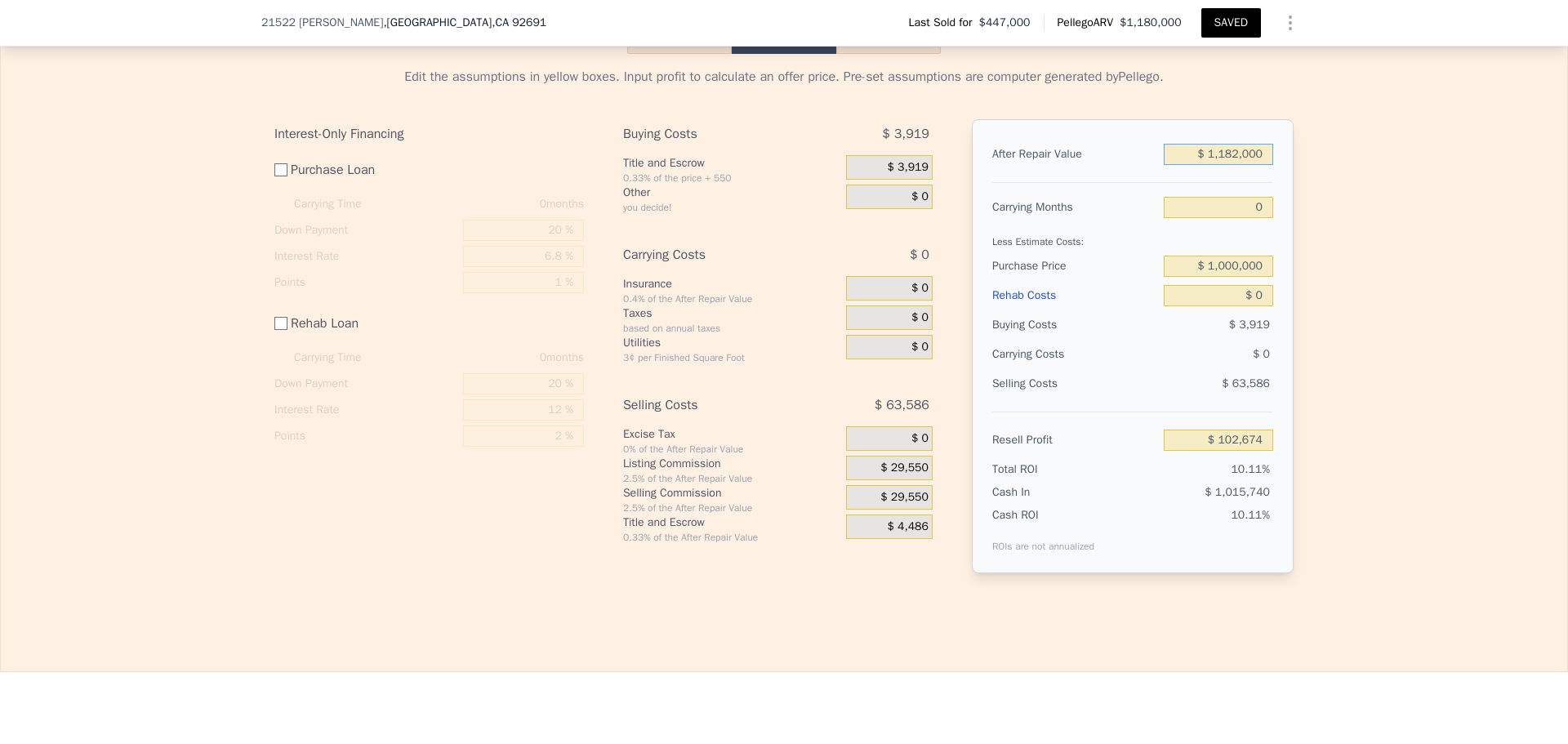 type on "$ 1,182,000" 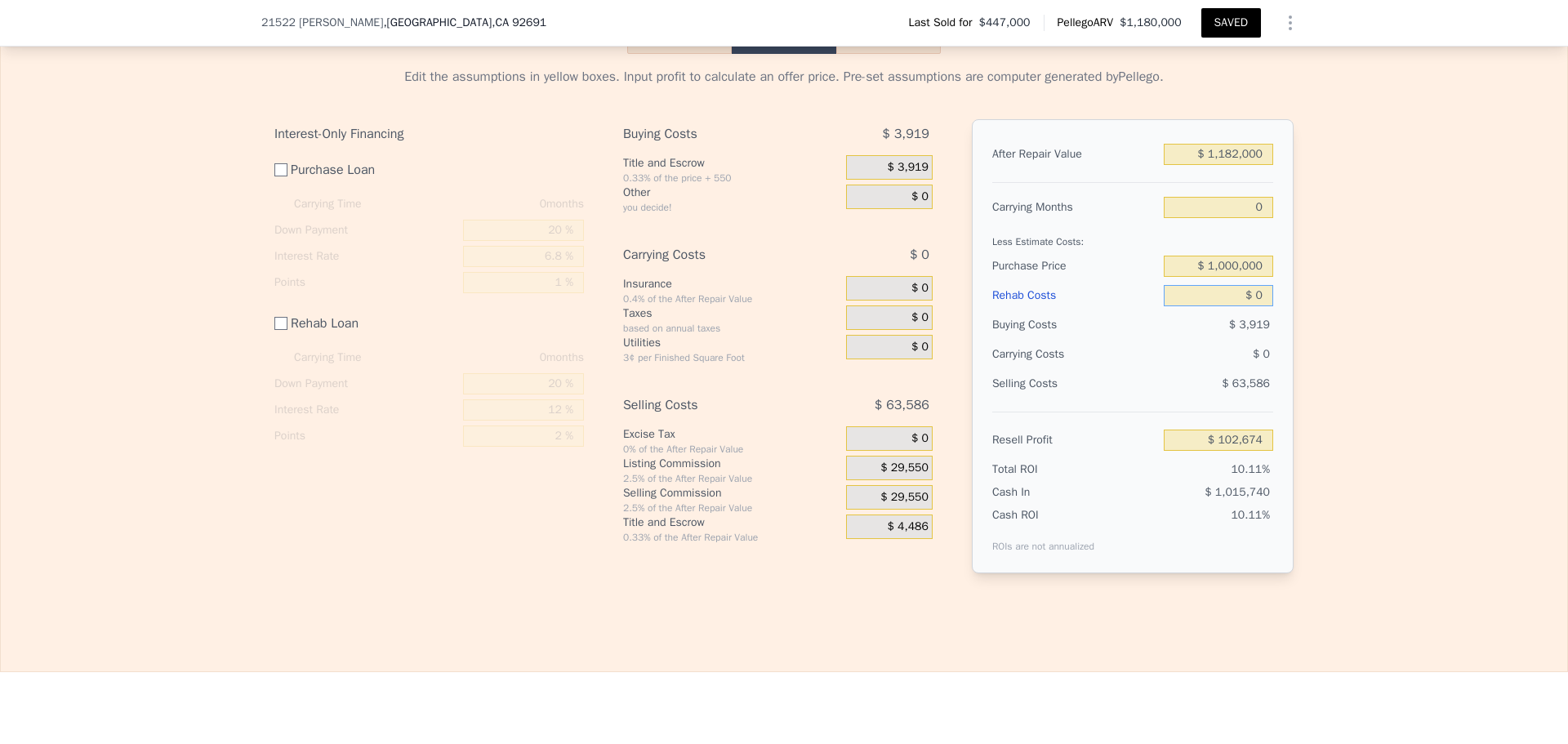 drag, startPoint x: 1232, startPoint y: 320, endPoint x: 1377, endPoint y: 305, distance: 145.7738 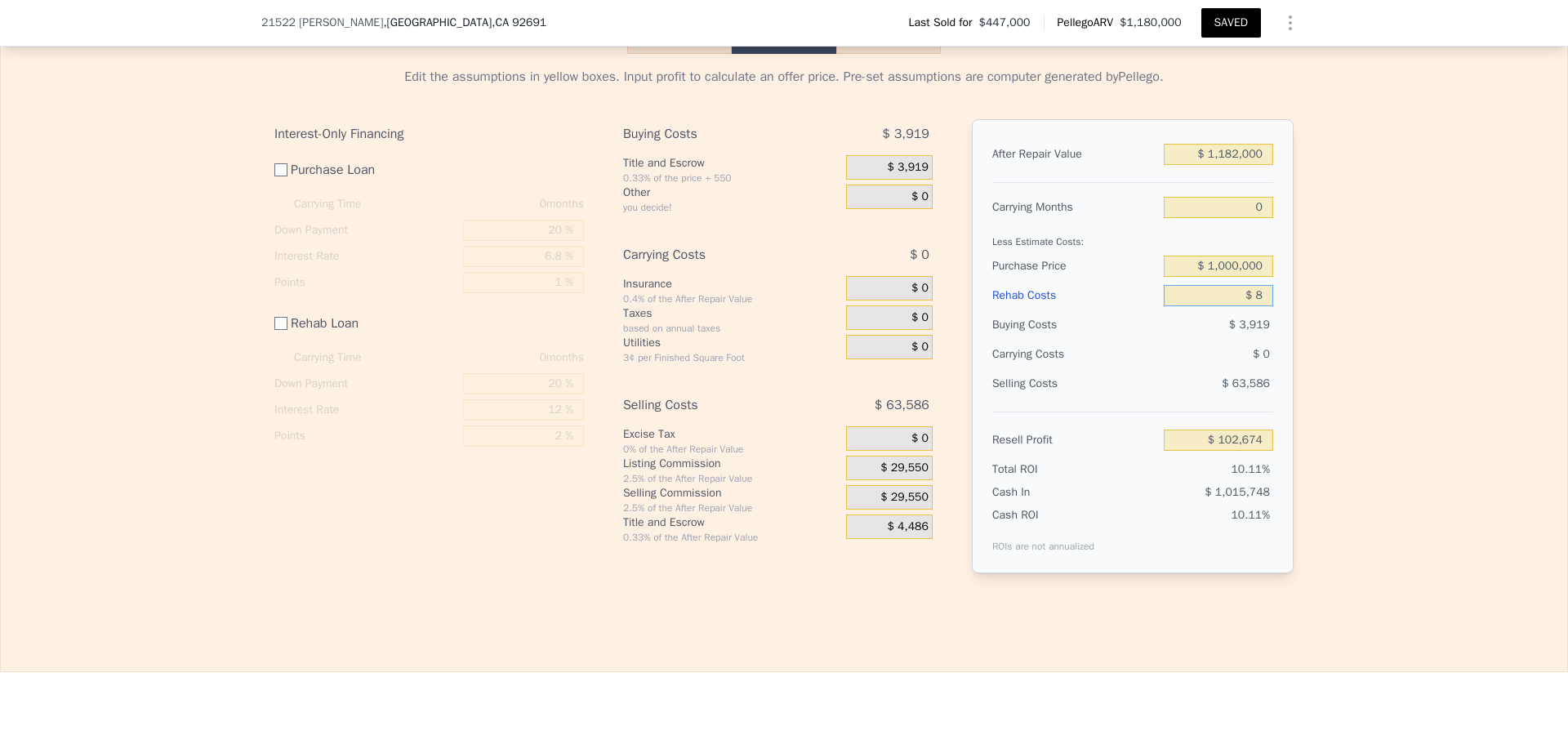 type on "$ 102,666" 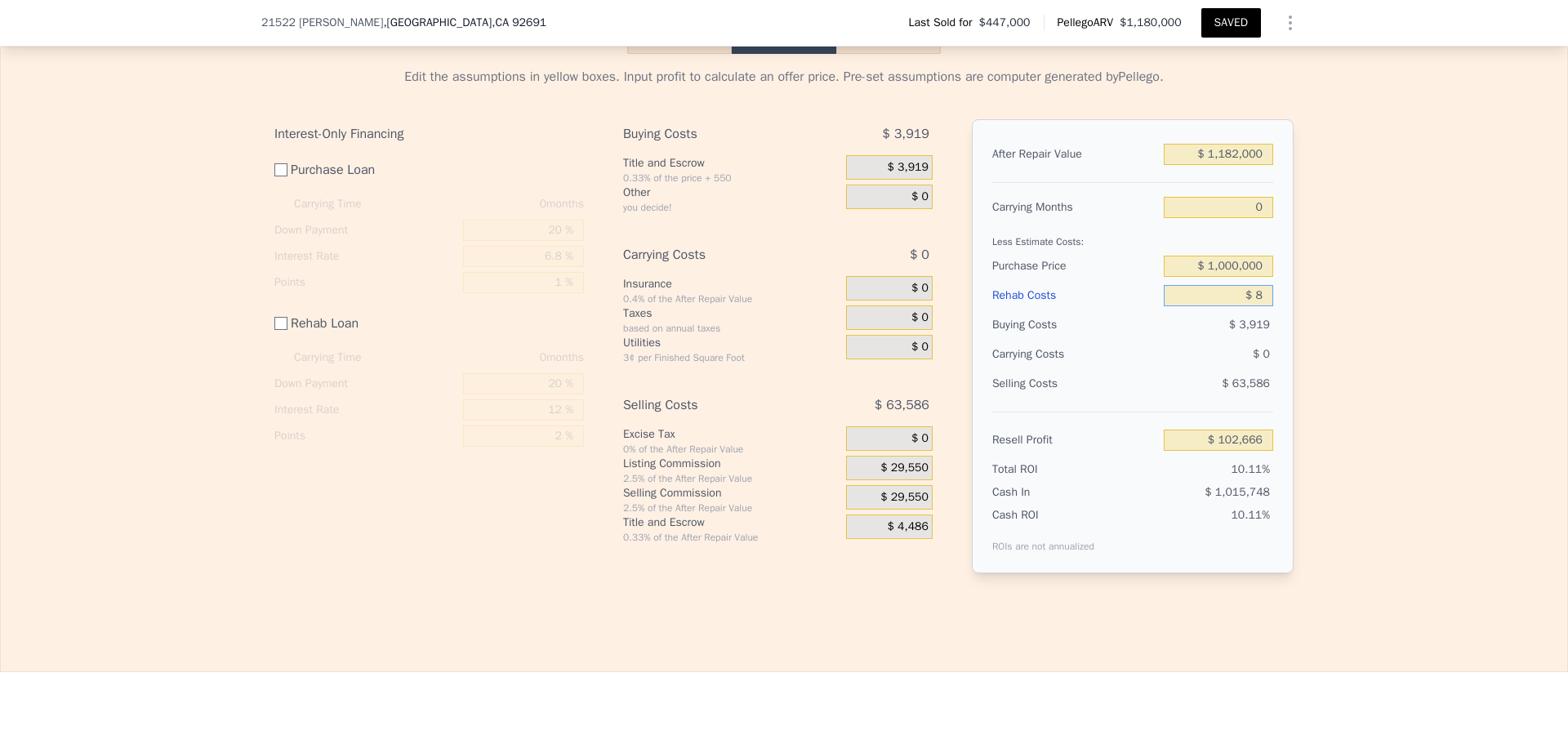 type on "$ 80" 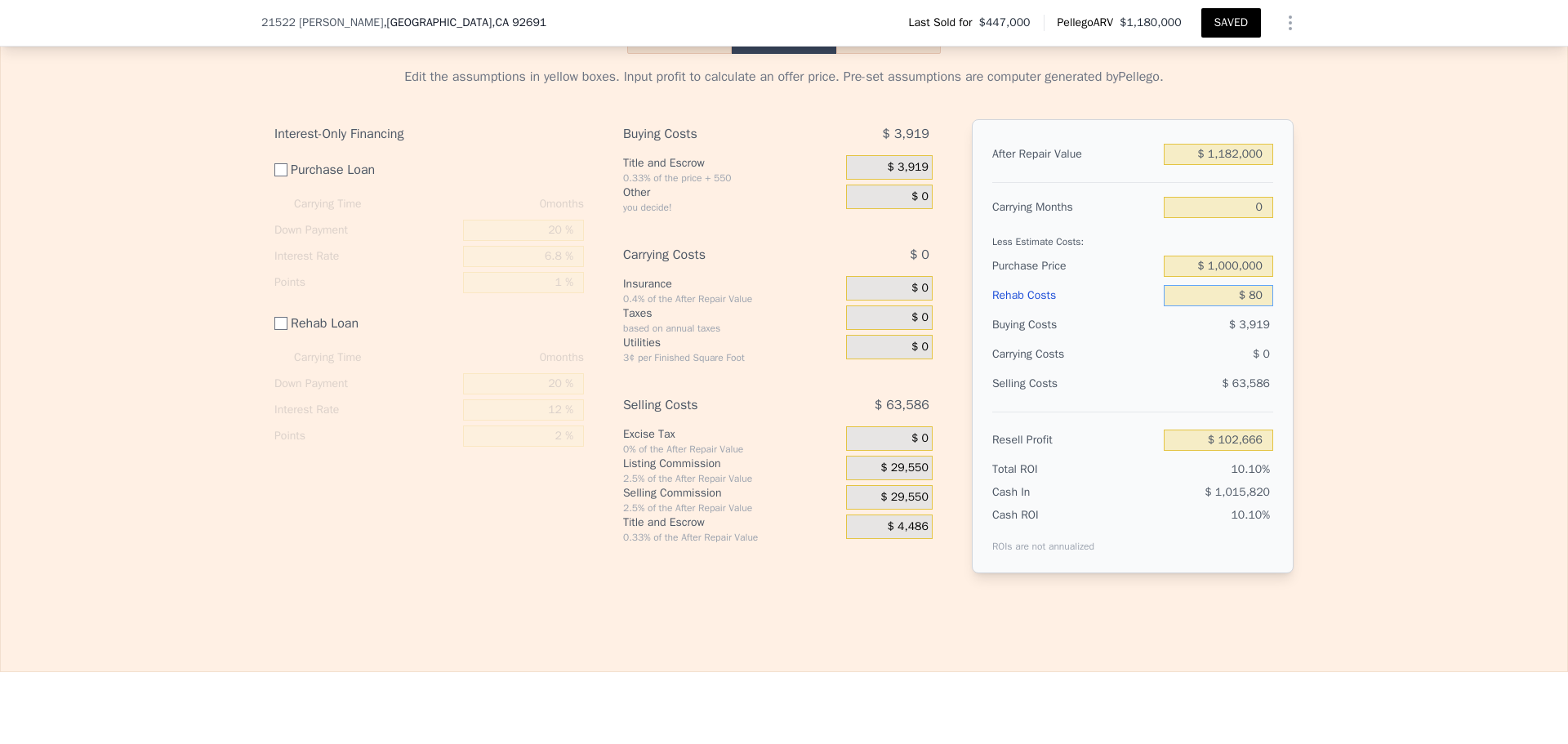 type on "$ 102,594" 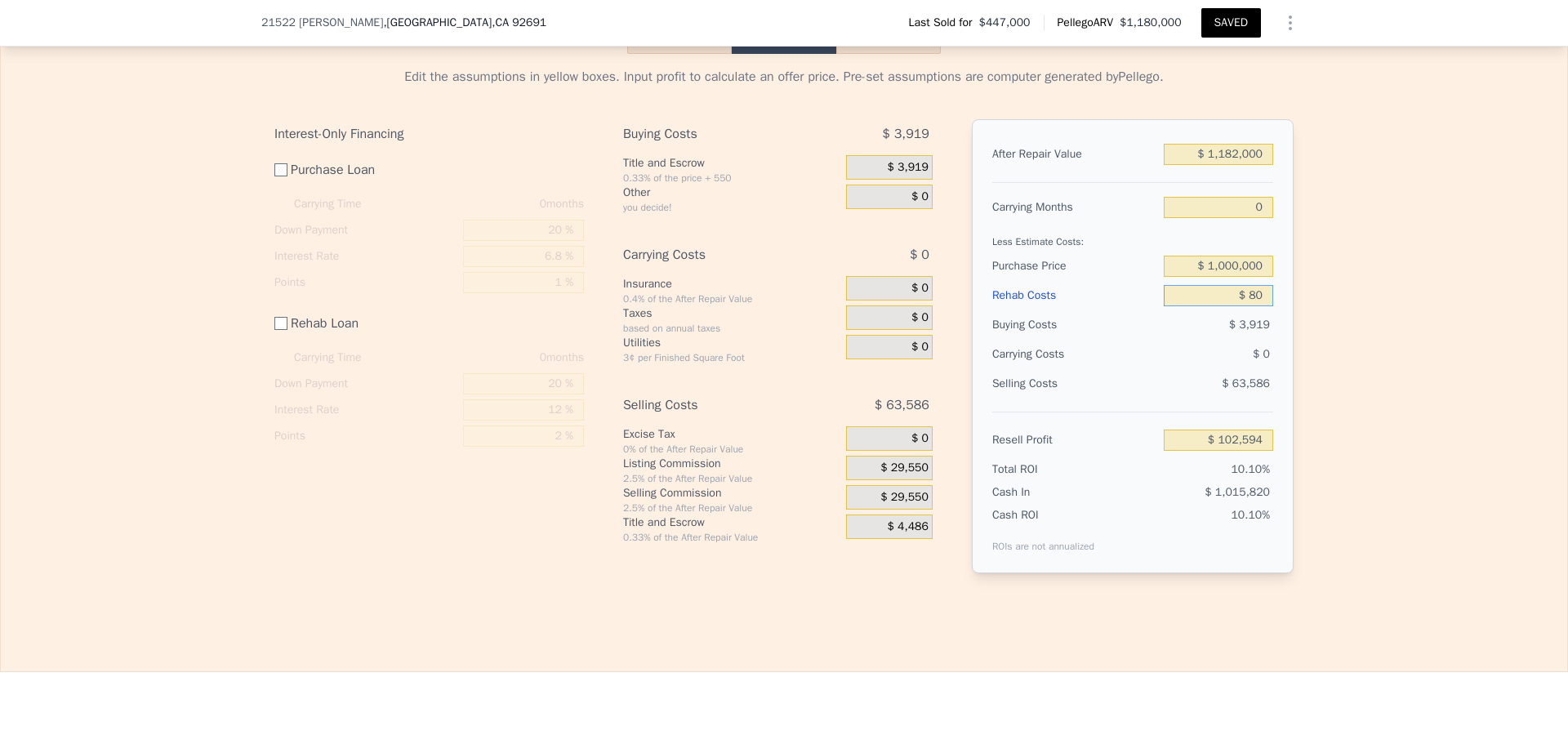 type on "$ 800" 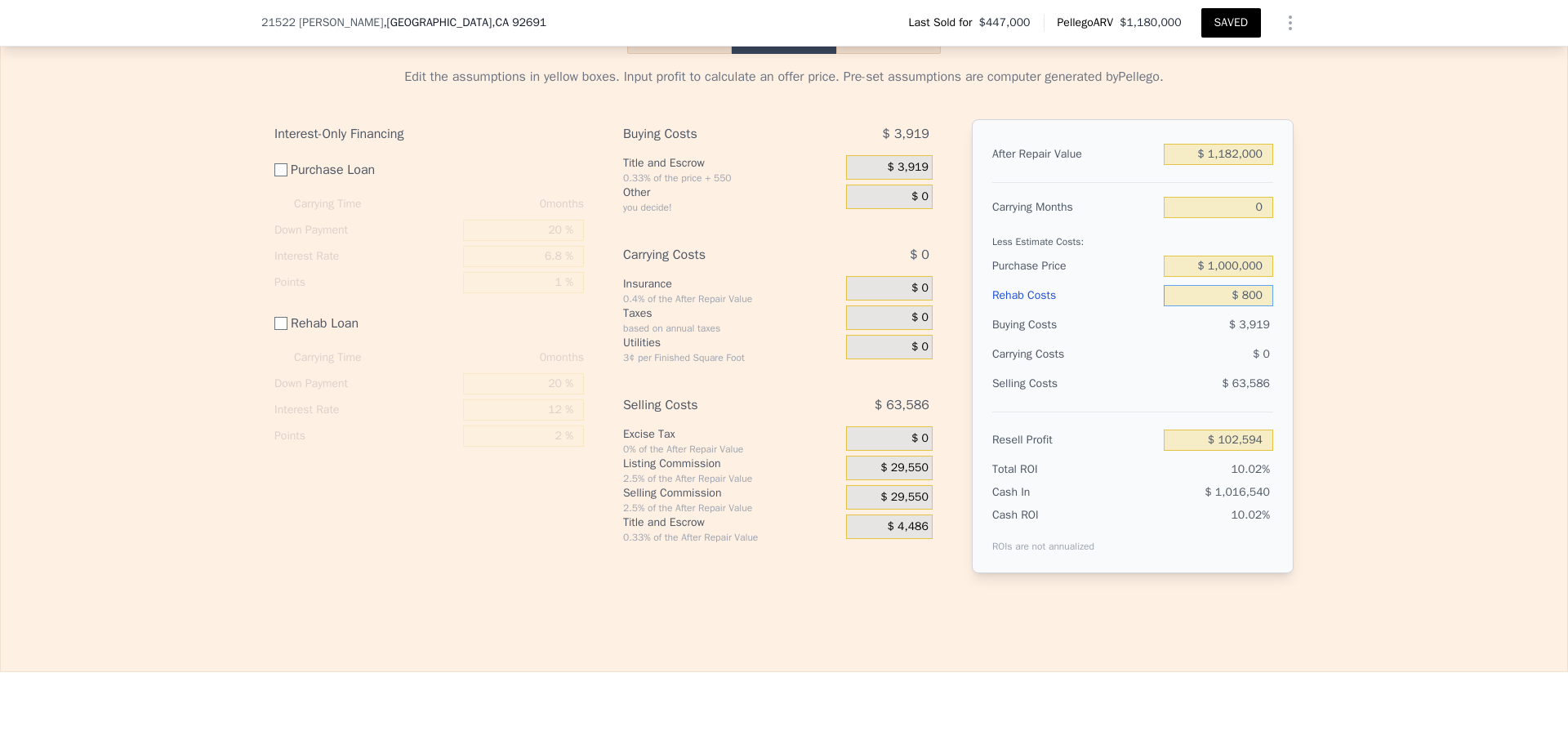 type on "$ 101,874" 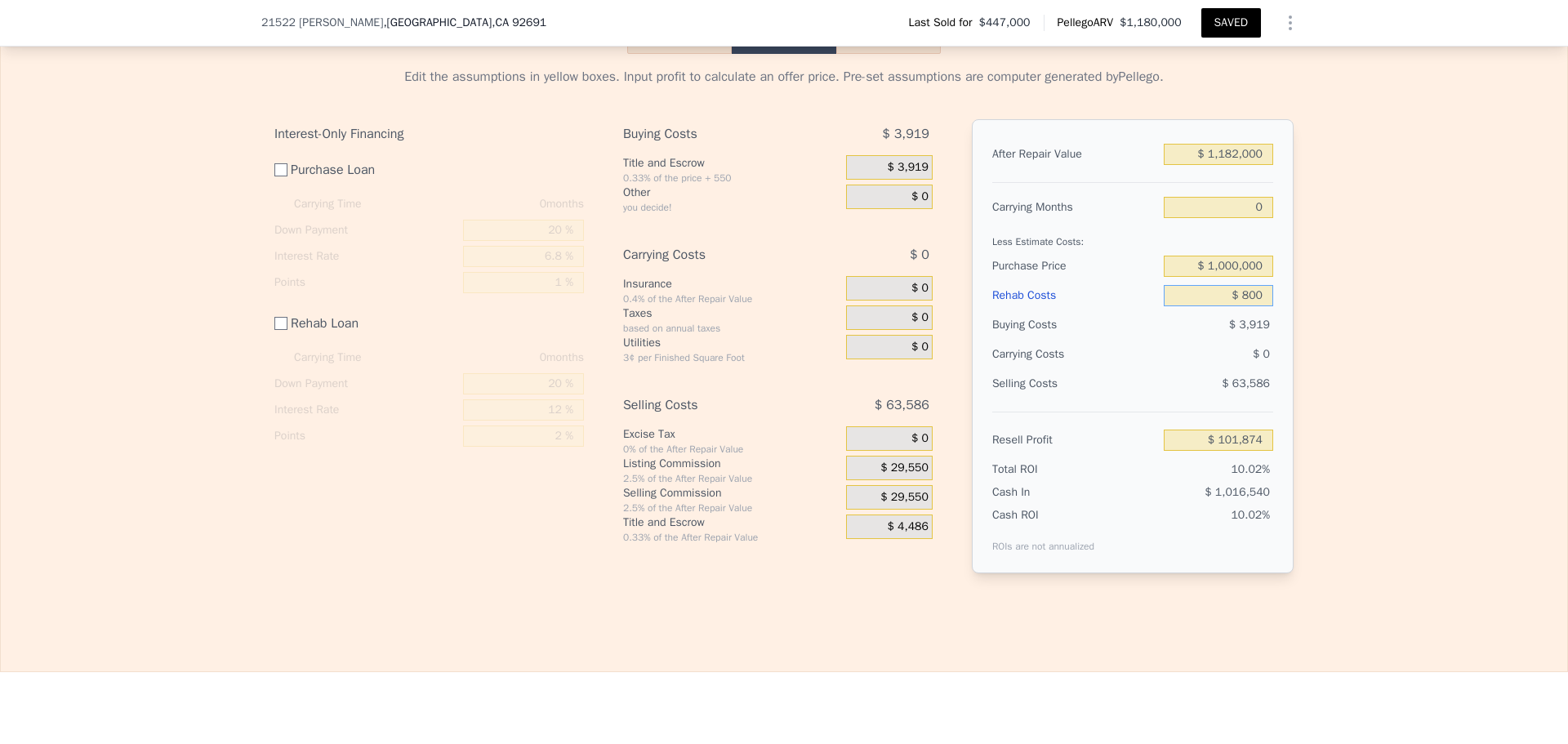 type on "$ 8,000" 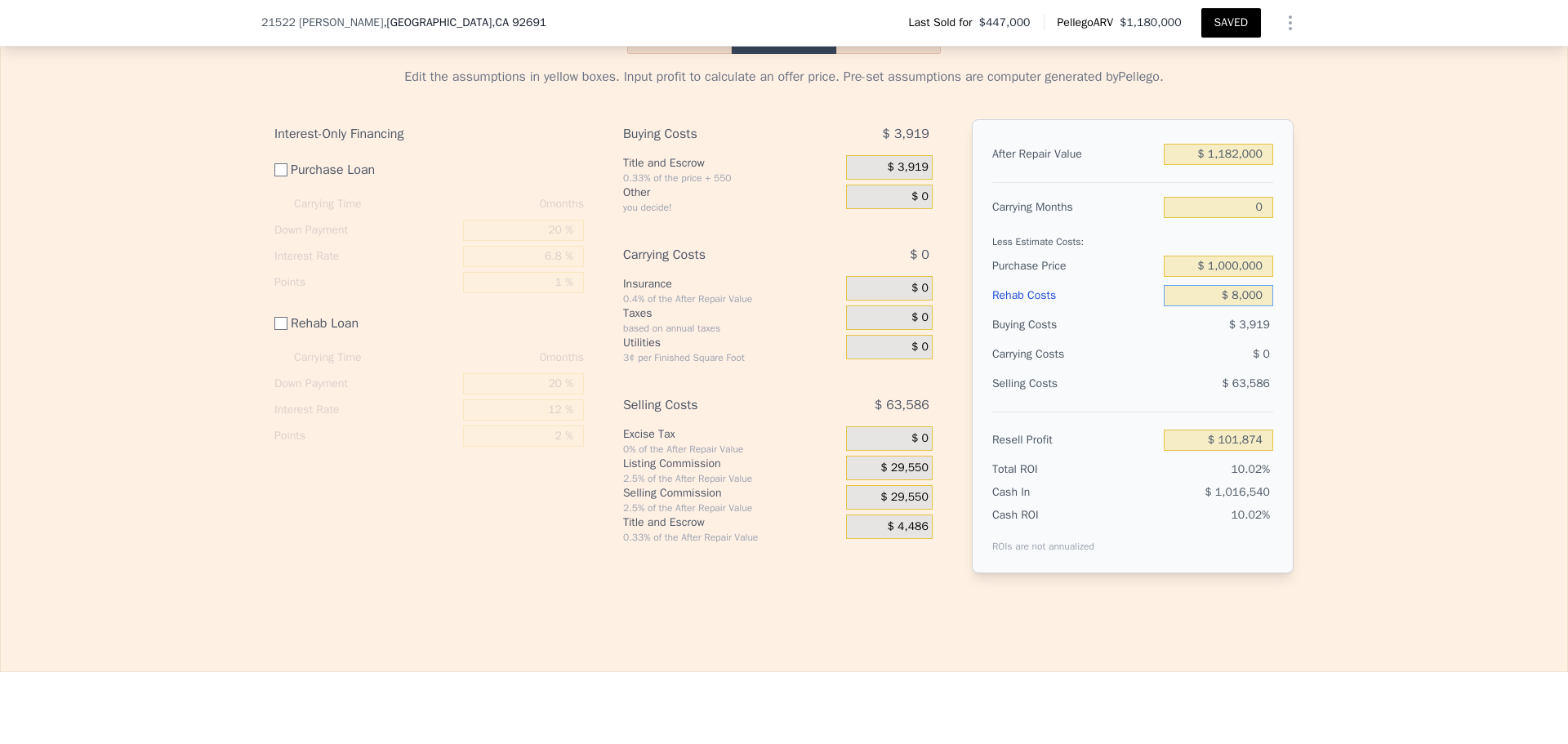 type on "$ 94,674" 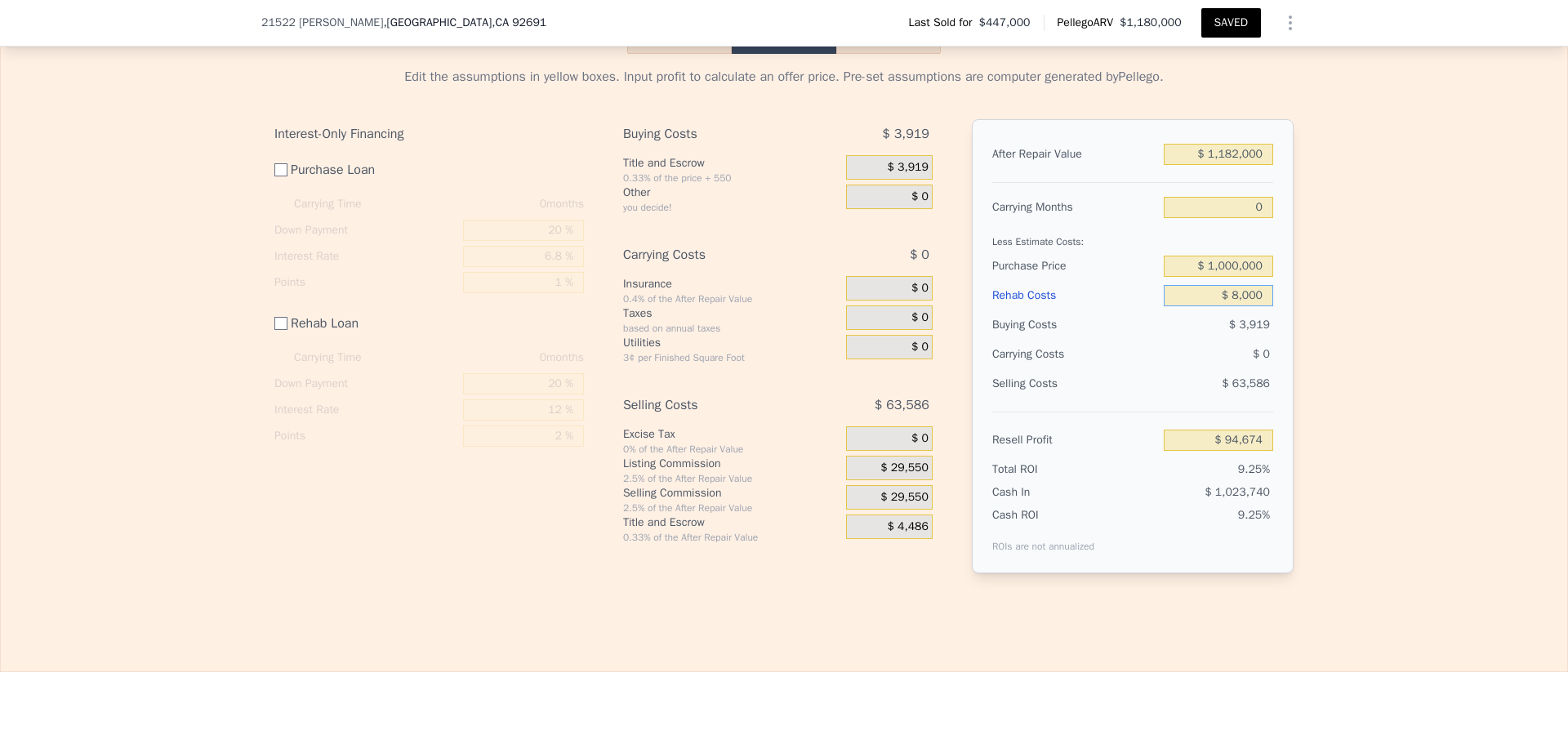 type on "$ 80,000" 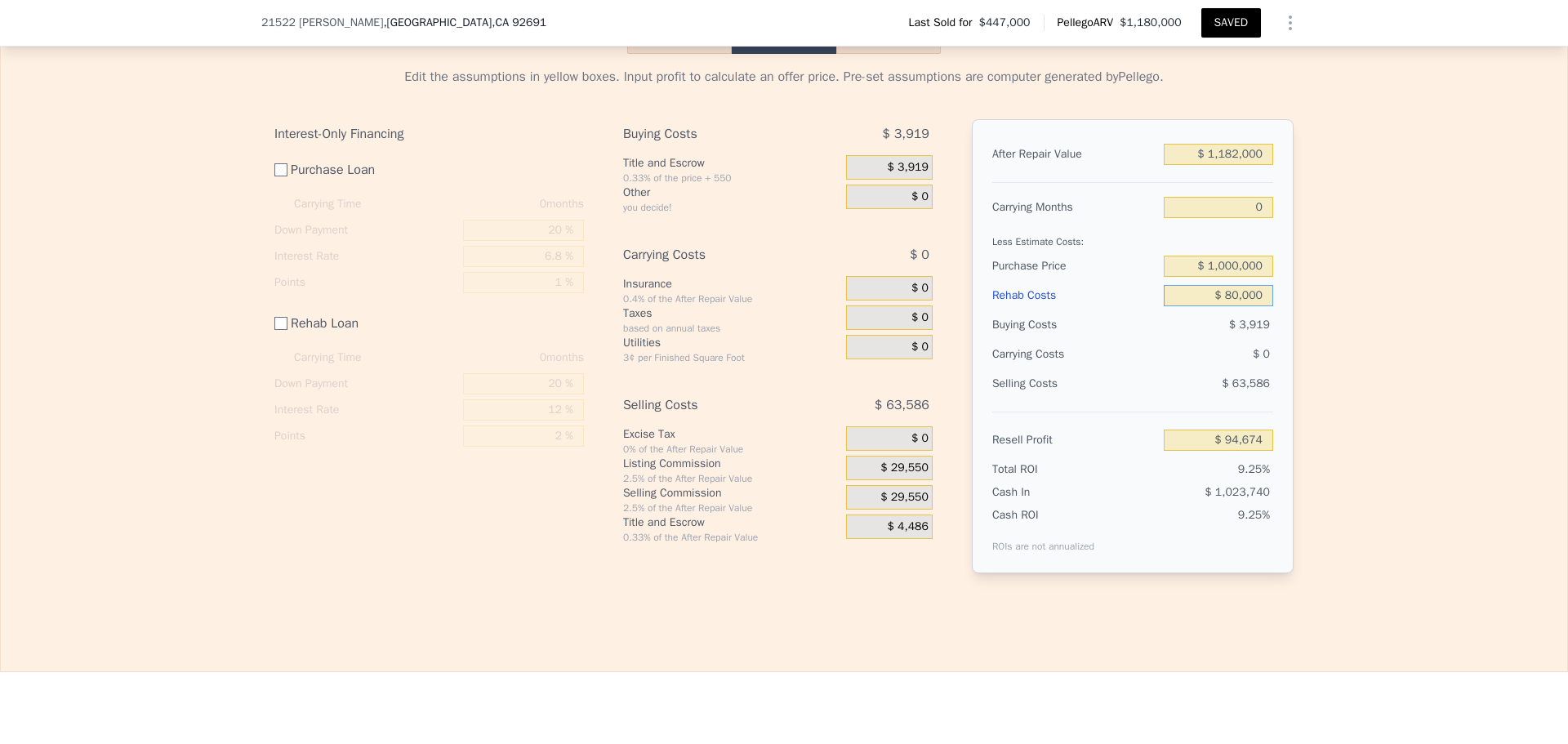 type on "$ 22,674" 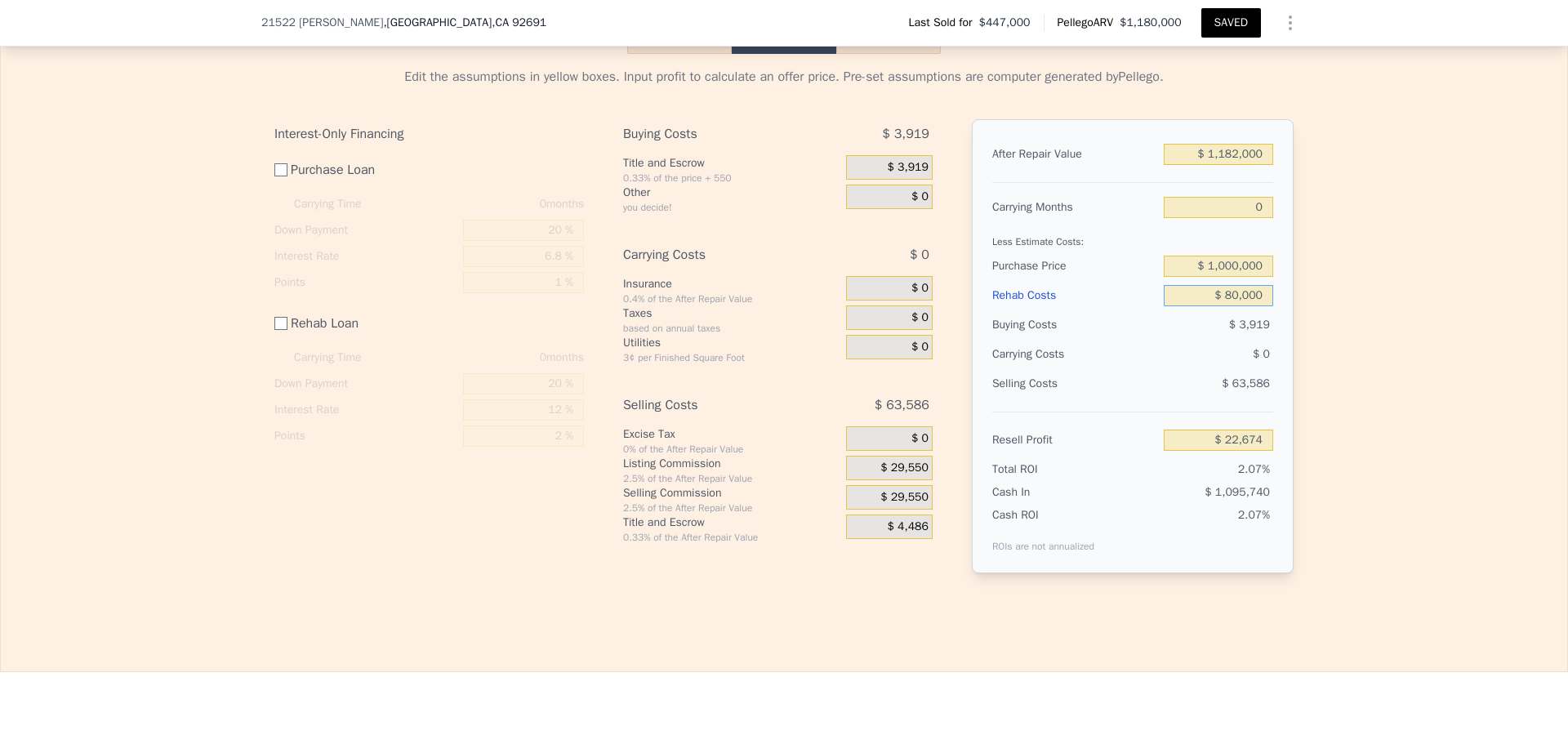 type on "$ 80,000" 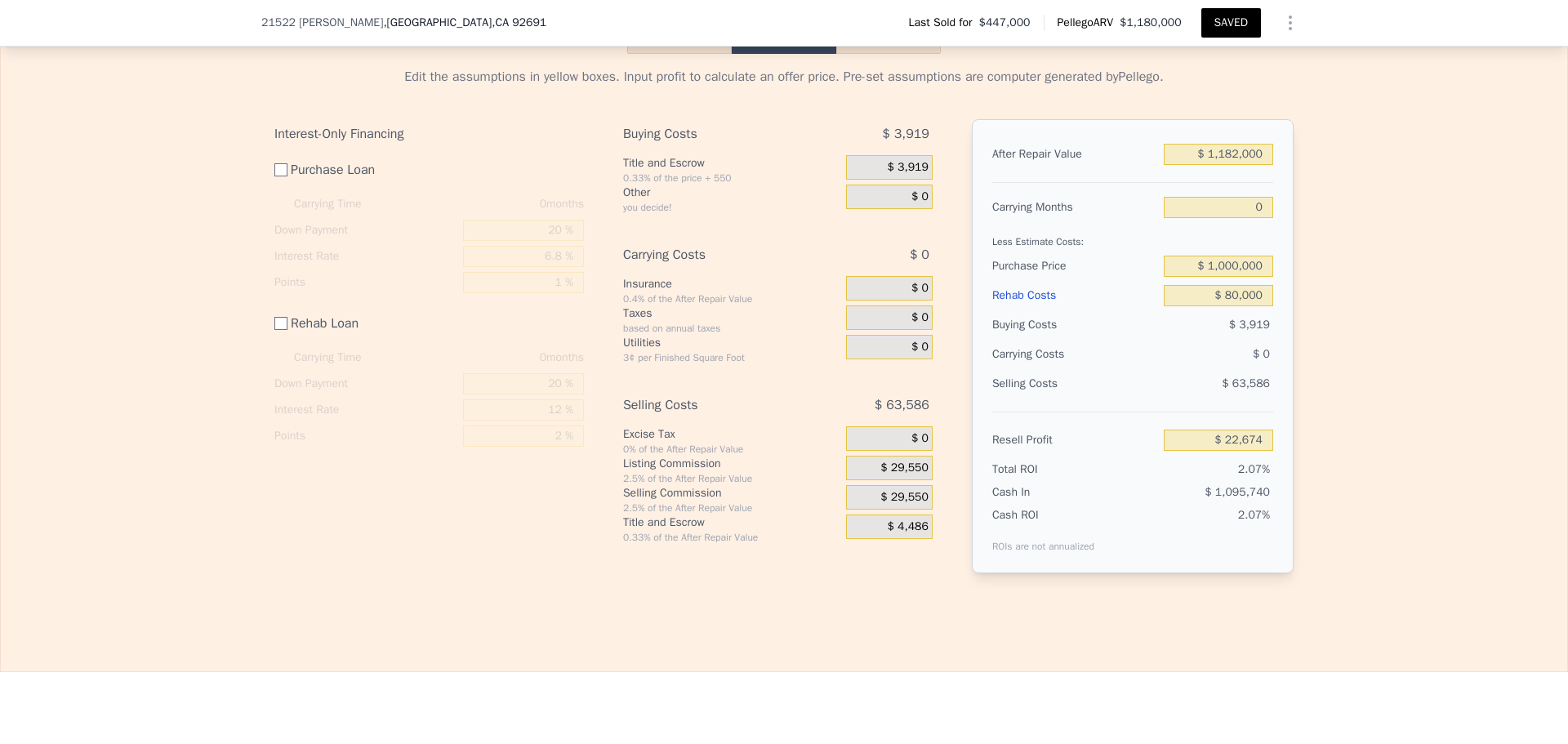 click on "Edit the assumptions in yellow boxes. Input profit to calculate an offer price. Pre-set assumptions are computer generated by  [PERSON_NAME] . Interest-Only Financing Purchase Loan Carrying Time 0  months Down Payment 20 % Interest Rate 6.8 % Points 1 % Rehab Loan Carrying Time 0  months Down Payment 20 % Interest Rate 12 % Points 2 % Buying Costs $ 3,919 Title and Escrow 0.33% of the price + 550 $ 3,919 Other you decide! $ 0 Carrying Costs $ 0 Insurance 0.4% of the After Repair Value $ 0 Taxes based on annual taxes $ 0 Utilities 3¢ per Finished Square Foot $ 0 Selling Costs $ 63,586 Excise Tax 0% of the After Repair Value $ 0 Listing Commission 2.5% of the After Repair Value $ 29,550 Selling Commission 2.5% of the After Repair Value $ 29,550 Title and Escrow 0.33% of the After Repair Value $ 4,486 After Repair Value $ 1,182,000 Carrying Months 0 Less Estimate Costs: Purchase Price $ 1,000,000 Rehab Costs $ 80,000 Buying Costs $ 3,919 Carrying Costs $ 0 Selling Costs $ 63,586 Resell Profit $ 22,674 Total ROI 2.07%" at bounding box center [784, 327] 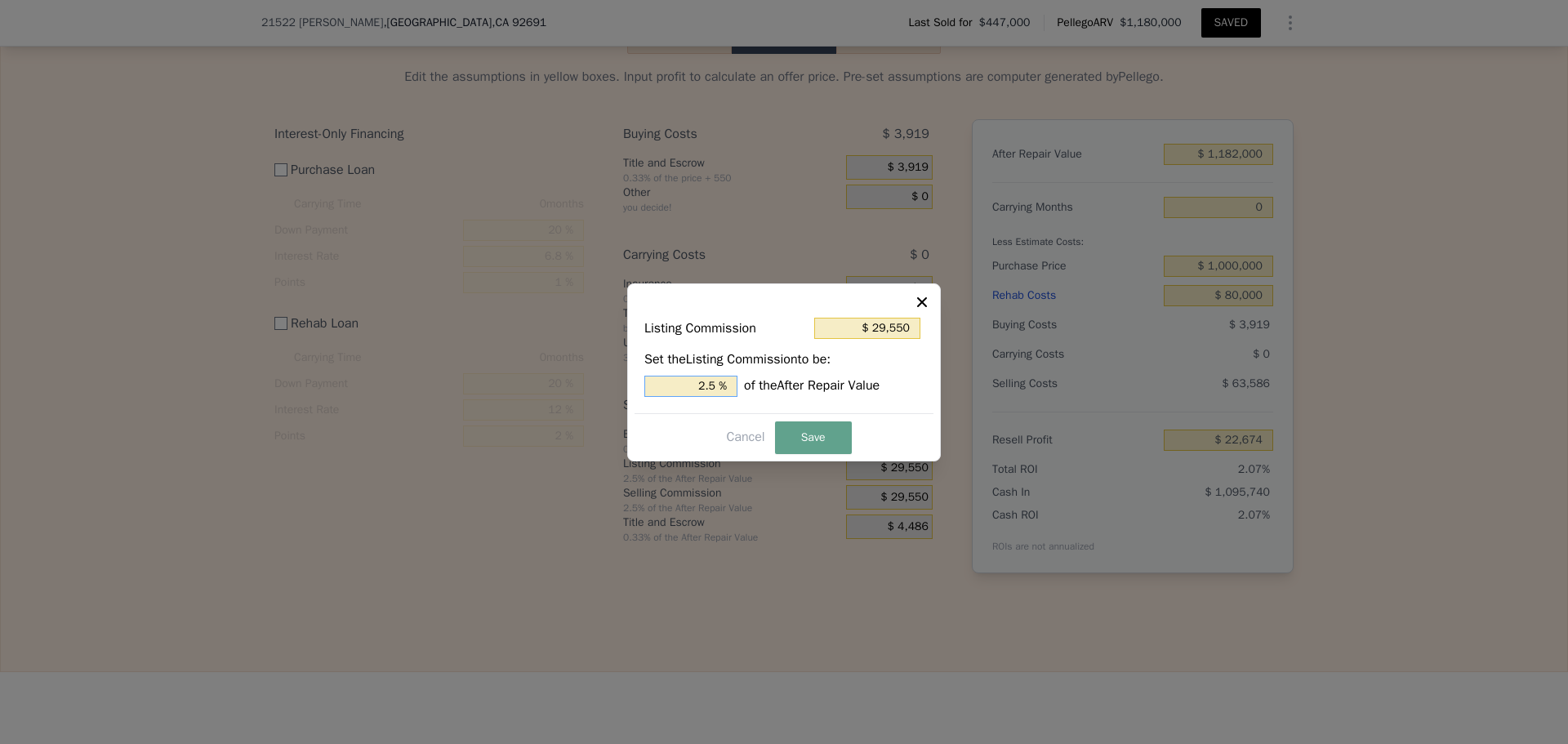 drag, startPoint x: 694, startPoint y: 385, endPoint x: 867, endPoint y: 385, distance: 173 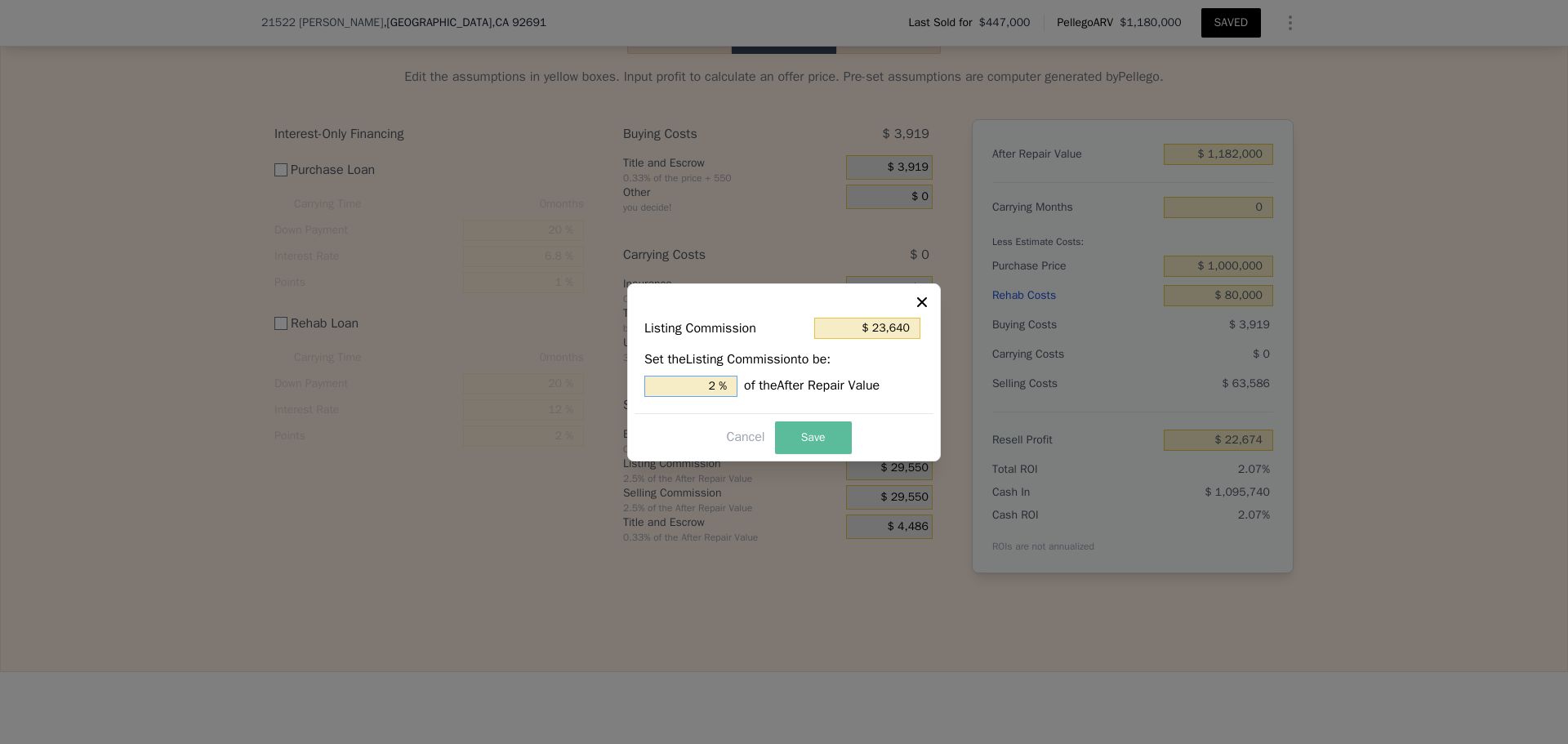 type on "2 %" 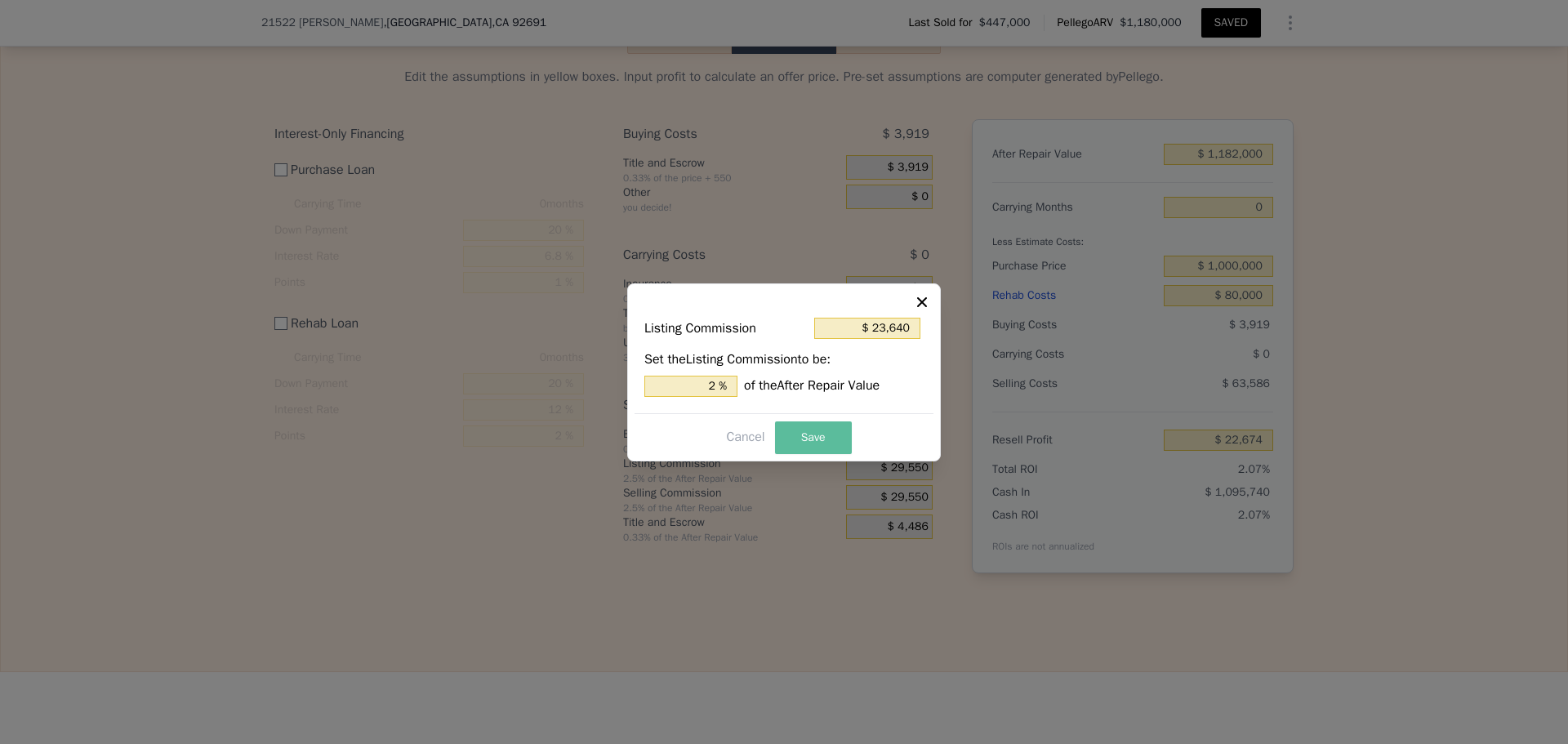 click on "Save" at bounding box center (813, 438) 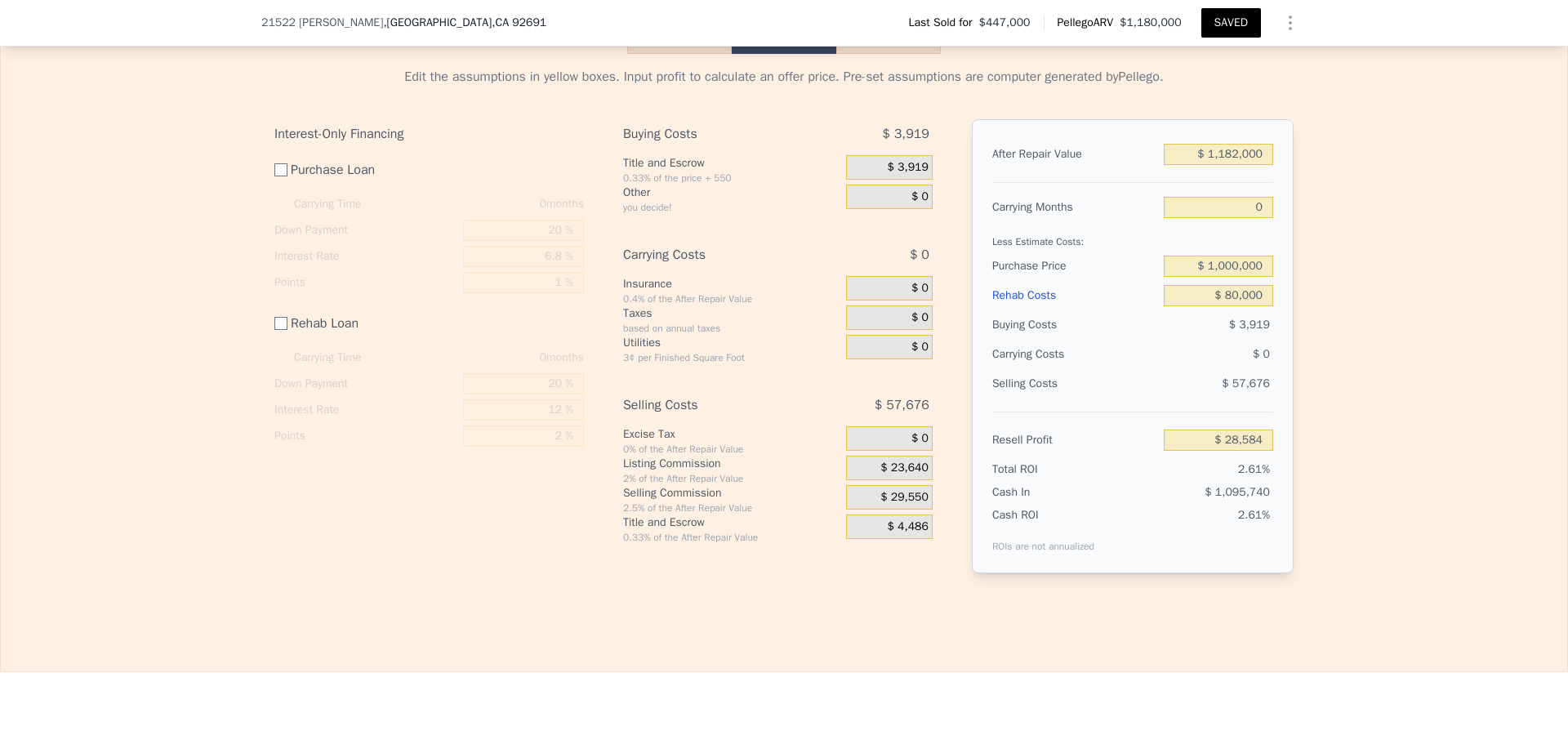 click on "$ 29,550" at bounding box center [889, 497] 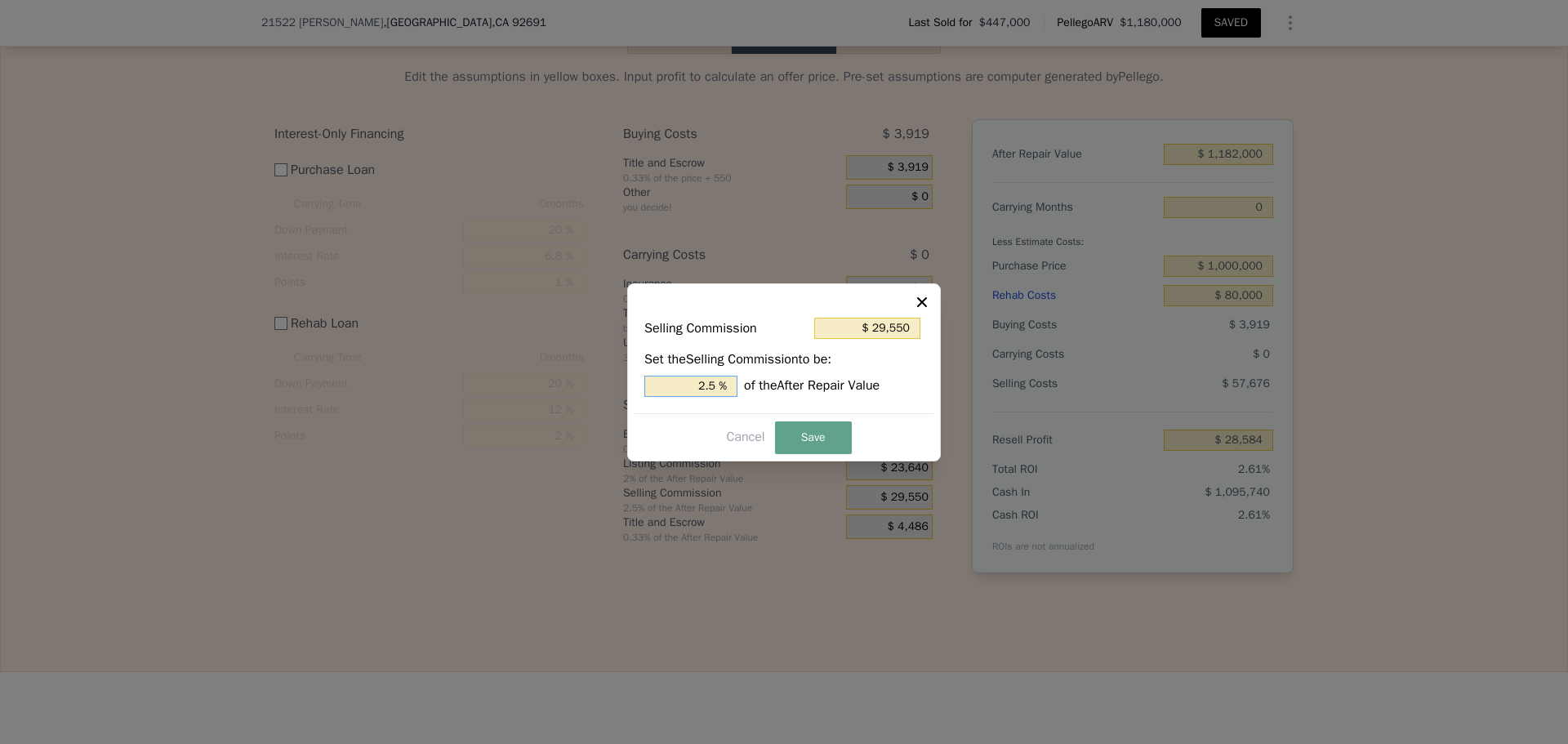 drag, startPoint x: 693, startPoint y: 387, endPoint x: 889, endPoint y: 401, distance: 196.49936 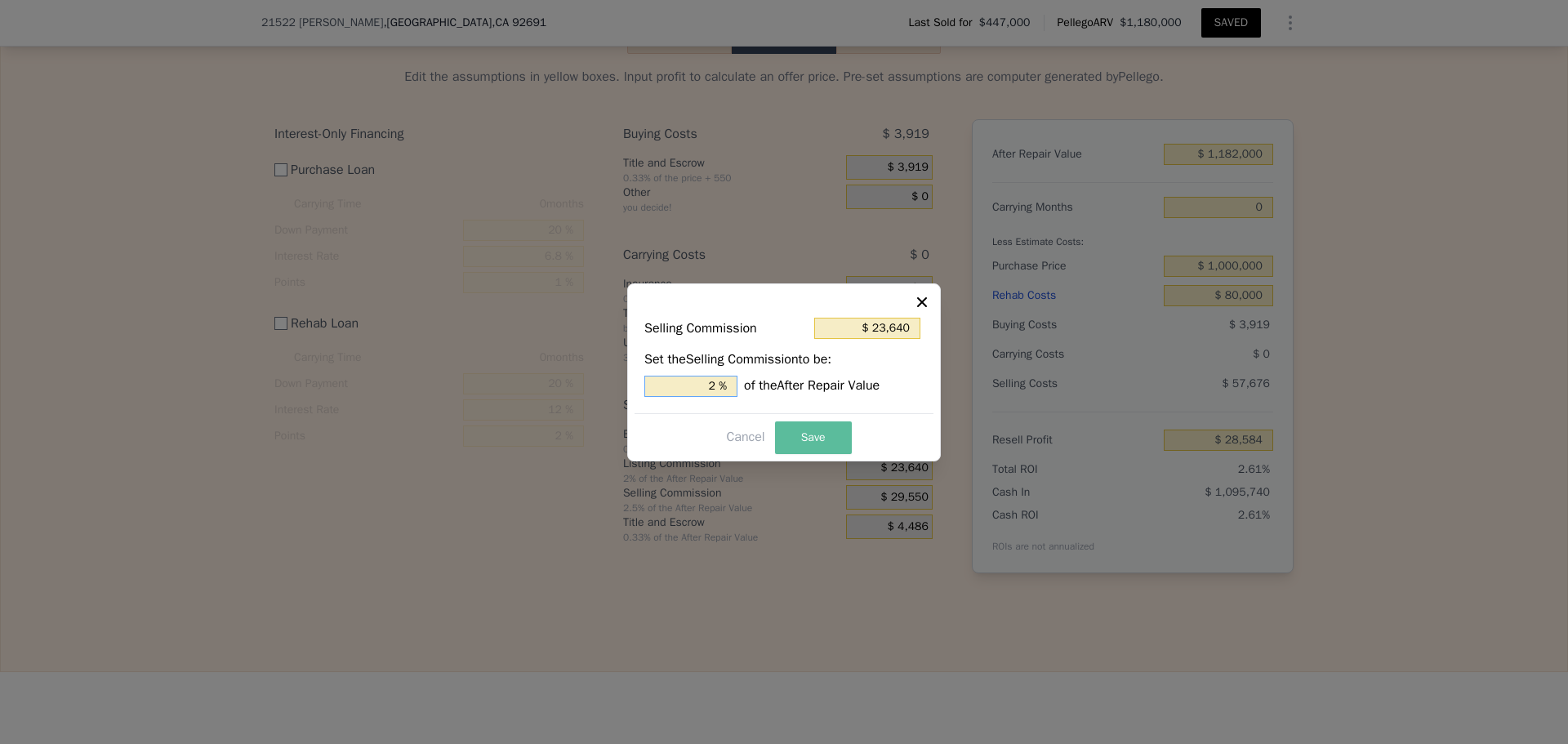 type on "2 %" 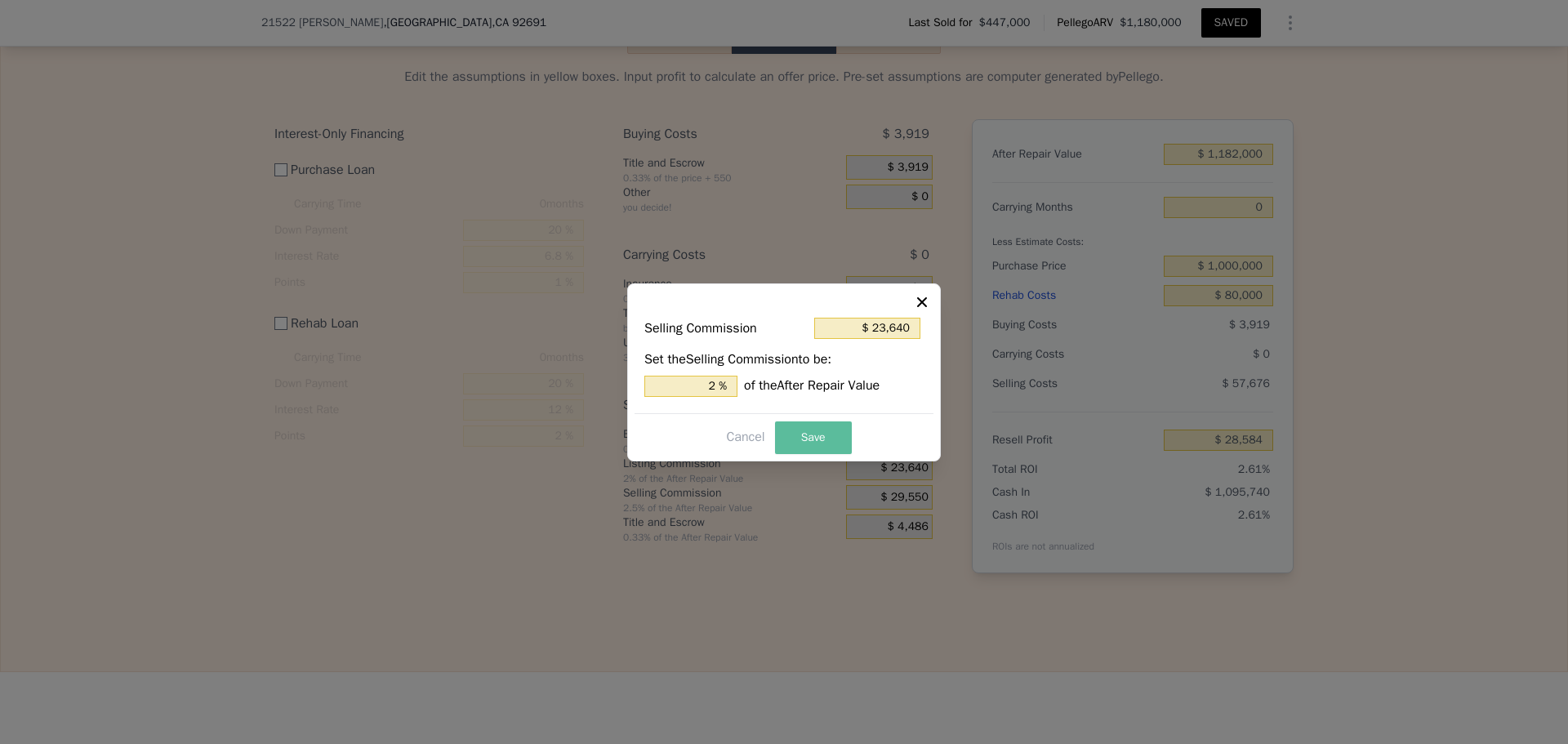 click on "Save" at bounding box center (813, 438) 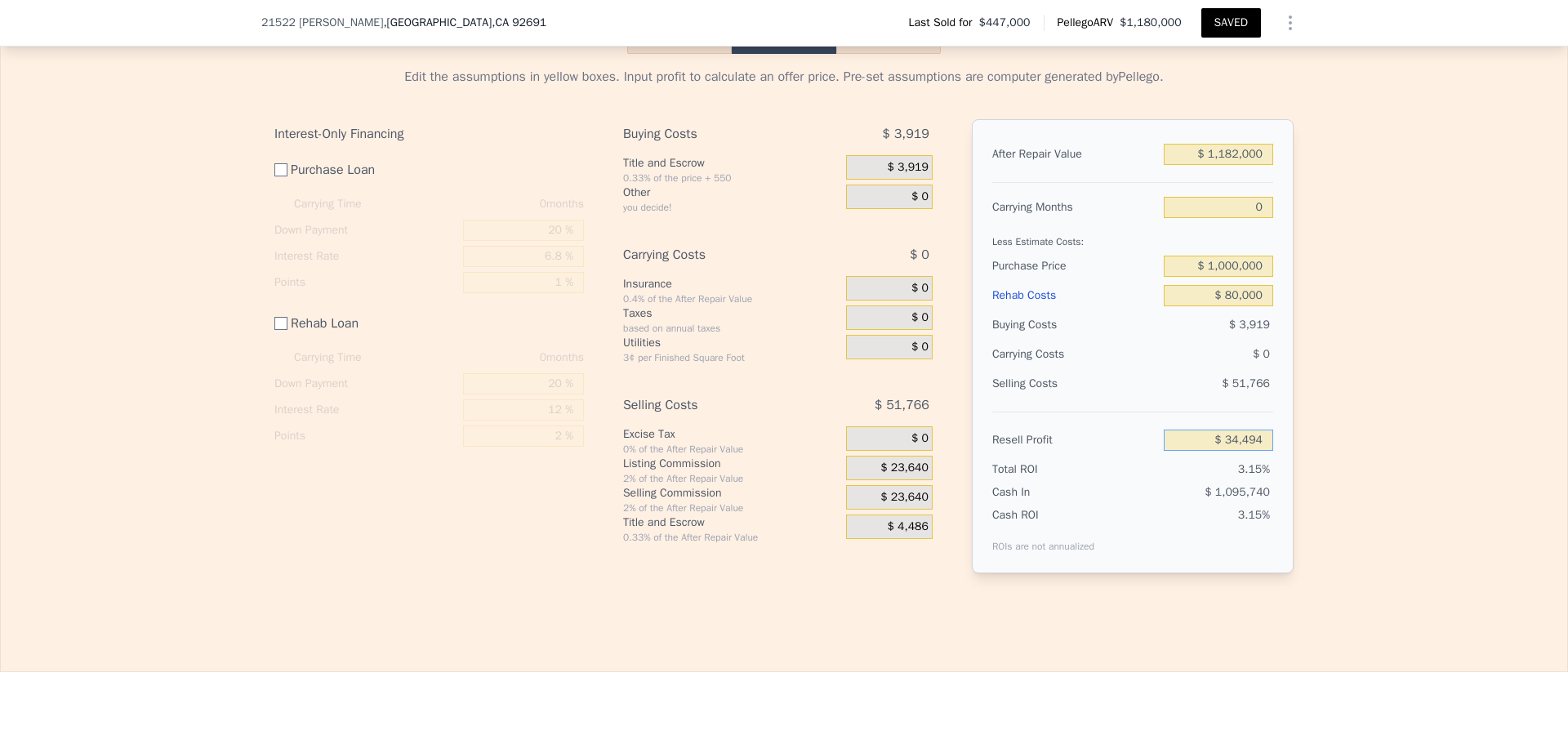 drag, startPoint x: 1208, startPoint y: 466, endPoint x: 1387, endPoint y: 462, distance: 179.04469 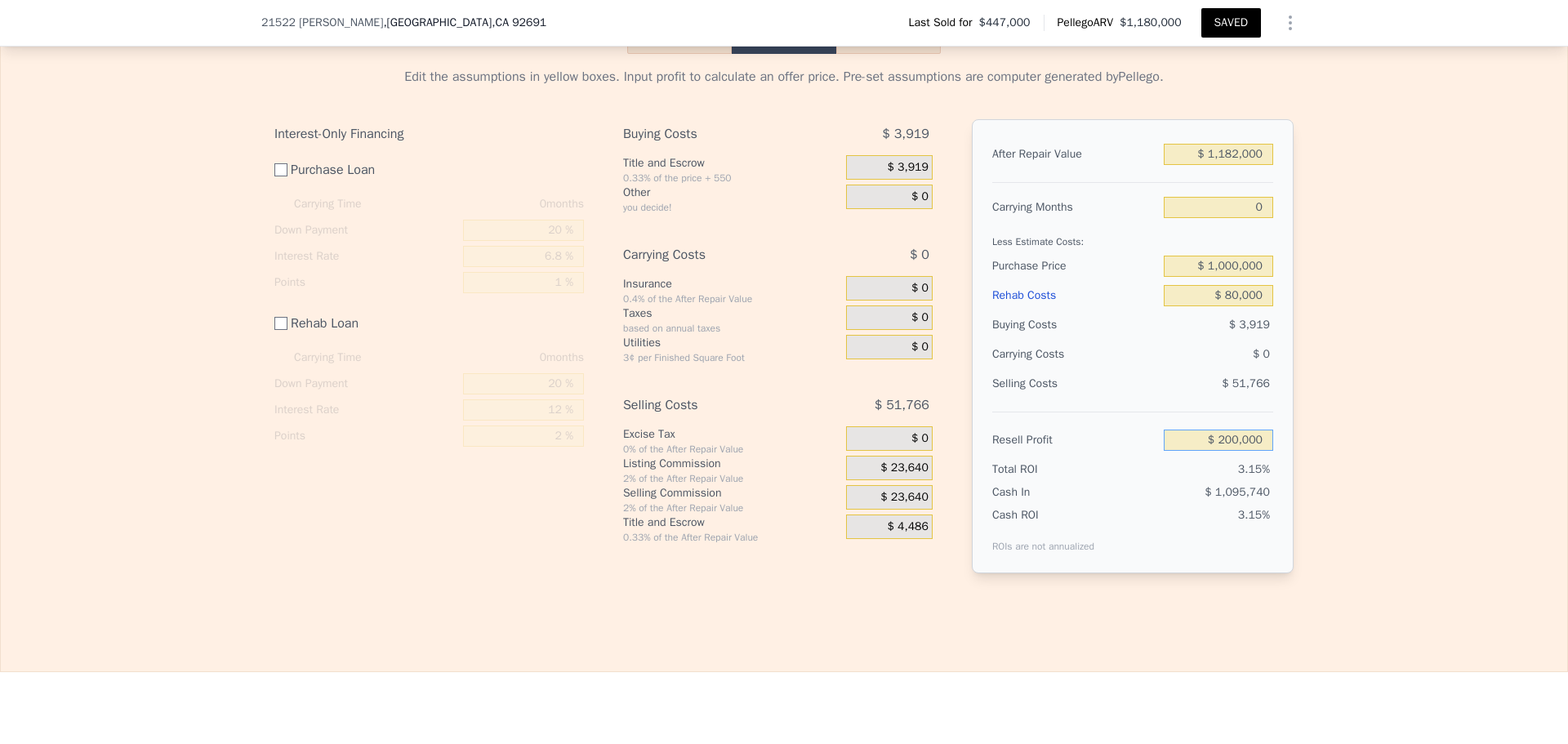 type on "$ 200,000" 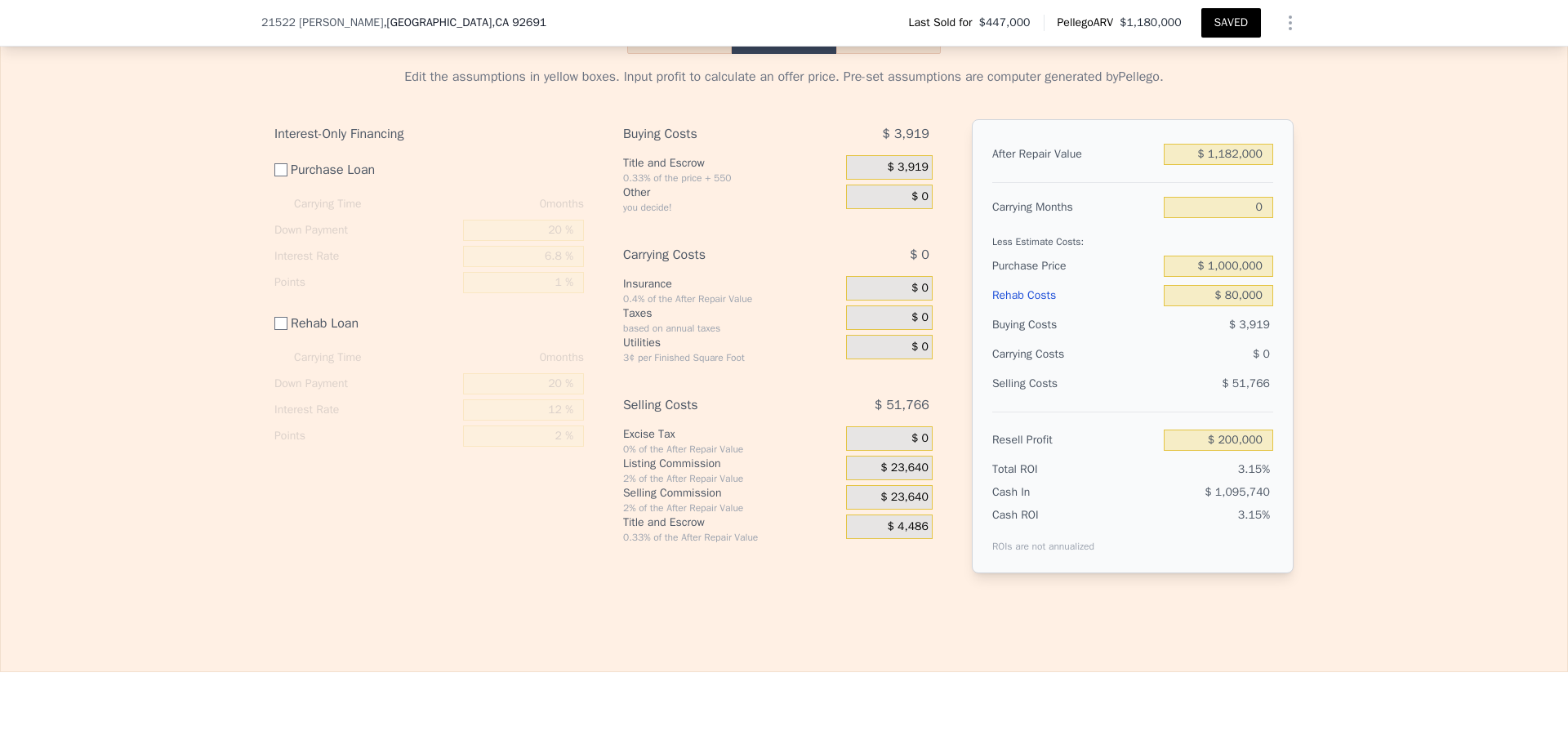 click on "Edit the assumptions in yellow boxes. Input profit to calculate an offer price. Pre-set assumptions are computer generated by  [PERSON_NAME] . Interest-Only Financing Purchase Loan Carrying Time 0  months Down Payment 20 % Interest Rate 6.8 % Points 1 % Rehab Loan Carrying Time 0  months Down Payment 20 % Interest Rate 12 % Points 2 % Buying Costs $ 3,919 Title and Escrow 0.33% of the price + 550 $ 3,919 Other you decide! $ 0 Carrying Costs $ 0 Insurance 0.4% of the After Repair Value $ 0 Taxes based on annual taxes $ 0 Utilities 3¢ per Finished Square Foot $ 0 Selling Costs $ 51,766 Excise Tax 0% of the After Repair Value $ 0 Listing Commission 2% of the After Repair Value $ 23,640 Selling Commission 2% of the After Repair Value $ 23,640 Title and Escrow 0.33% of the After Repair Value $ 4,486 After Repair Value $ 1,182,000 Carrying Months 0 Less Estimate Costs: Purchase Price $ 1,000,000 Rehab Costs $ 80,000 Buying Costs $ 3,919 Carrying Costs $ 0 Selling Costs $ 51,766 Resell Profit $ 200,000 Total ROI 3.15%" at bounding box center [784, 327] 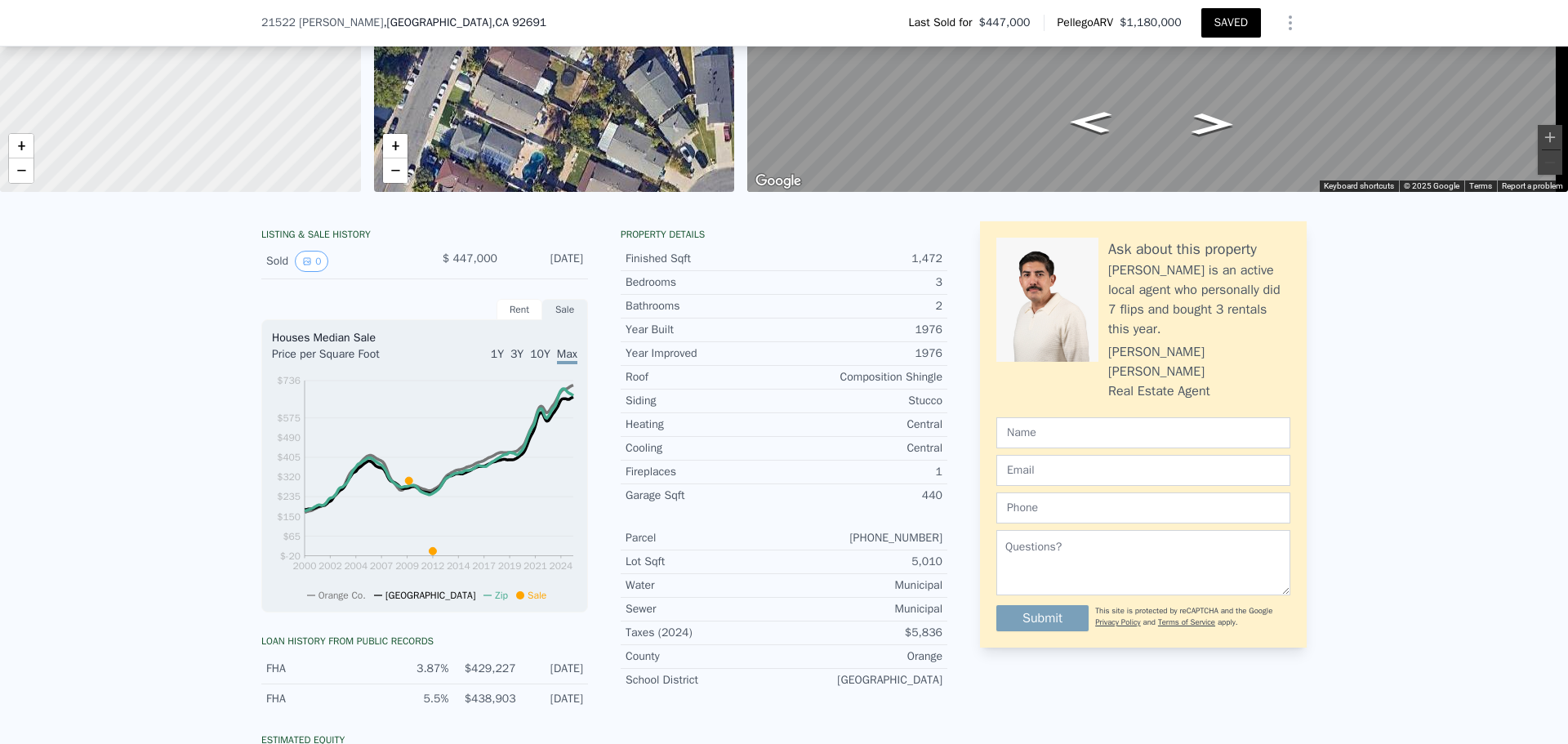 scroll, scrollTop: 155, scrollLeft: 0, axis: vertical 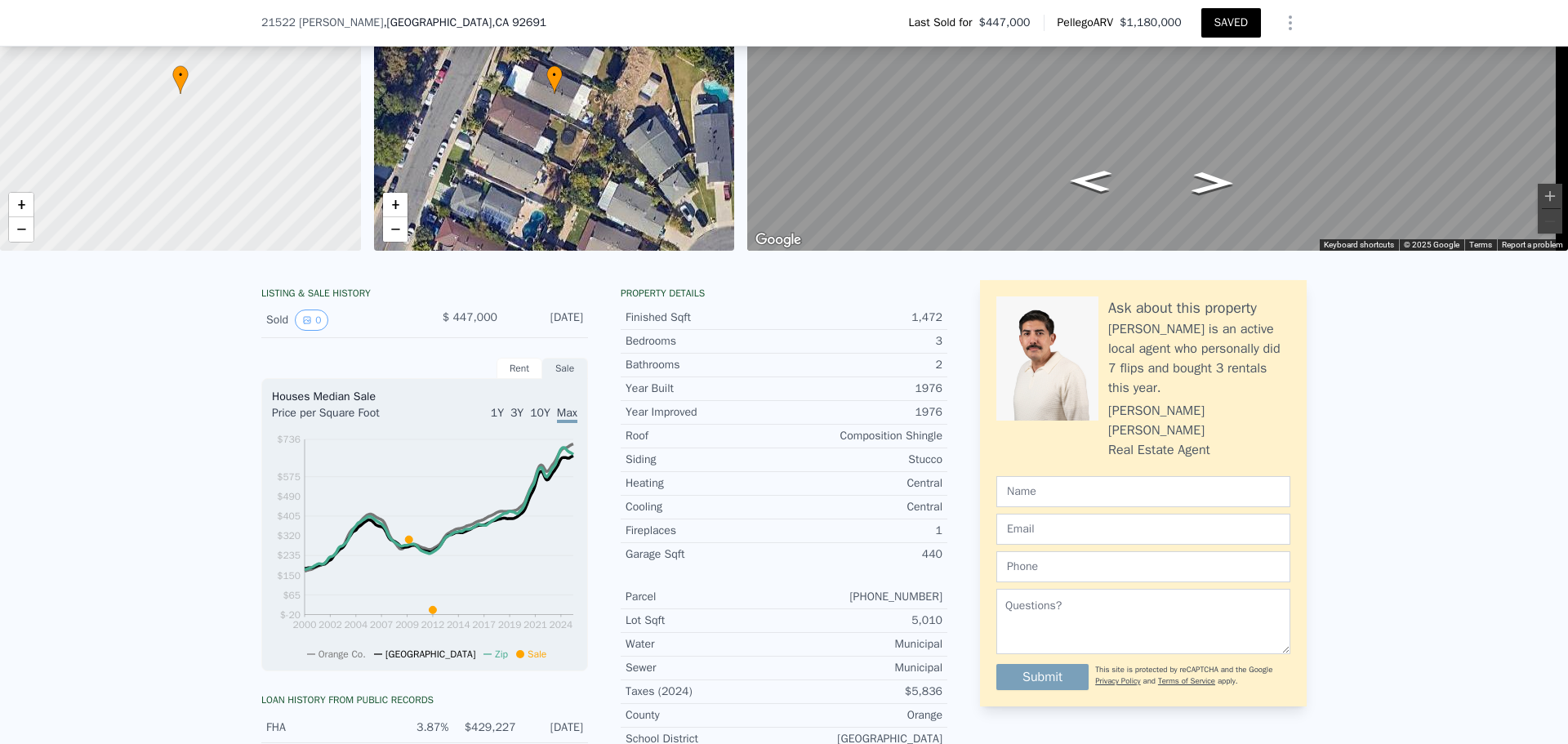 checkbox on "true" 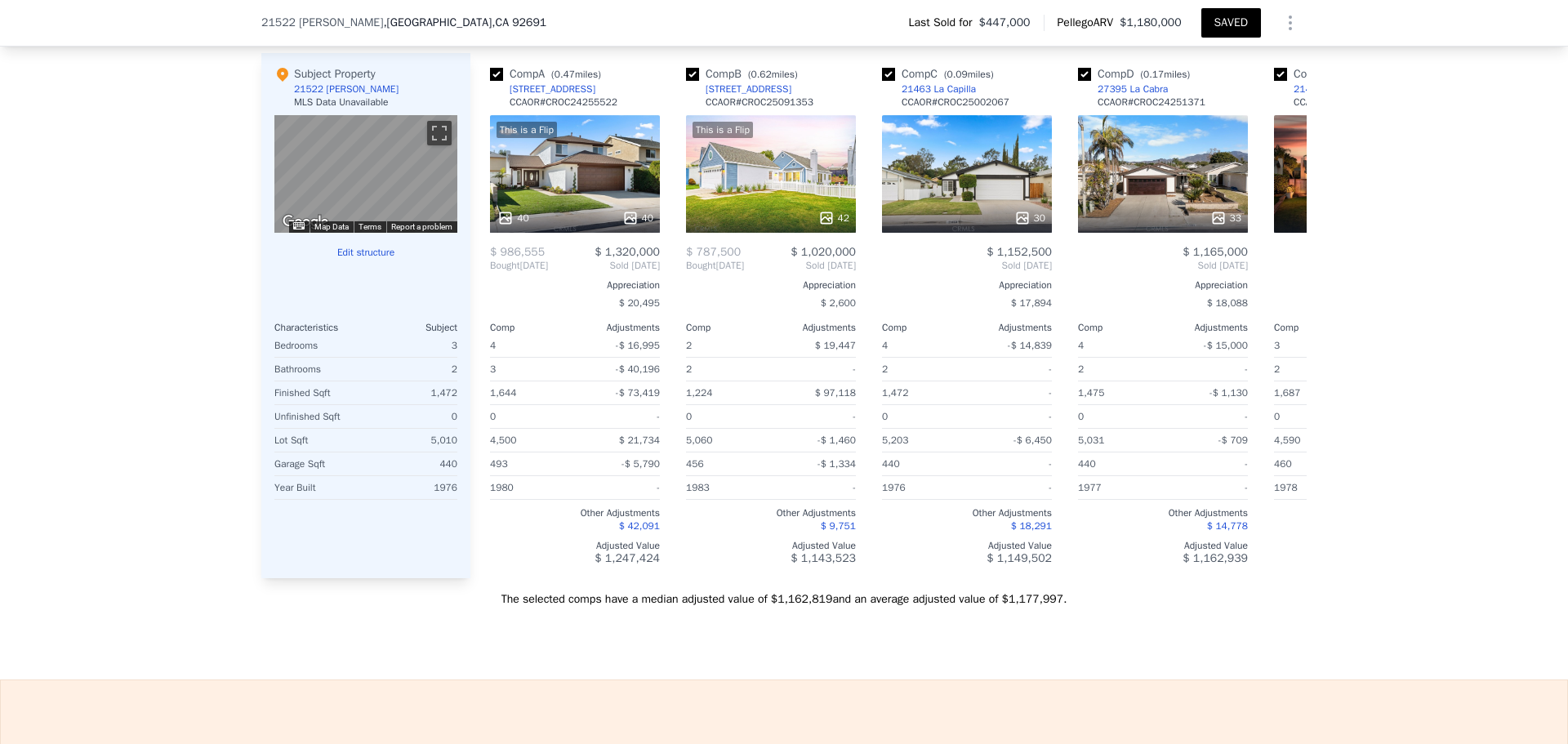 scroll, scrollTop: 1546, scrollLeft: 0, axis: vertical 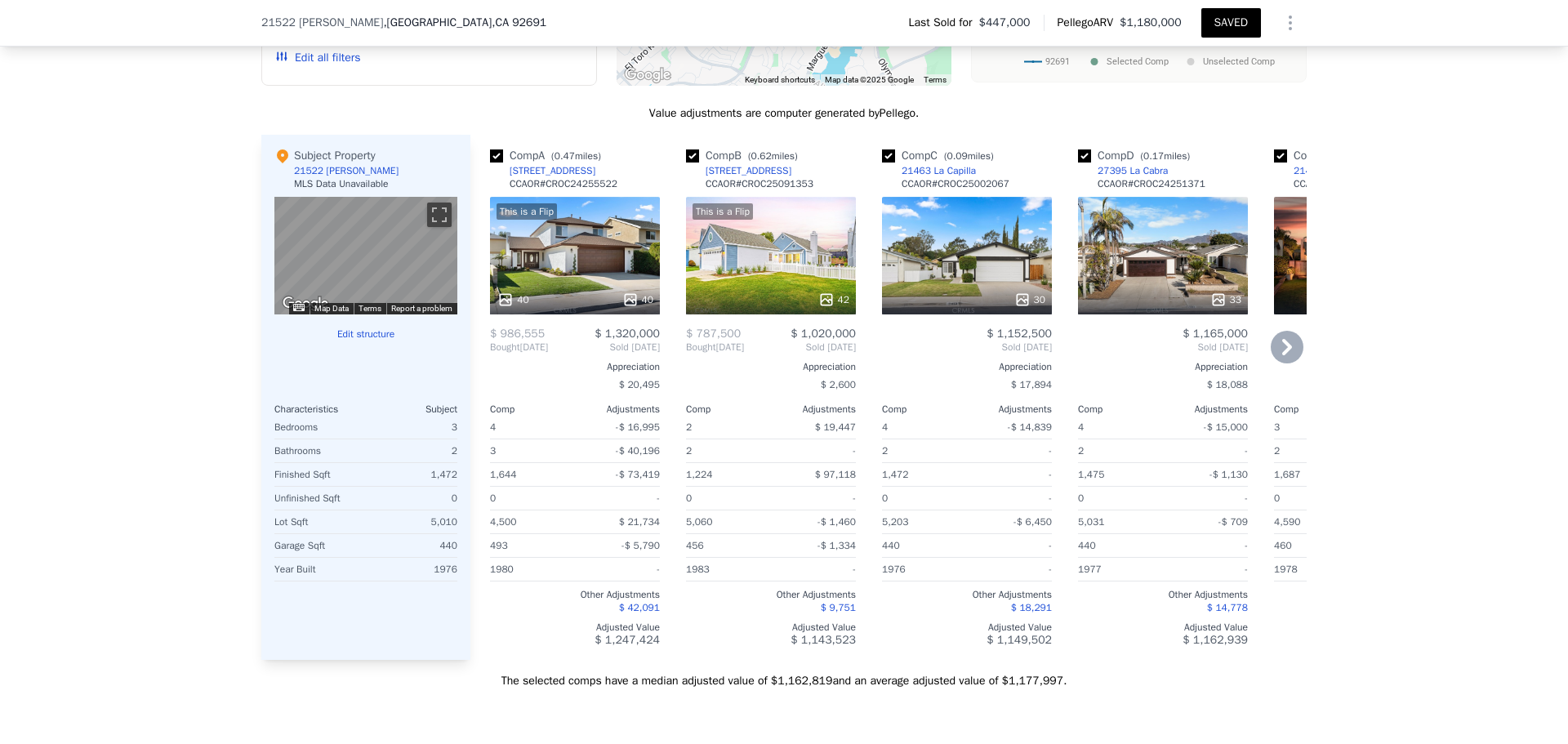 click at bounding box center [693, 156] 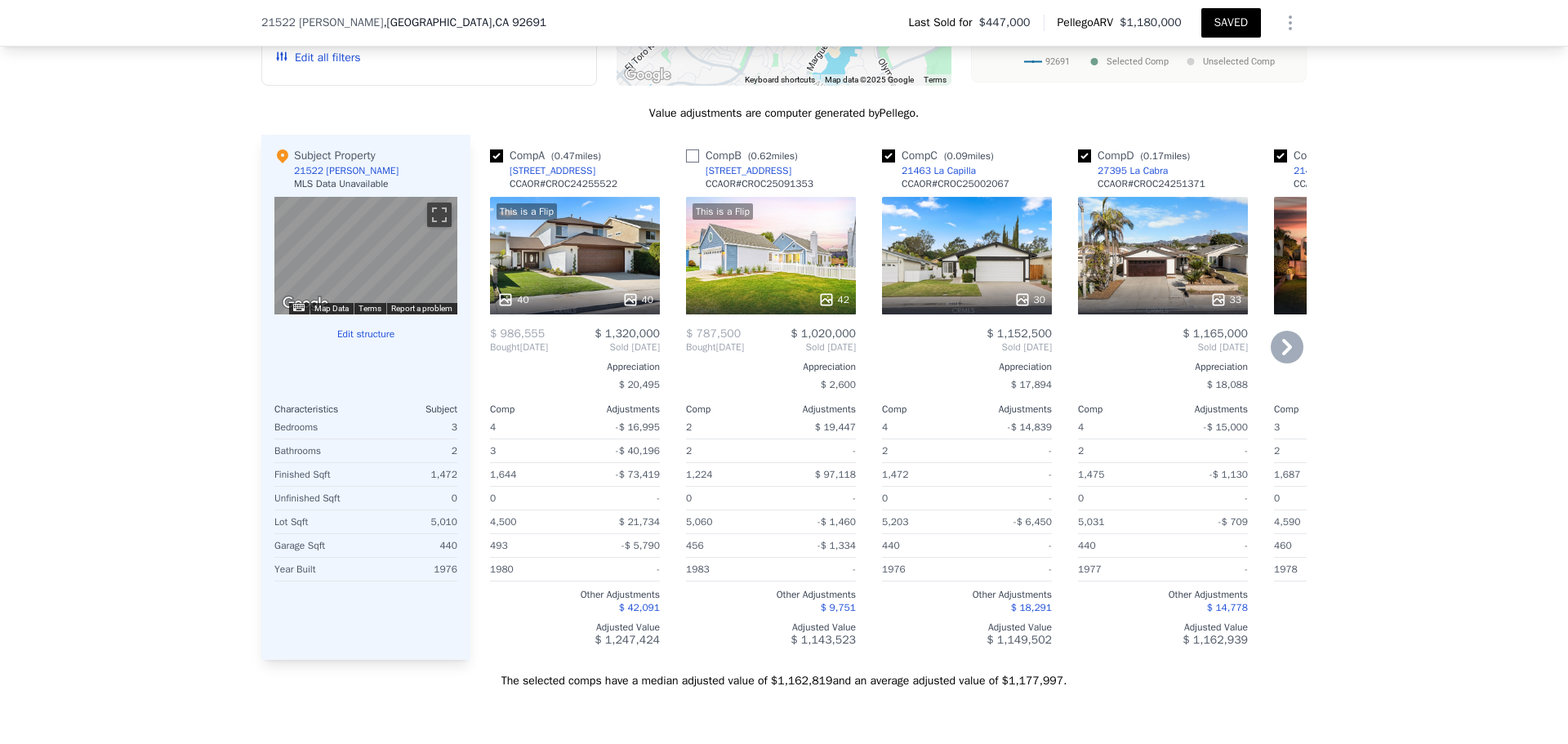checkbox on "false" 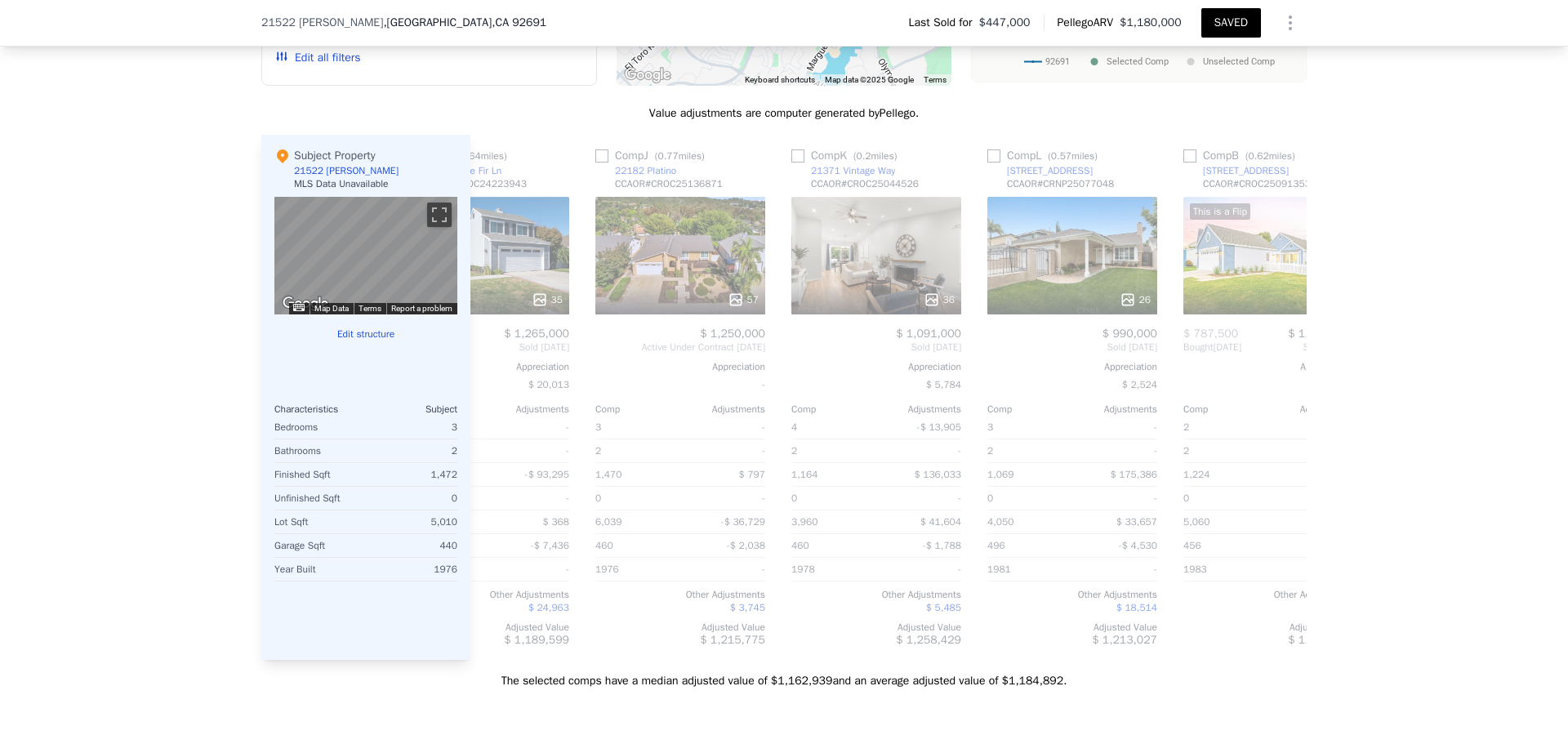 scroll, scrollTop: 0, scrollLeft: 1490, axis: horizontal 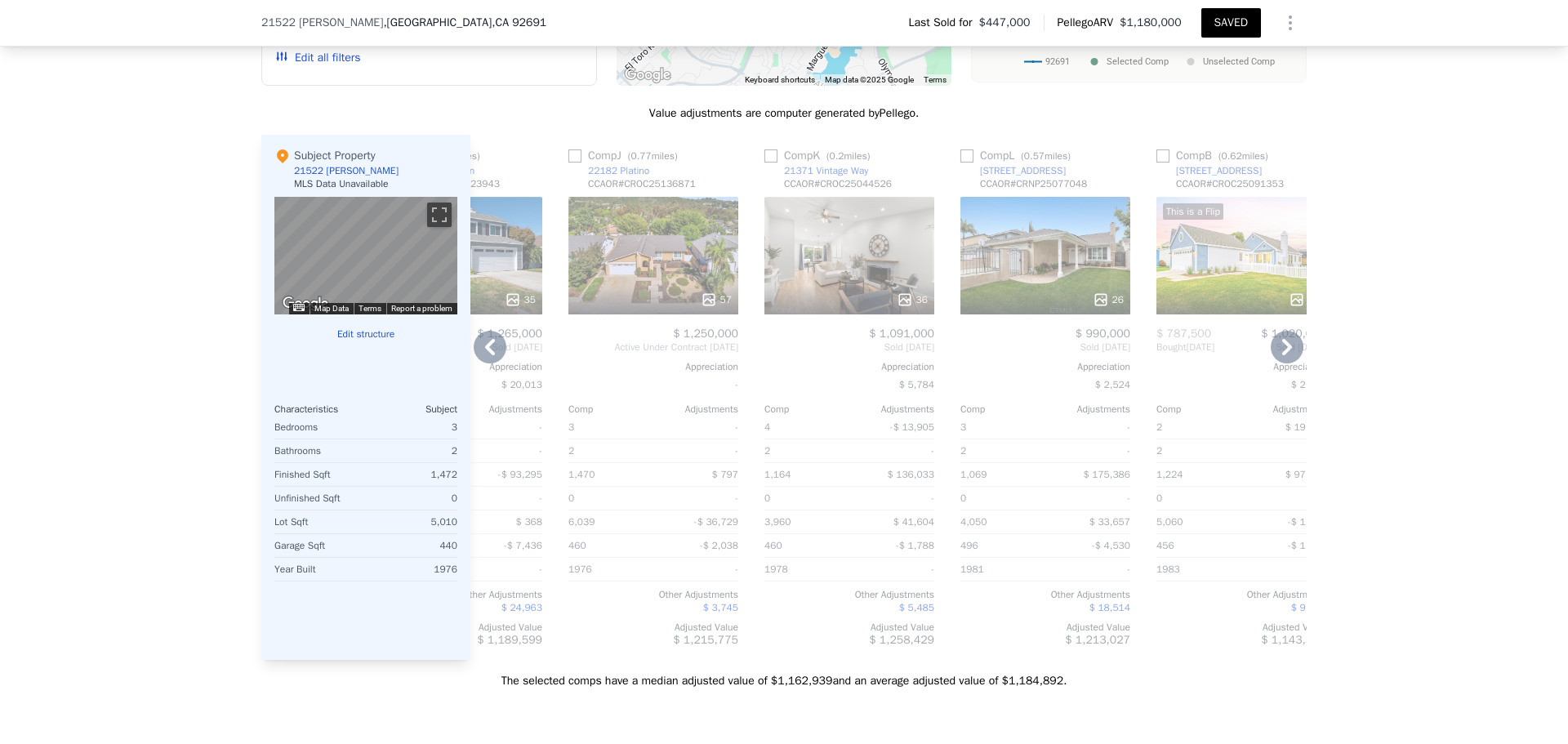 click at bounding box center [771, 156] 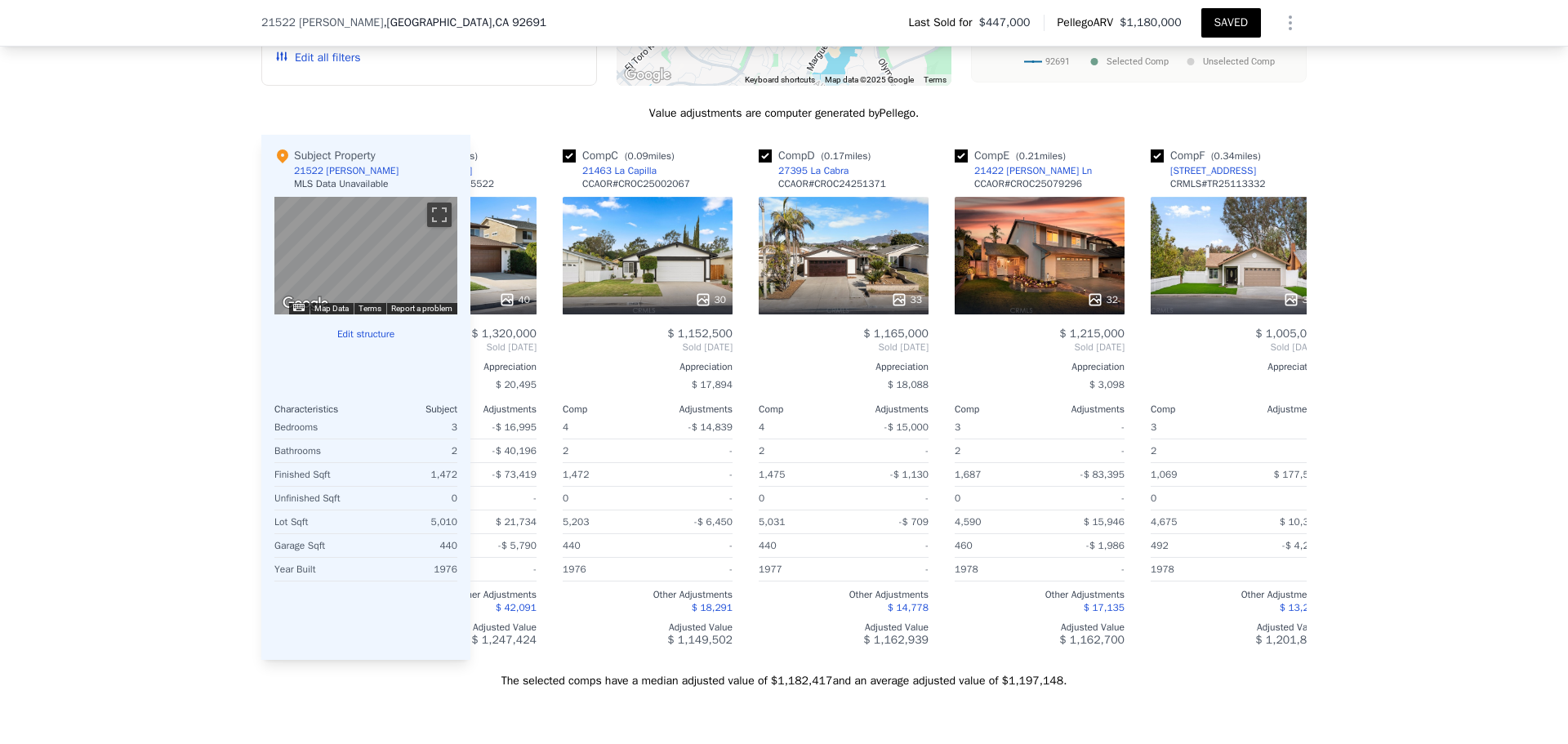 scroll, scrollTop: 0, scrollLeft: 0, axis: both 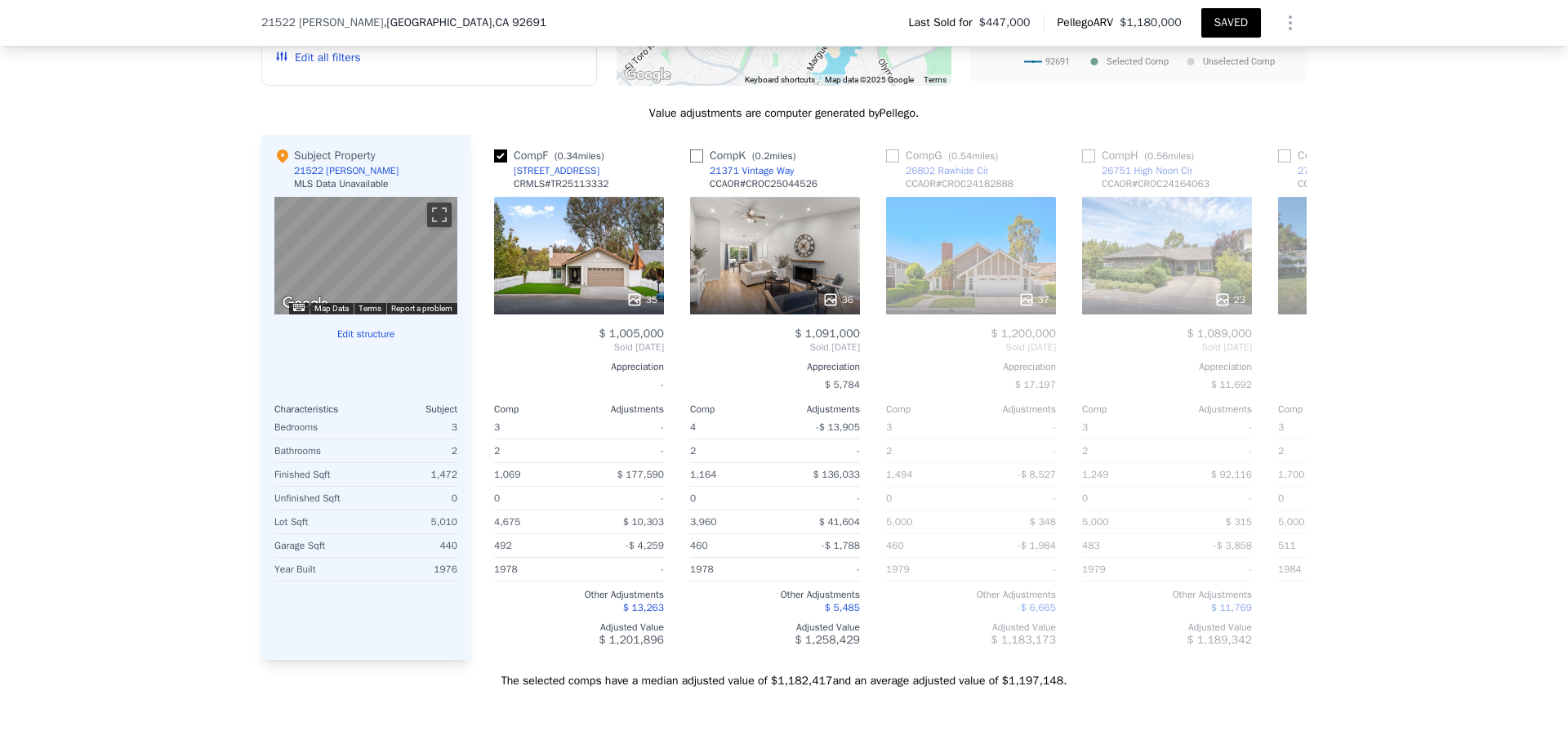 checkbox on "false" 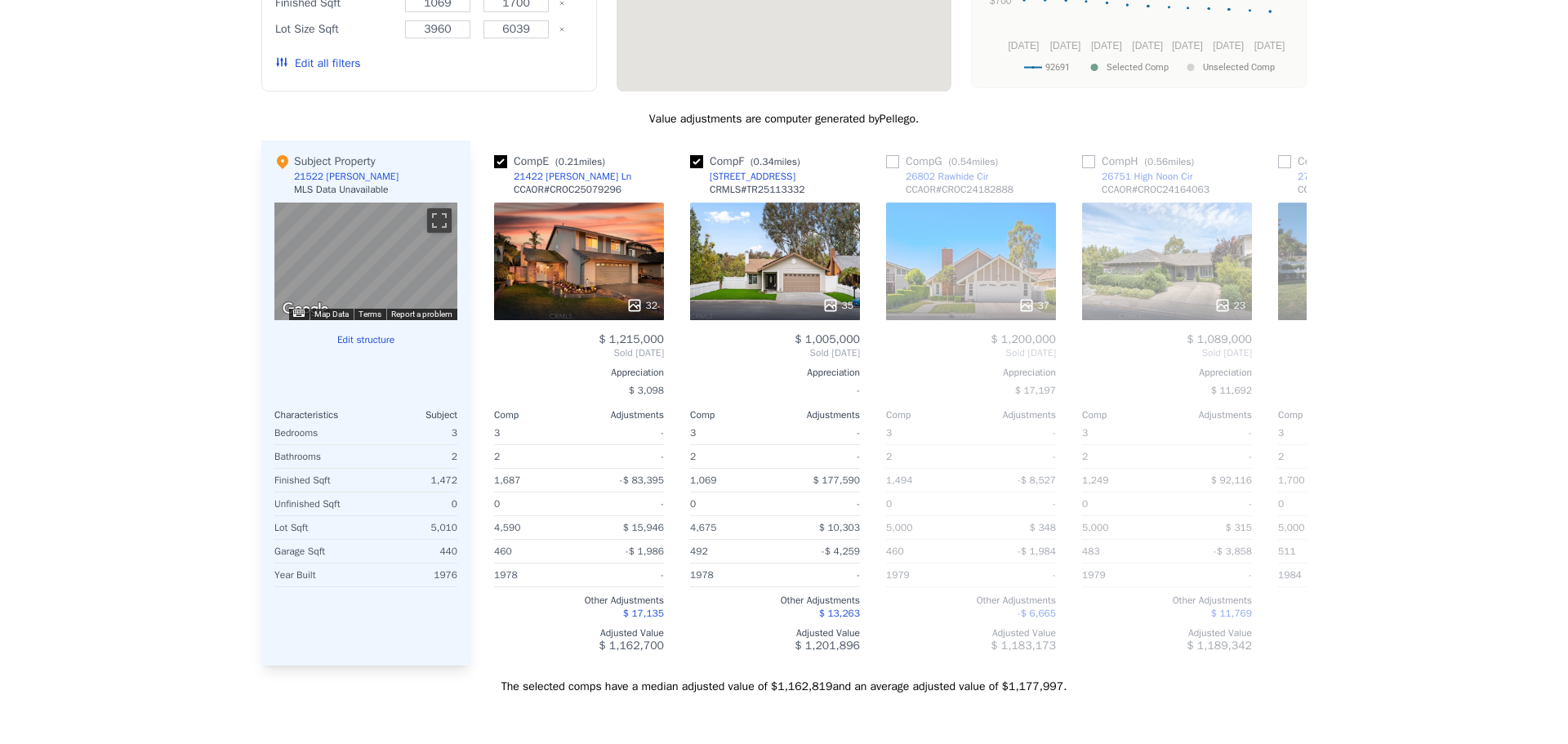 scroll, scrollTop: 0, scrollLeft: 0, axis: both 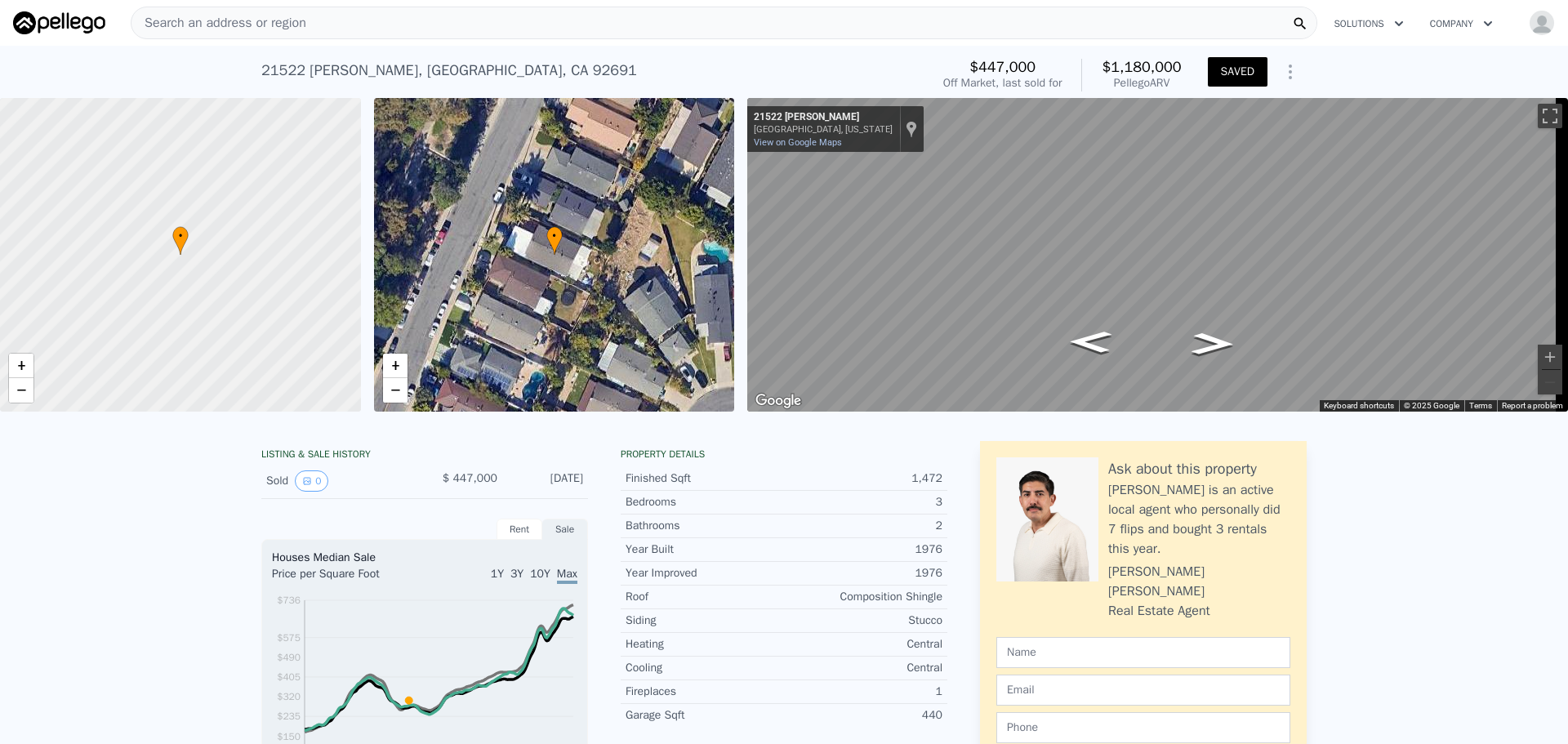 click on "Search an address or region" at bounding box center (724, 23) 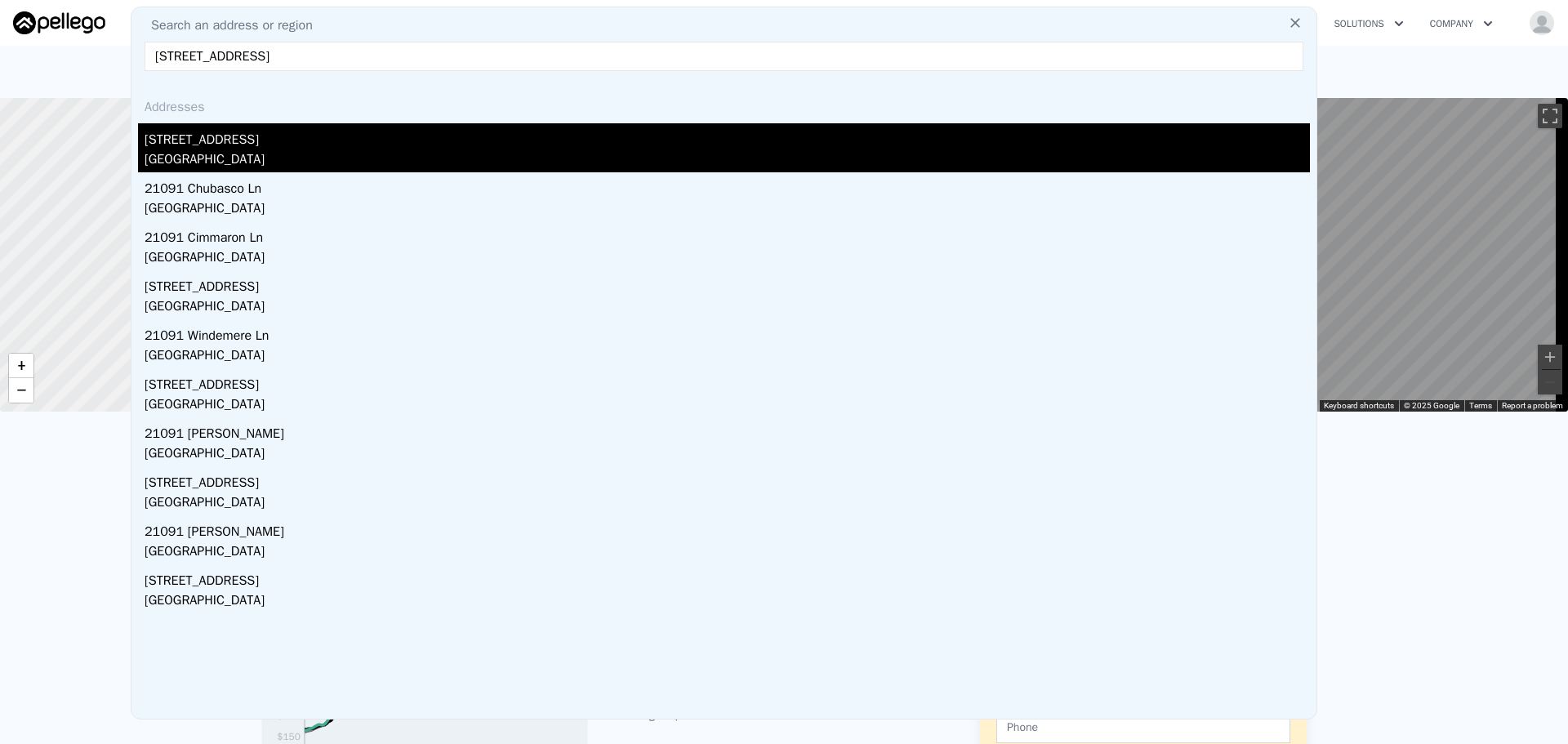 type on "[STREET_ADDRESS]" 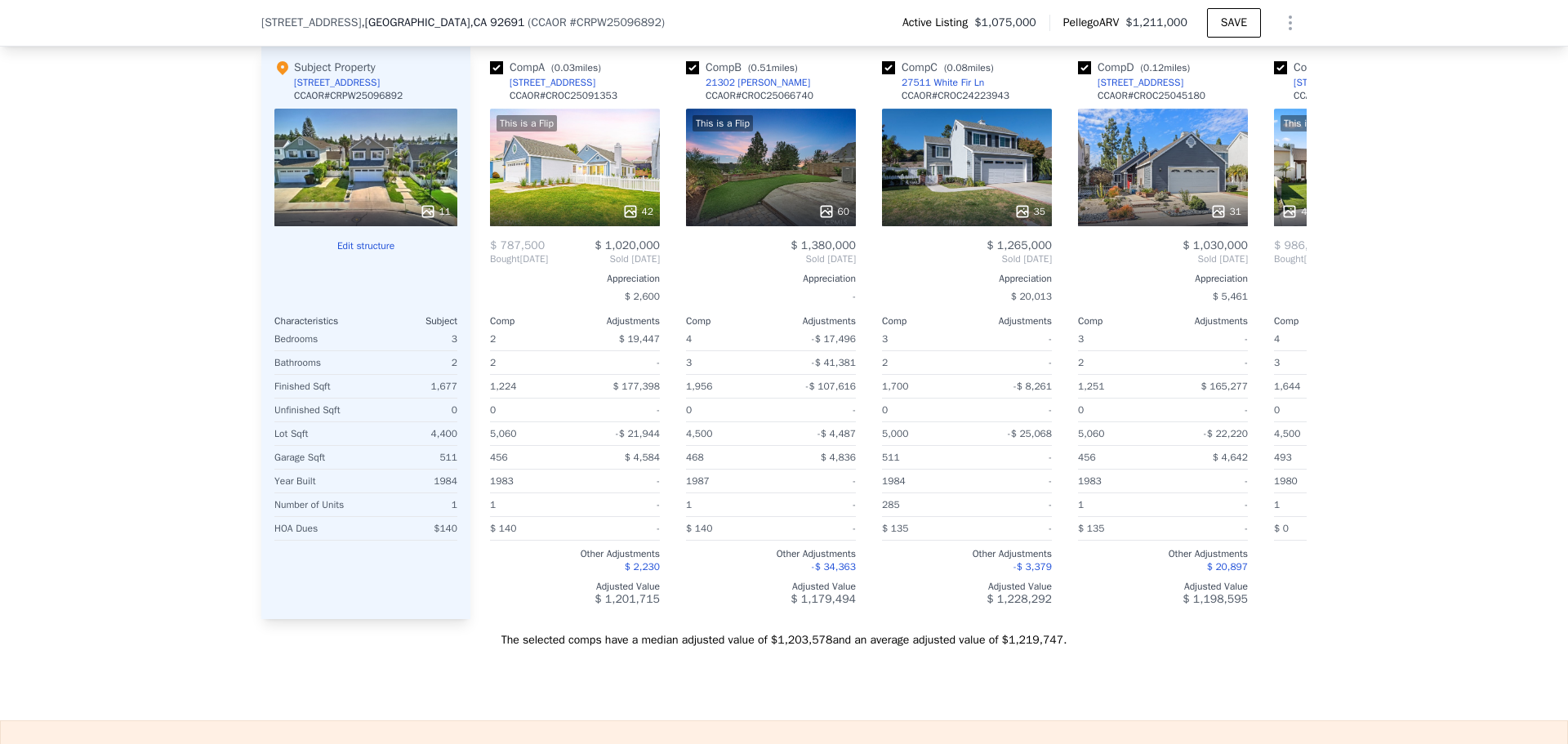 scroll, scrollTop: 1628, scrollLeft: 0, axis: vertical 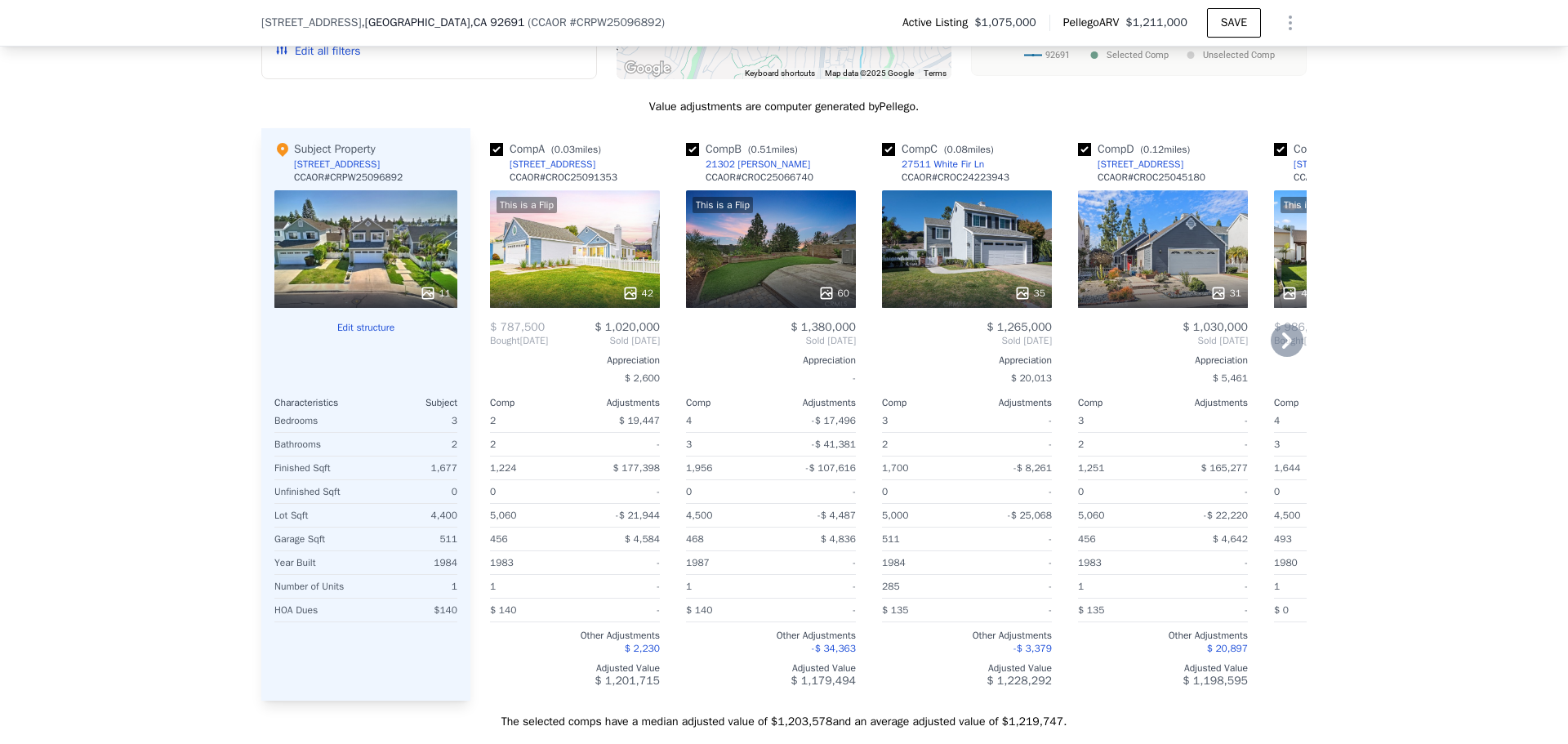 click at bounding box center (889, 149) 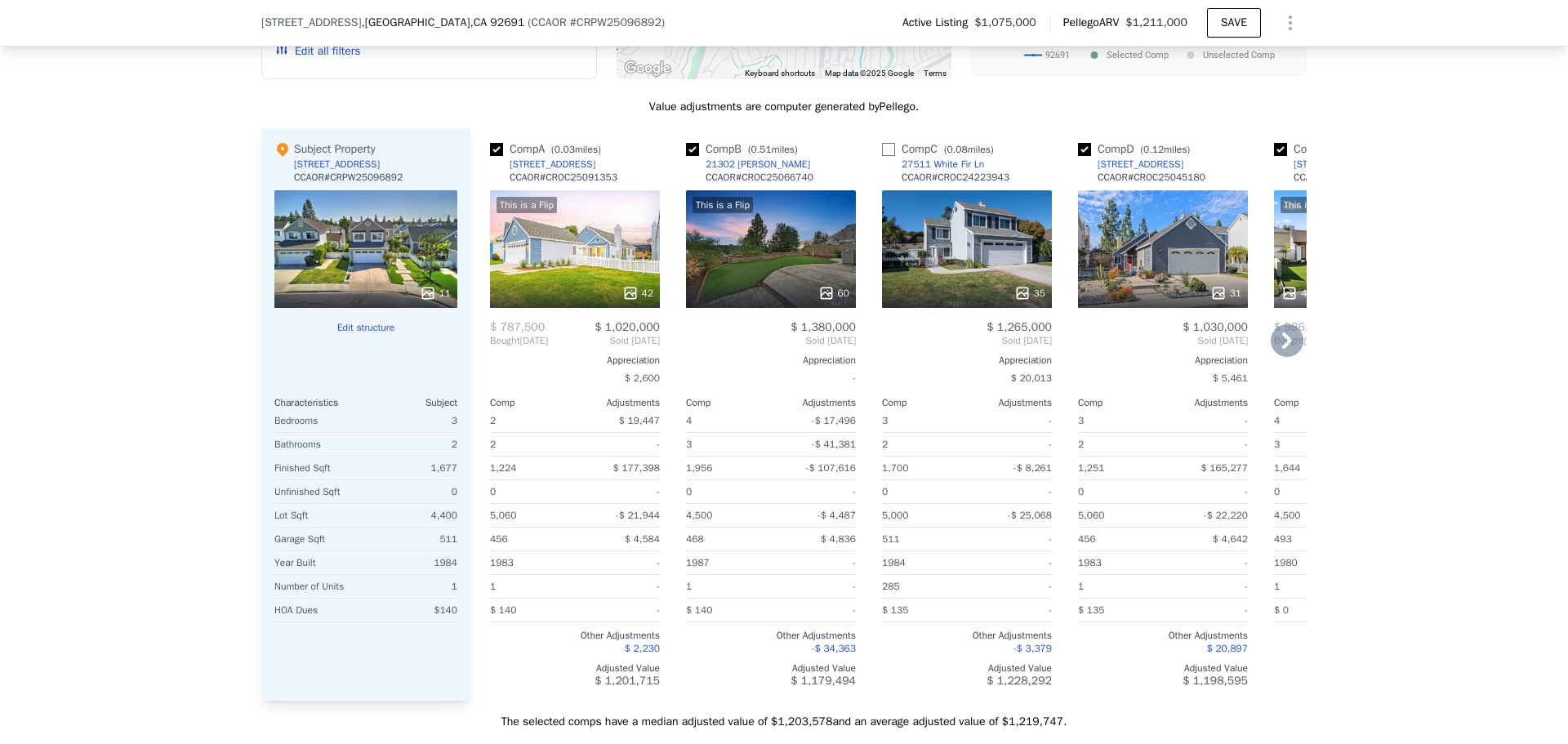 checkbox on "false" 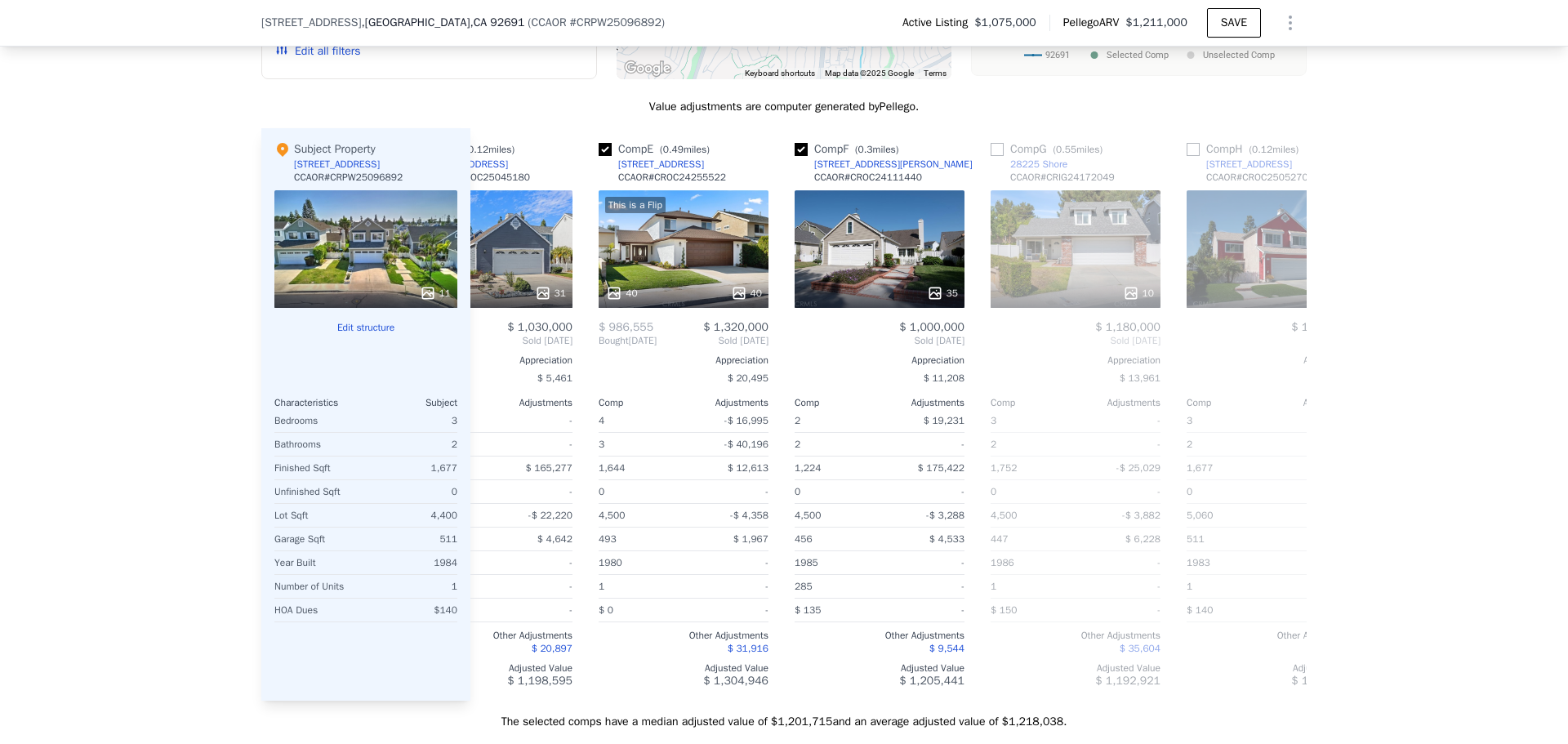 scroll, scrollTop: 0, scrollLeft: 482, axis: horizontal 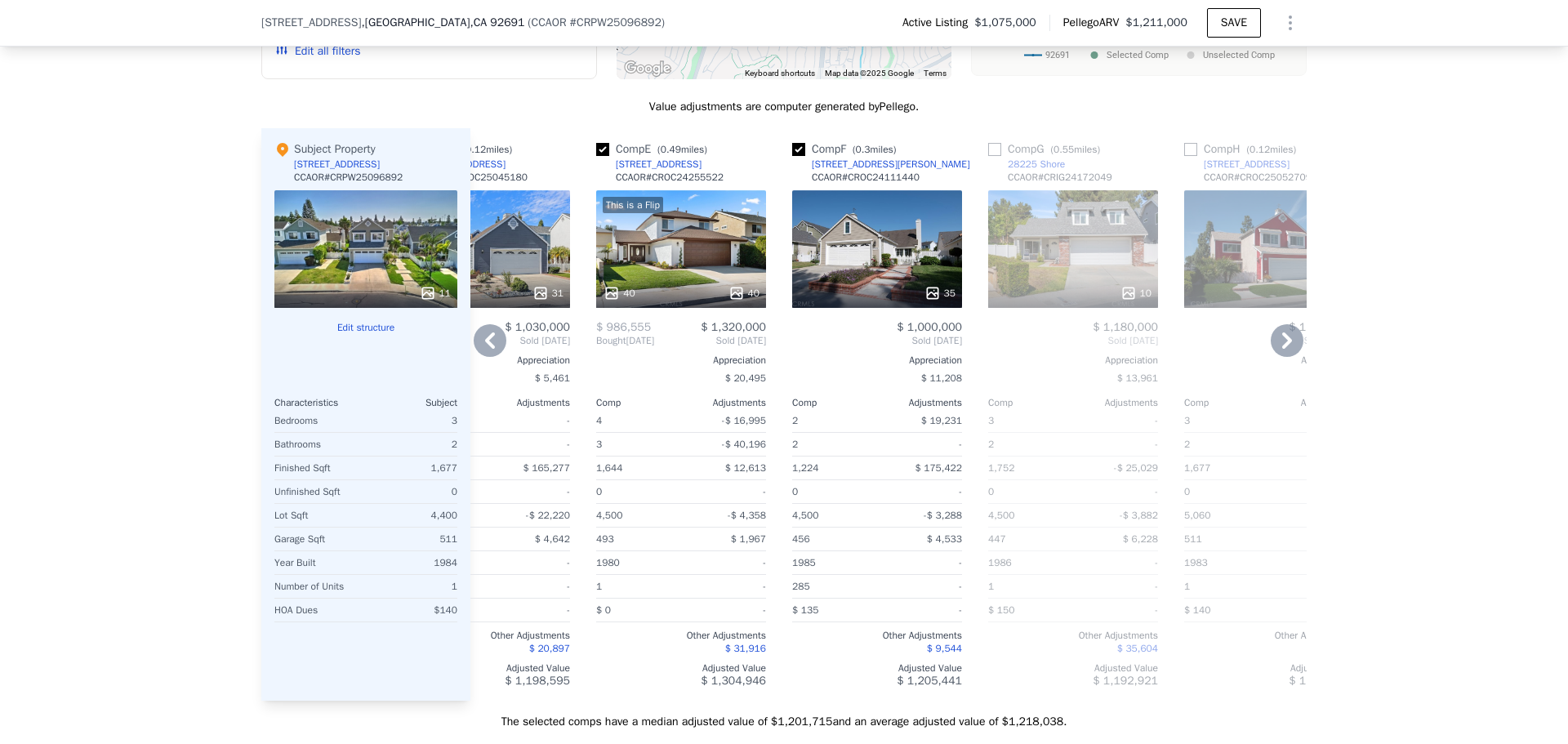 click at bounding box center (799, 149) 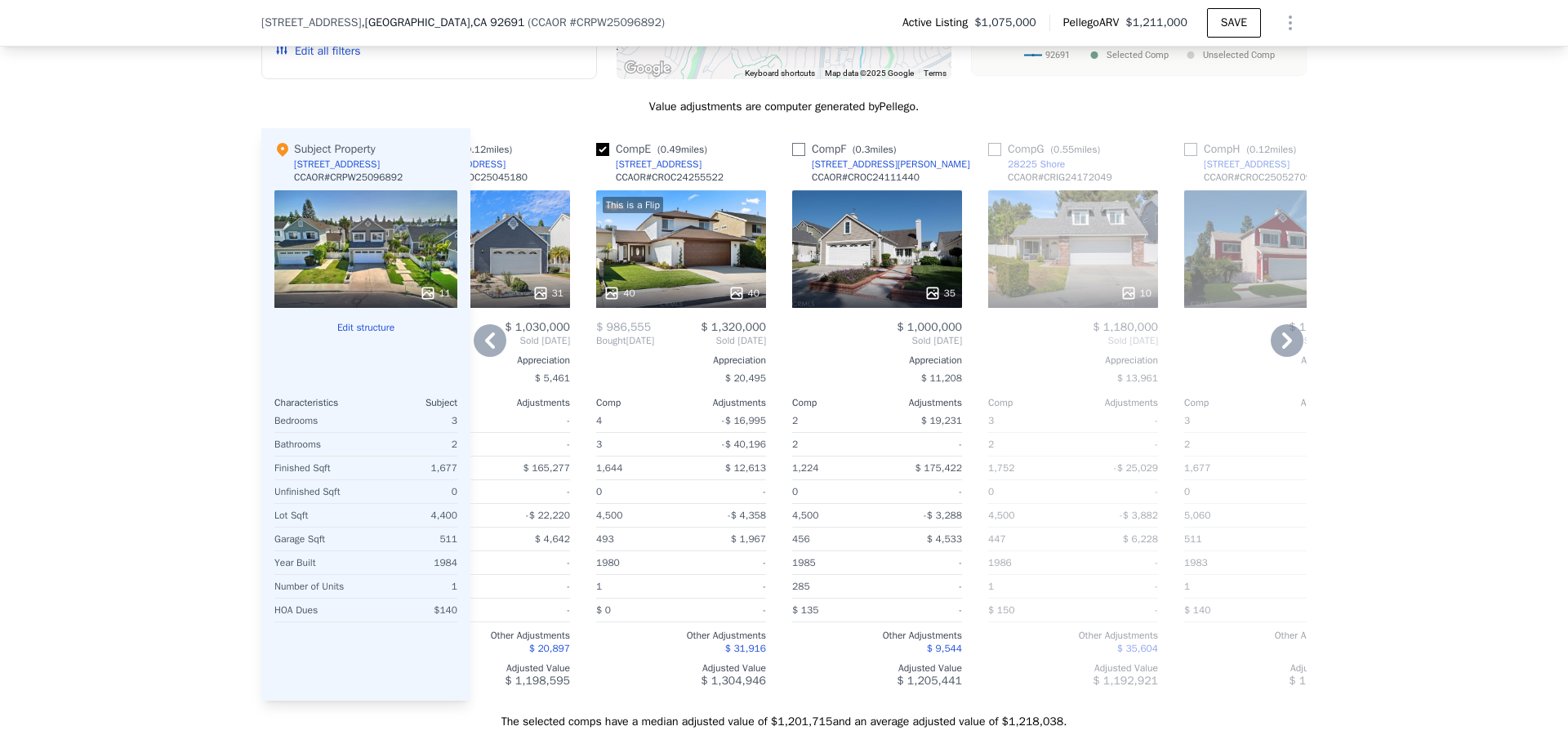 checkbox on "false" 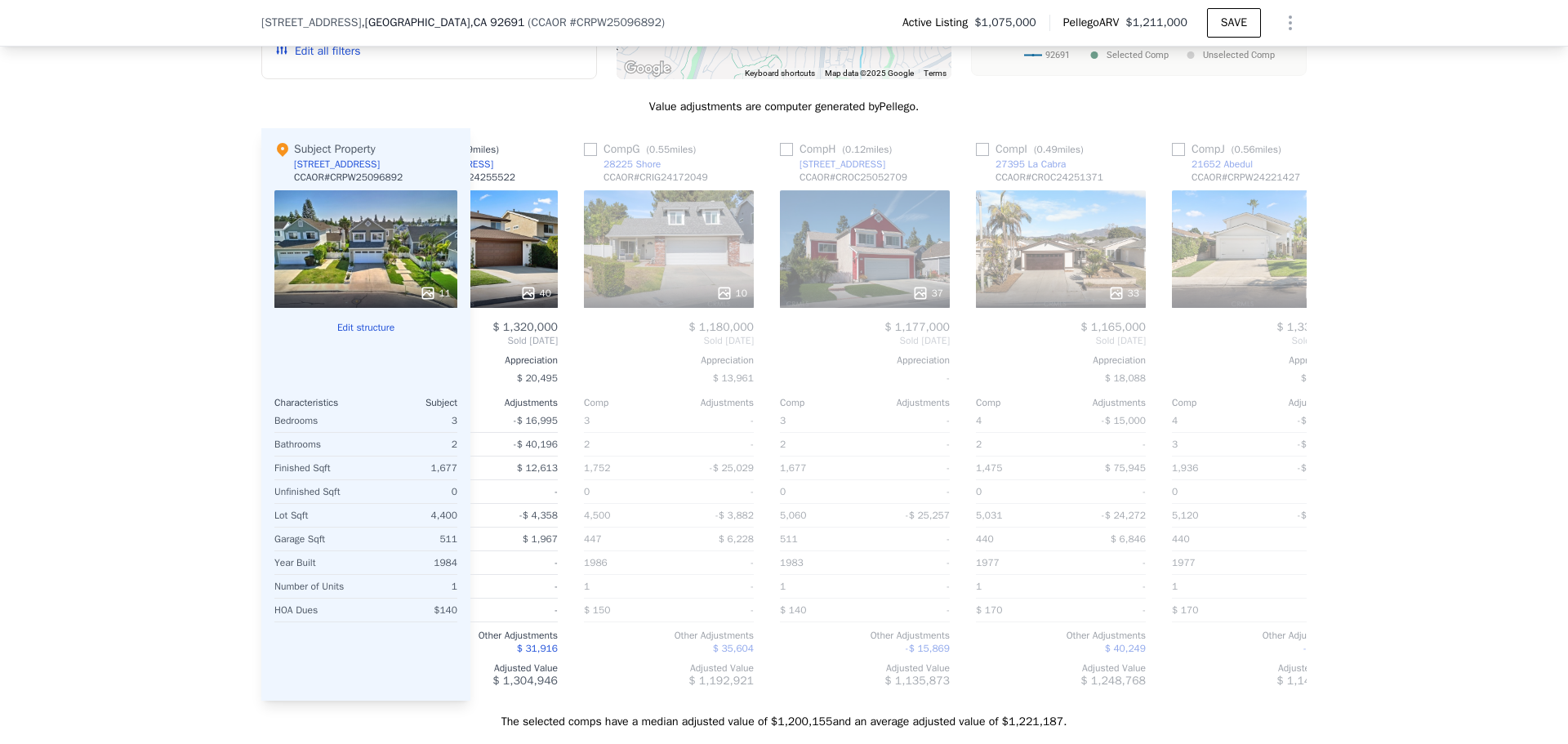 scroll, scrollTop: 0, scrollLeft: 702, axis: horizontal 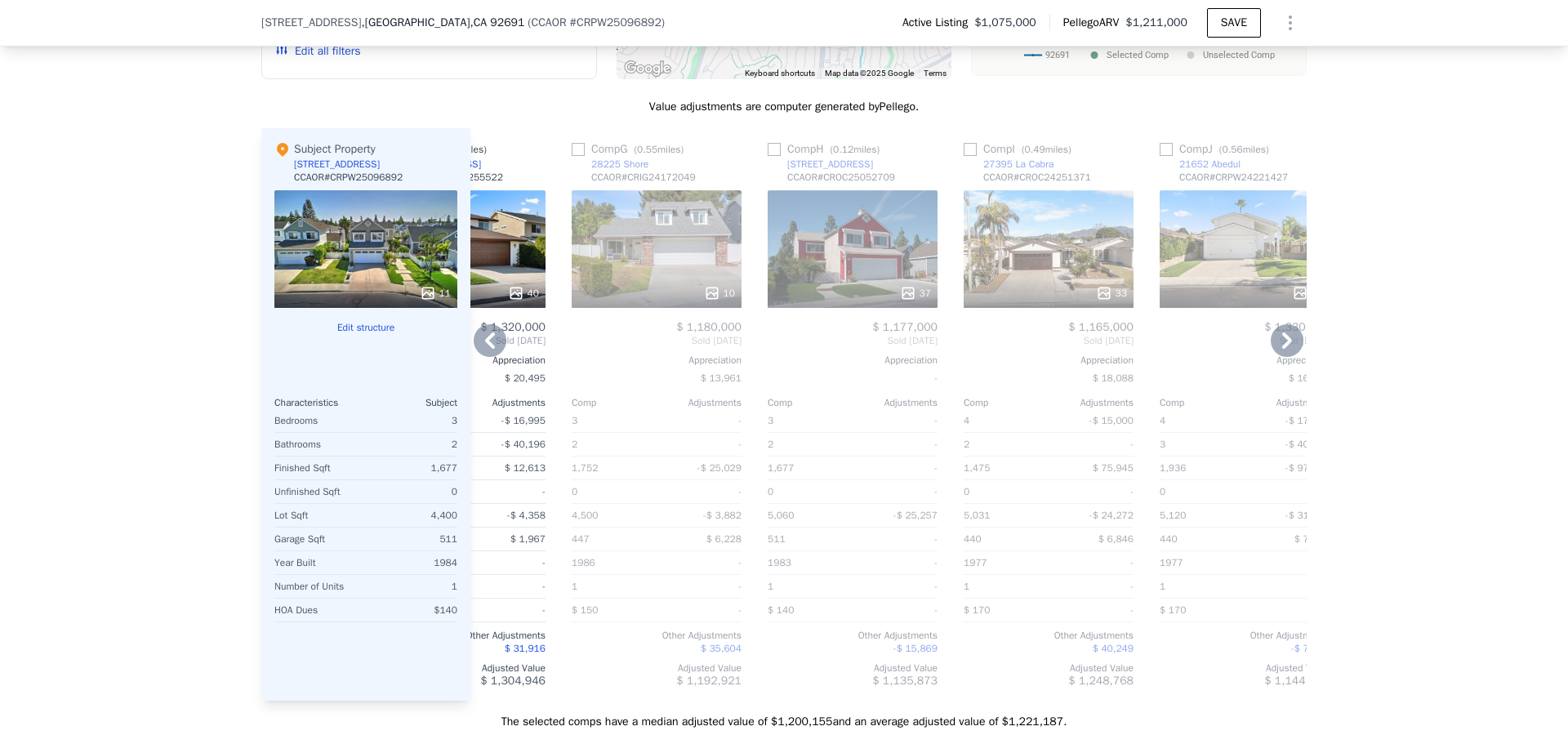 click at bounding box center (774, 149) 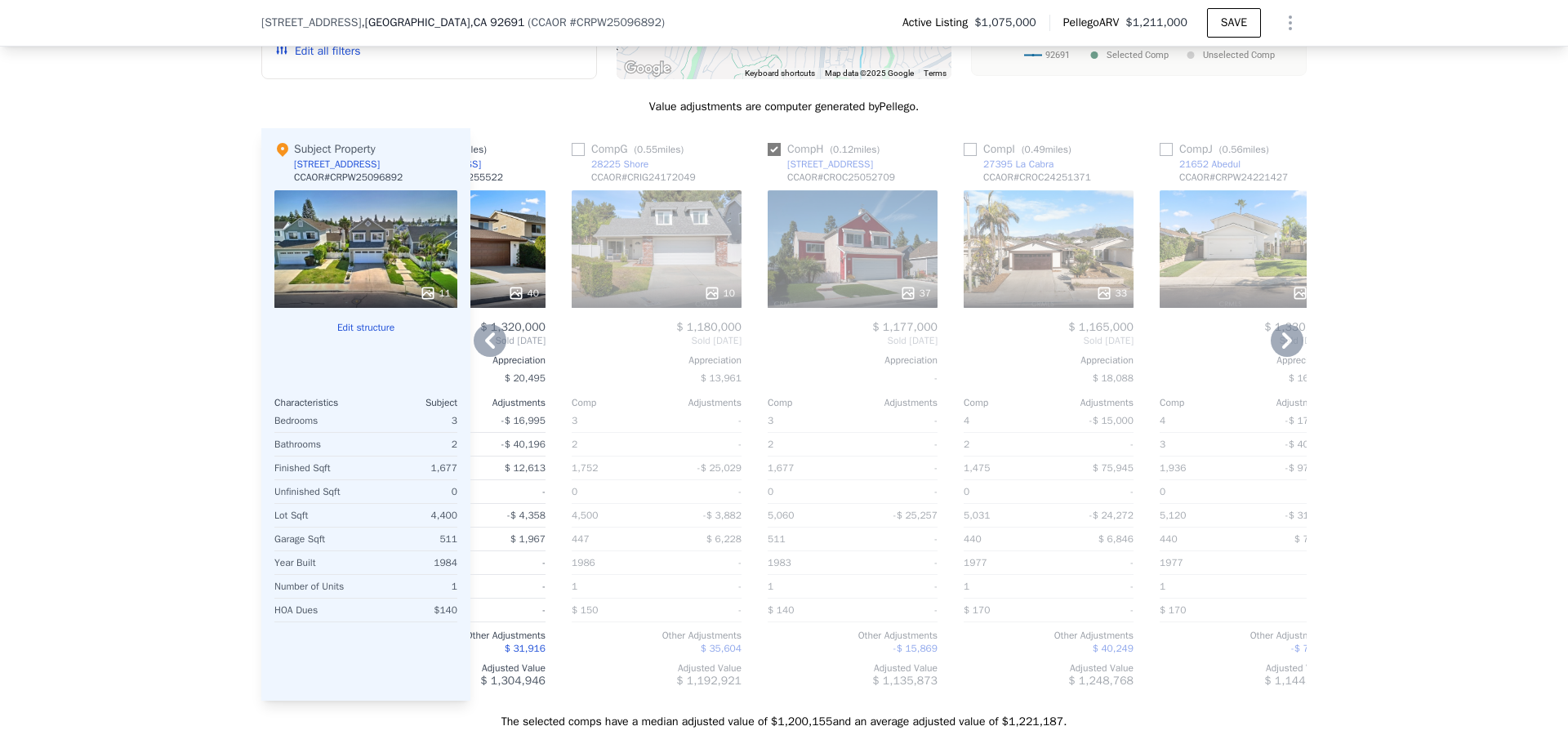 checkbox on "true" 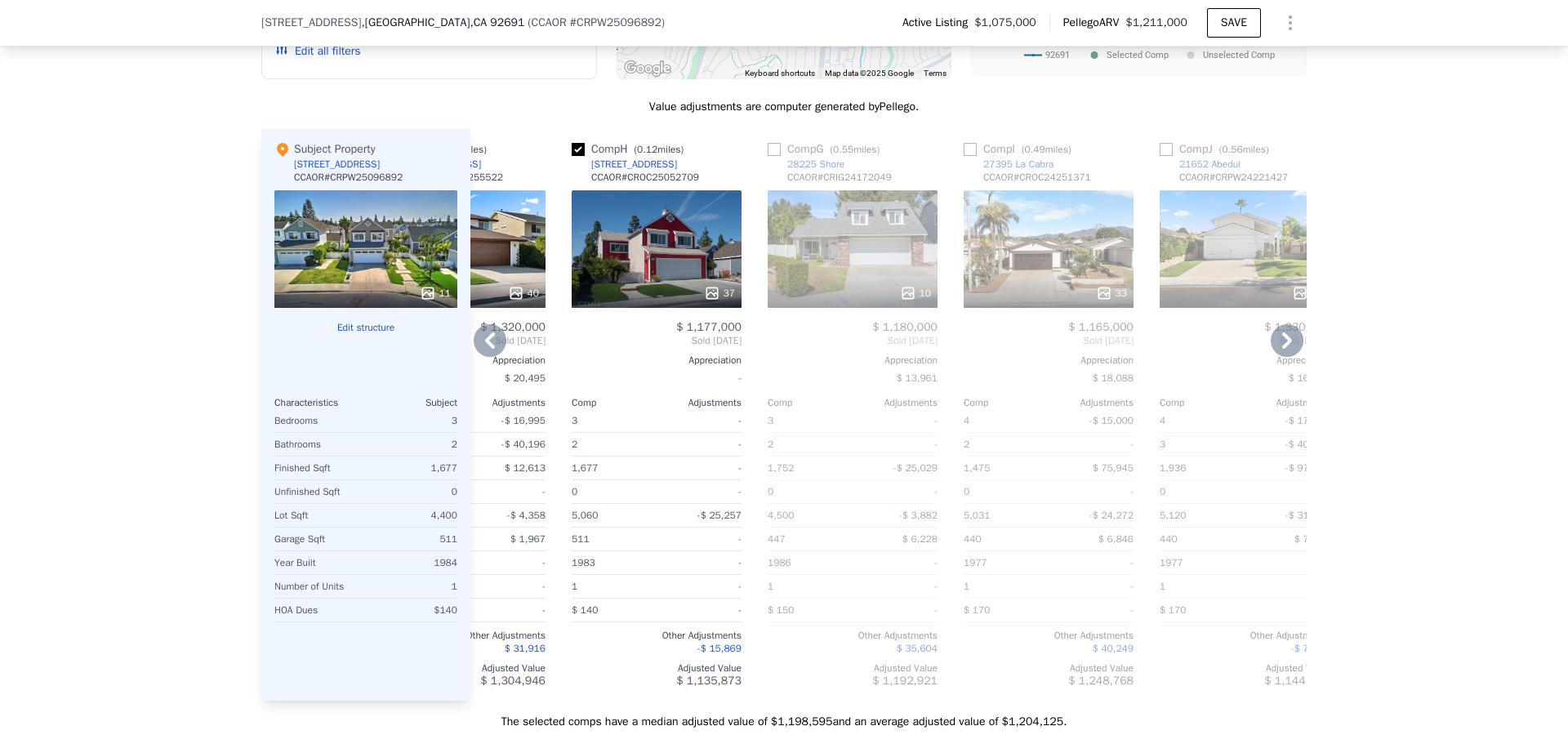 click at bounding box center (970, 149) 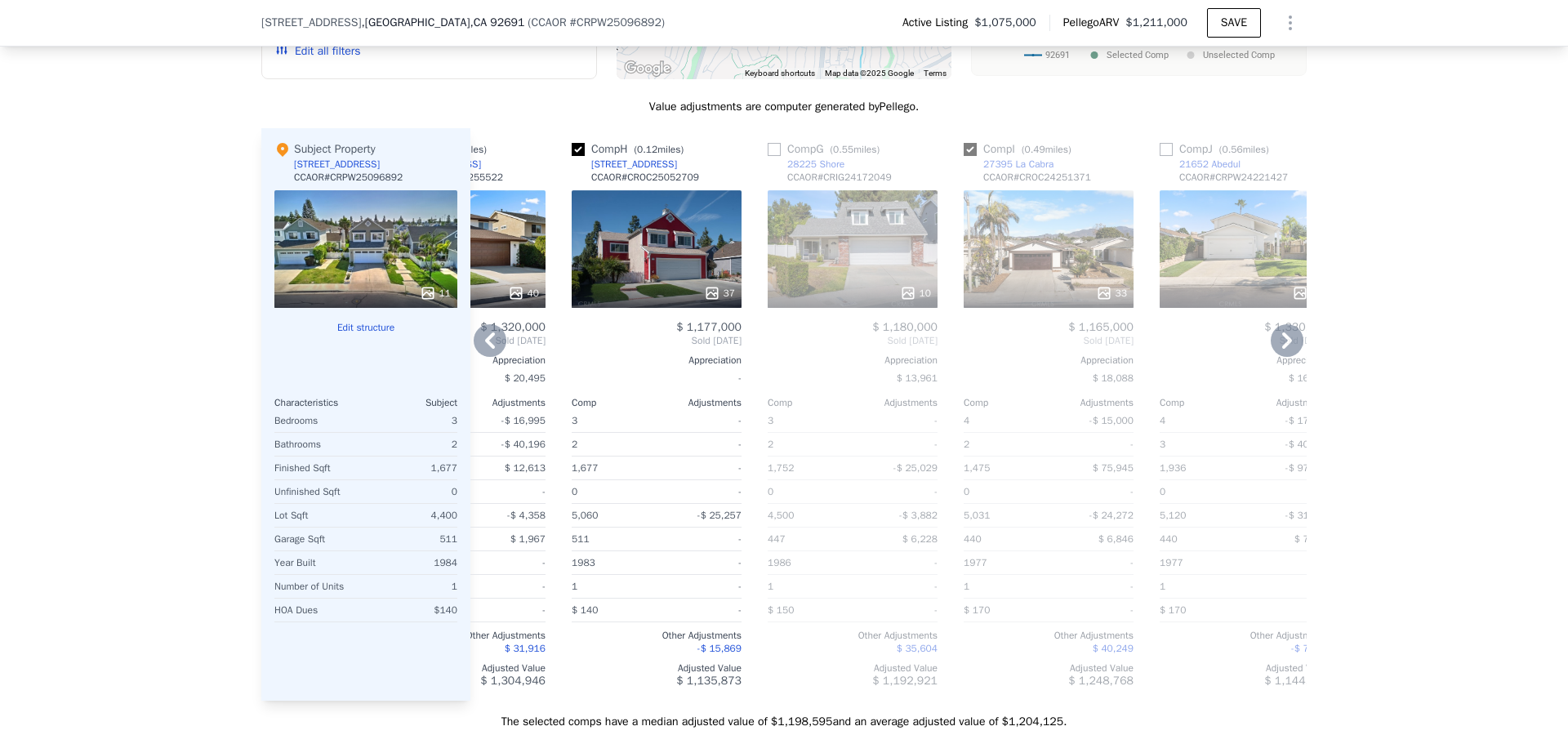 checkbox on "true" 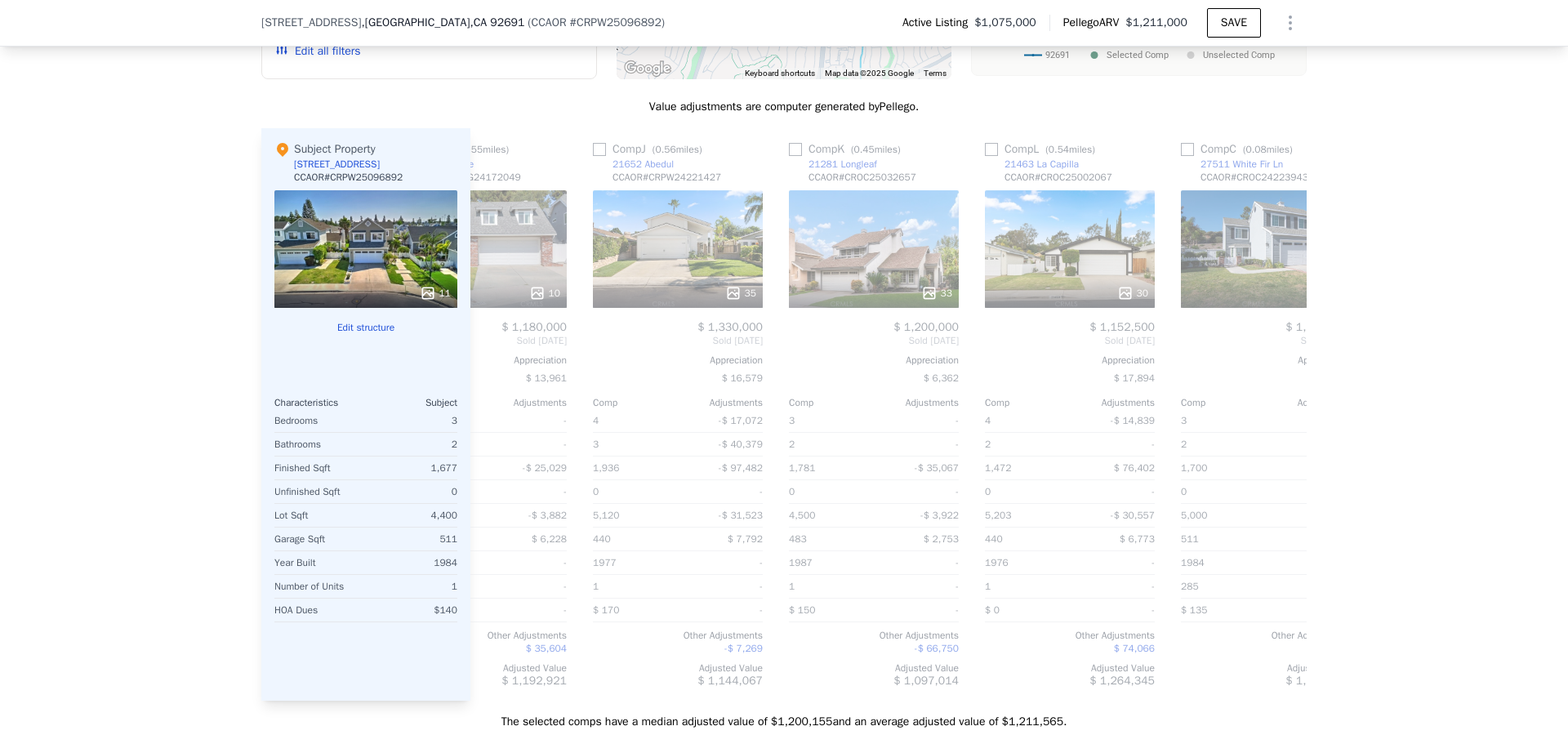 scroll, scrollTop: 0, scrollLeft: 1274, axis: horizontal 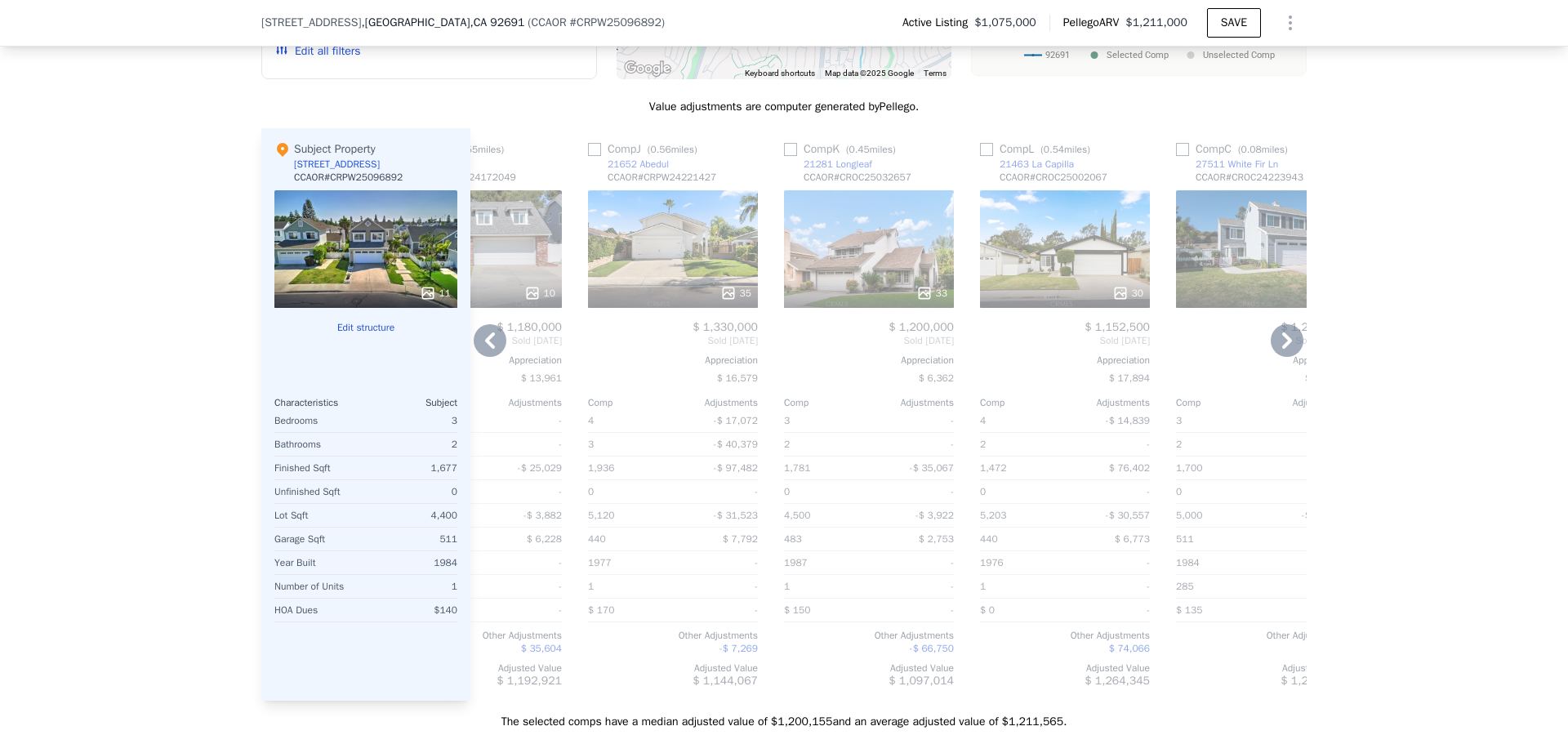 click at bounding box center [791, 149] 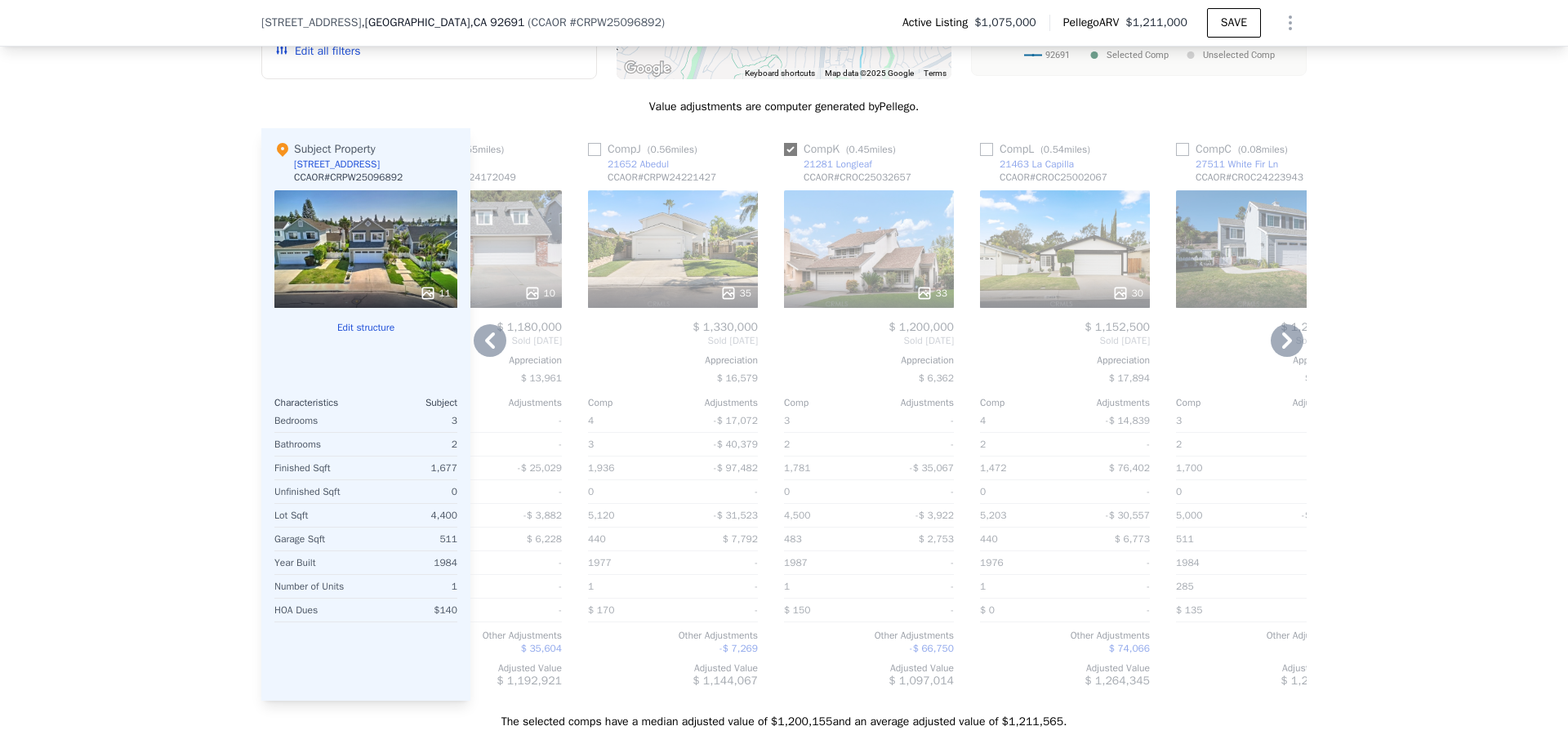 checkbox on "true" 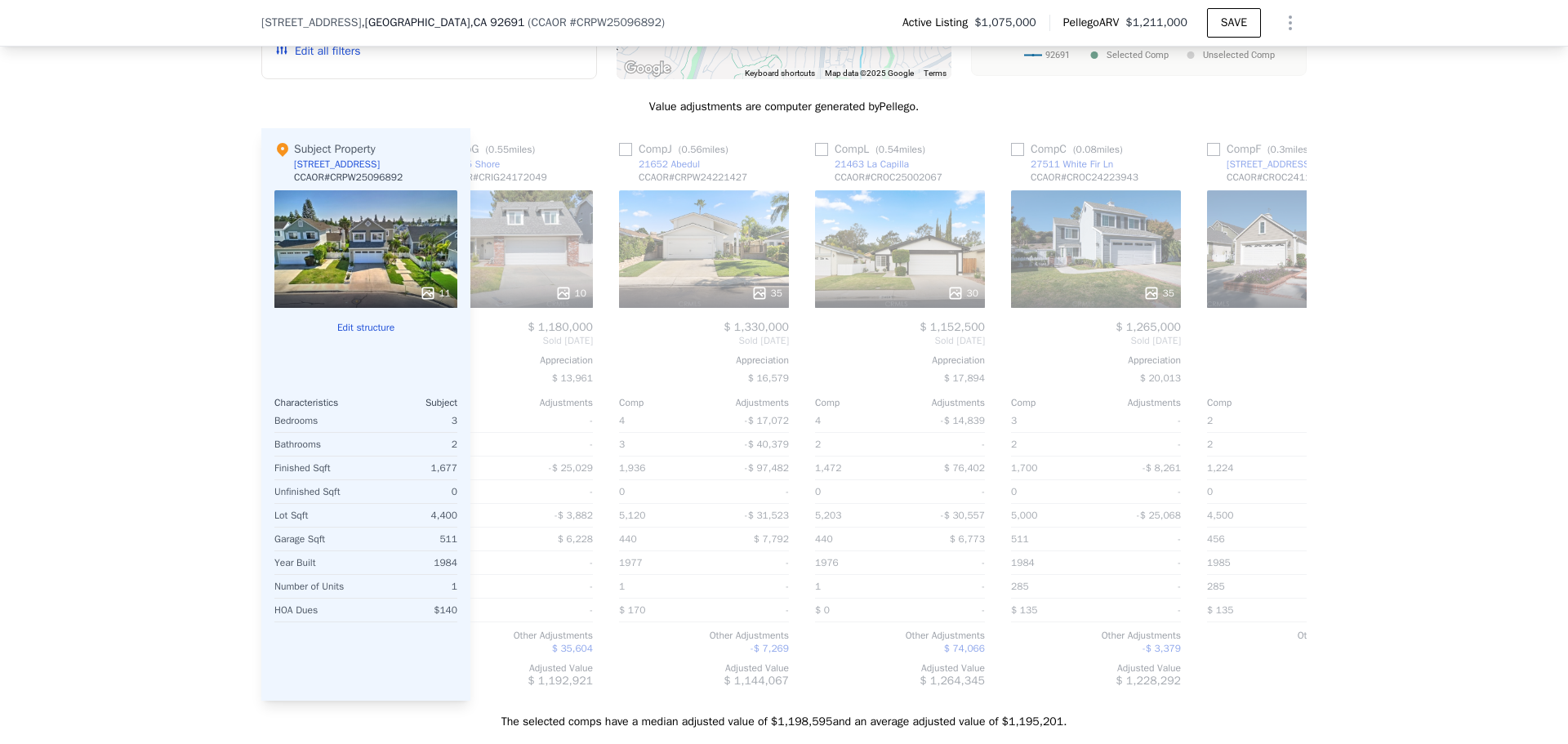 scroll, scrollTop: 0, scrollLeft: 1450, axis: horizontal 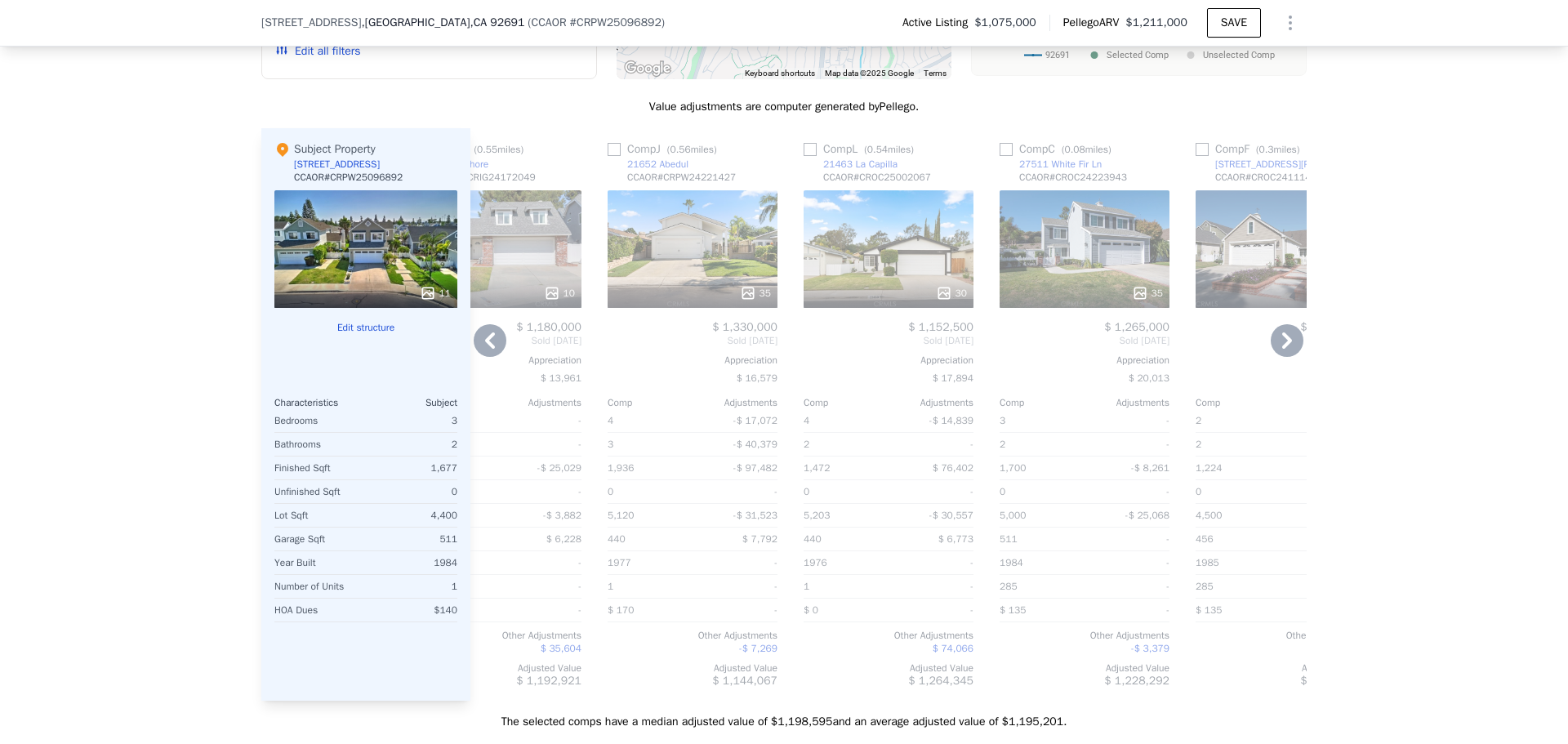 click at bounding box center [810, 149] 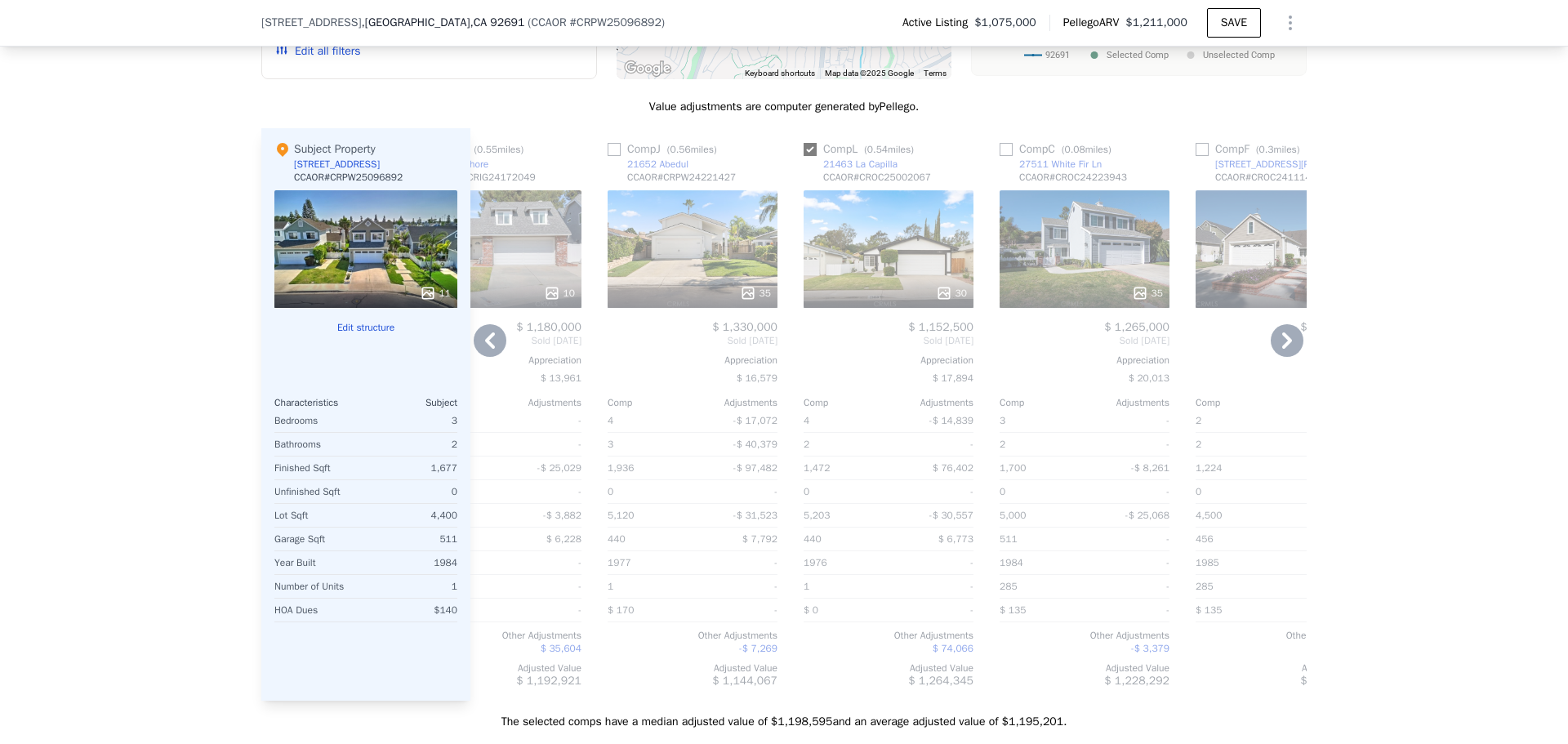 checkbox on "true" 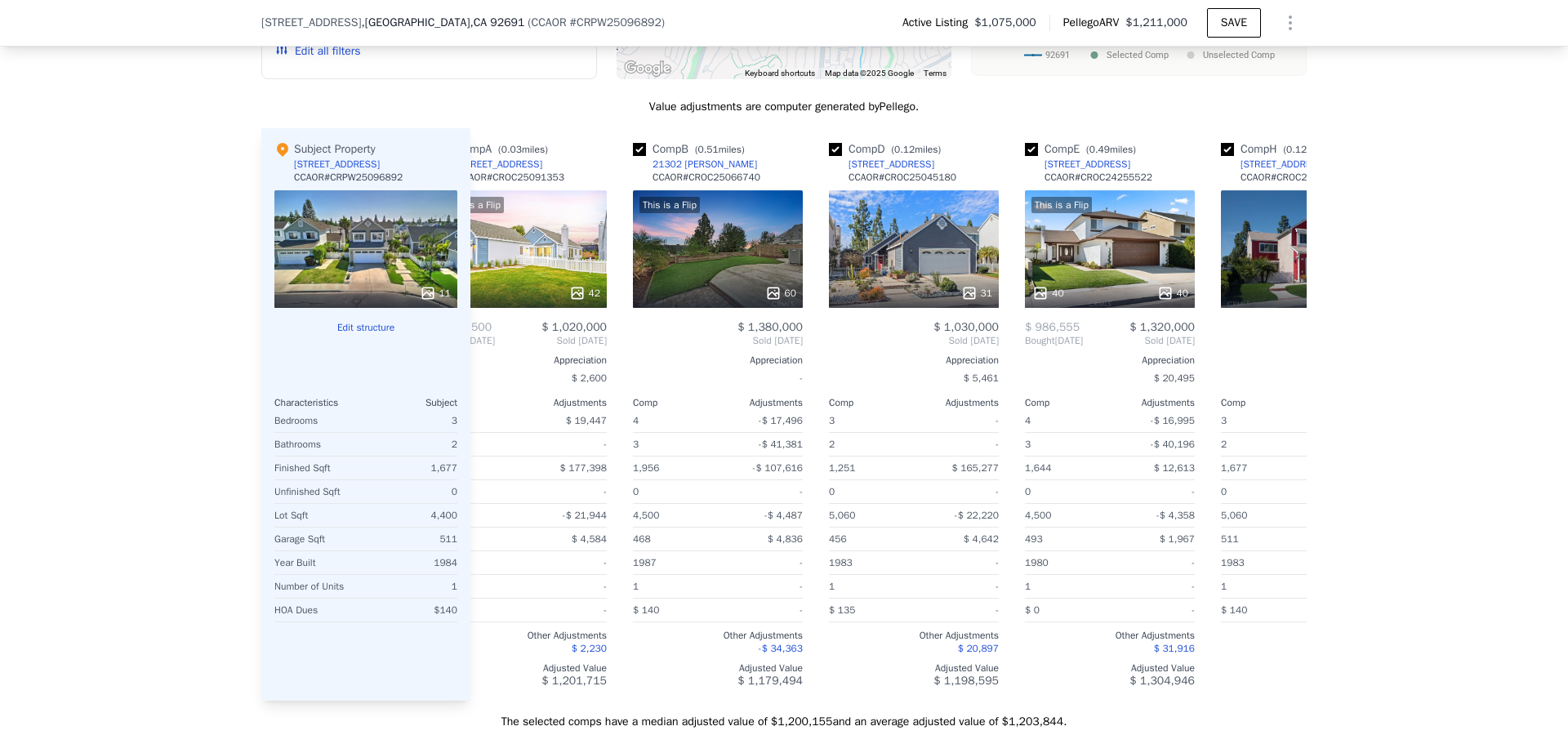 scroll, scrollTop: 0, scrollLeft: 0, axis: both 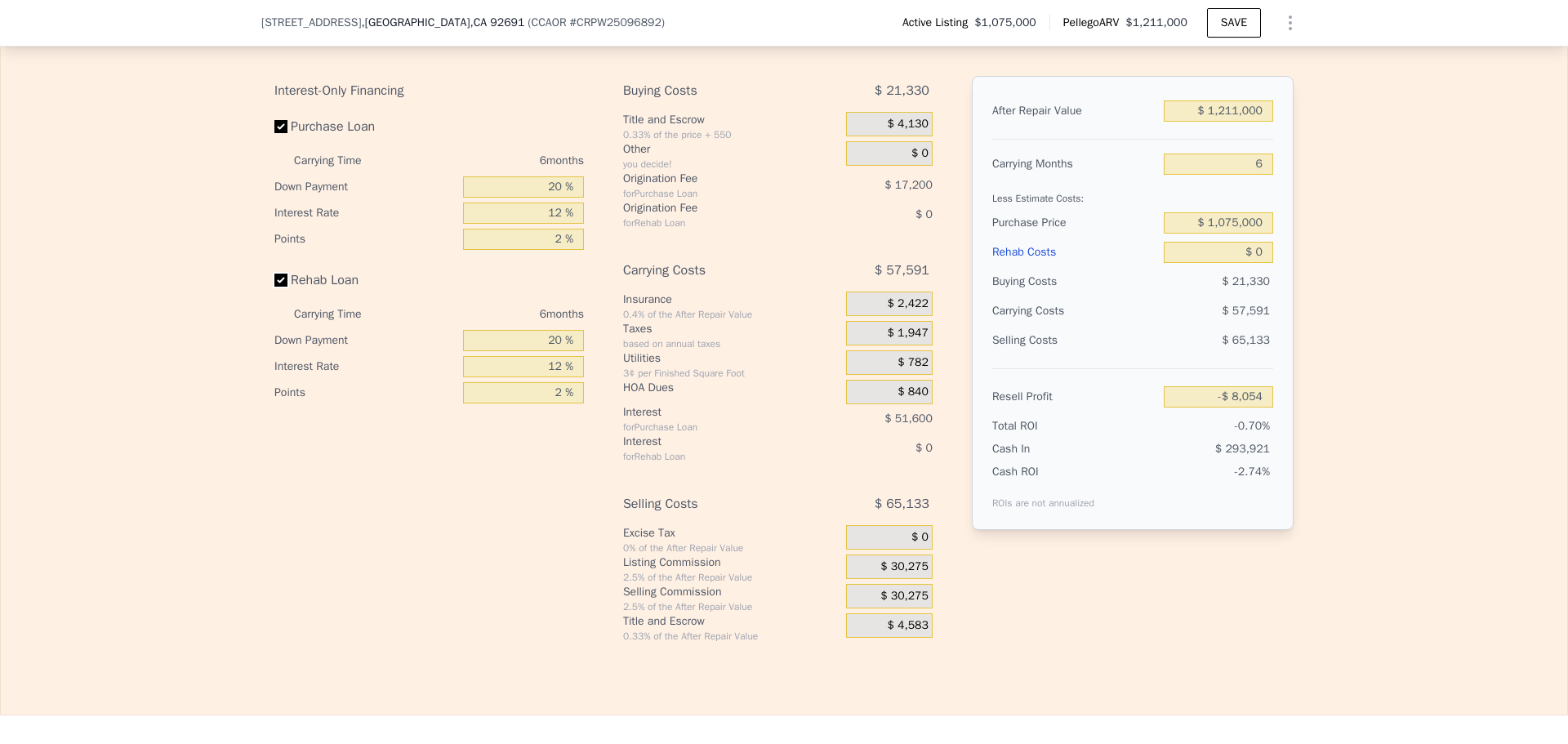 click on "Rehab Loan" at bounding box center [281, 280] 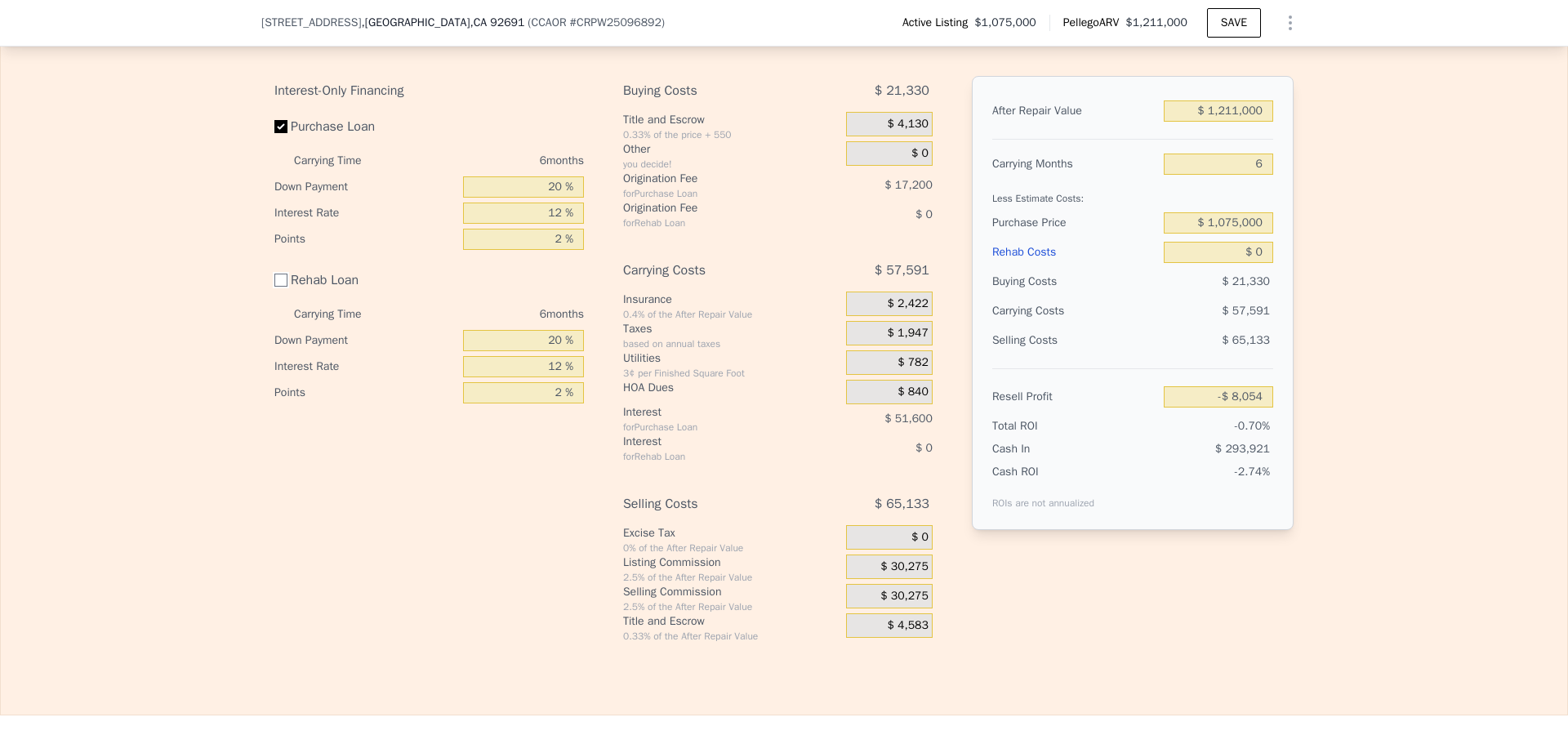 checkbox on "false" 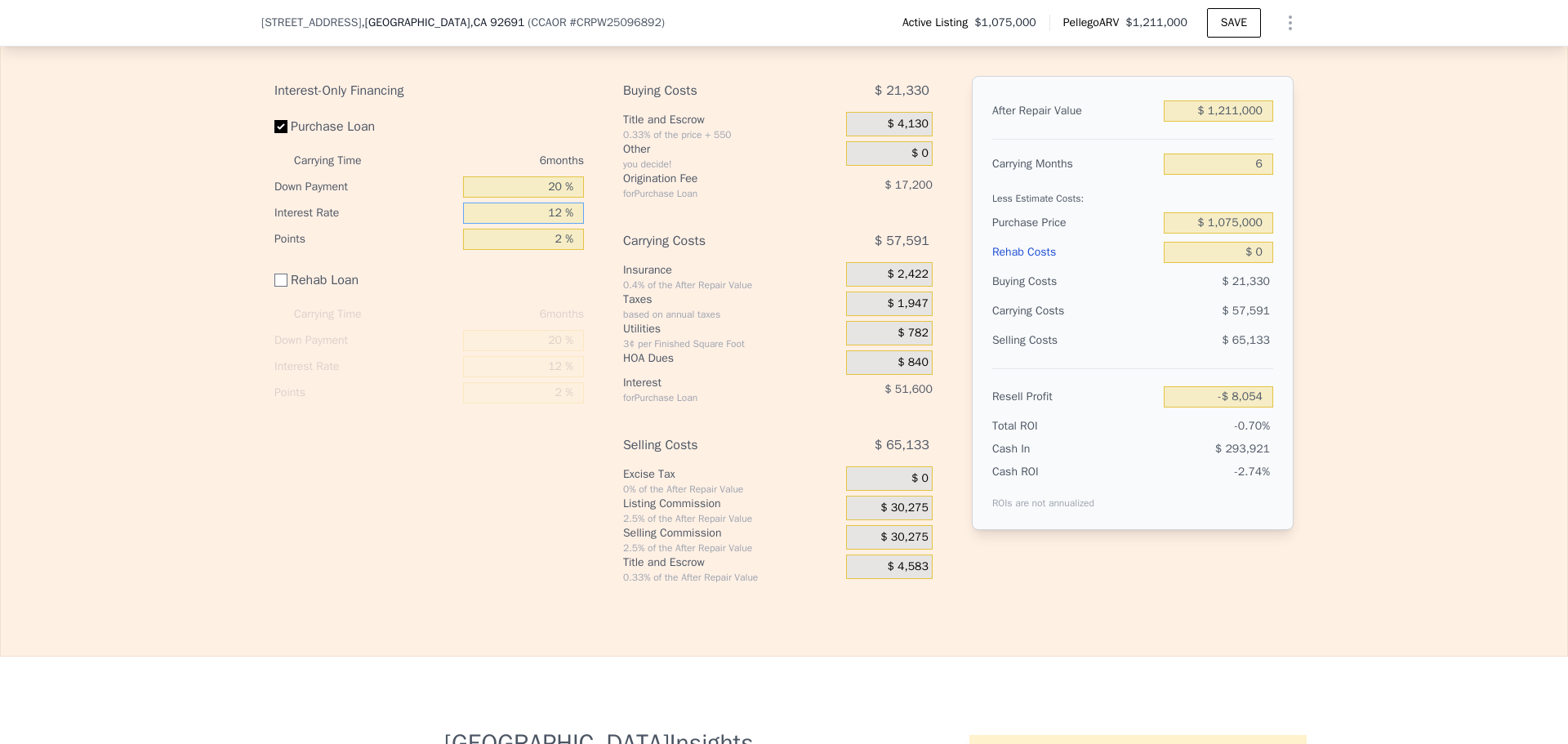 drag, startPoint x: 522, startPoint y: 238, endPoint x: 666, endPoint y: 242, distance: 144.05554 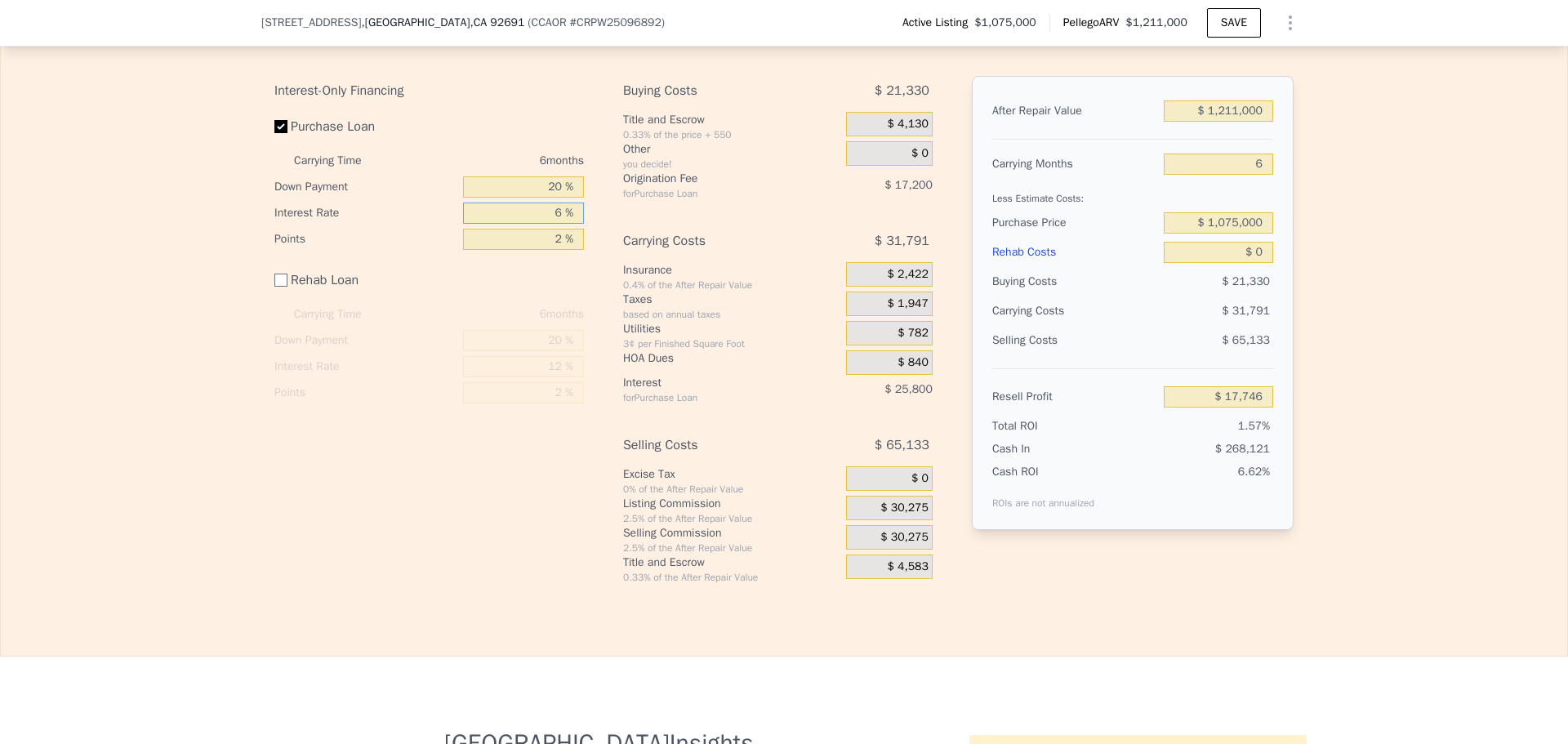 type on "$ 17,746" 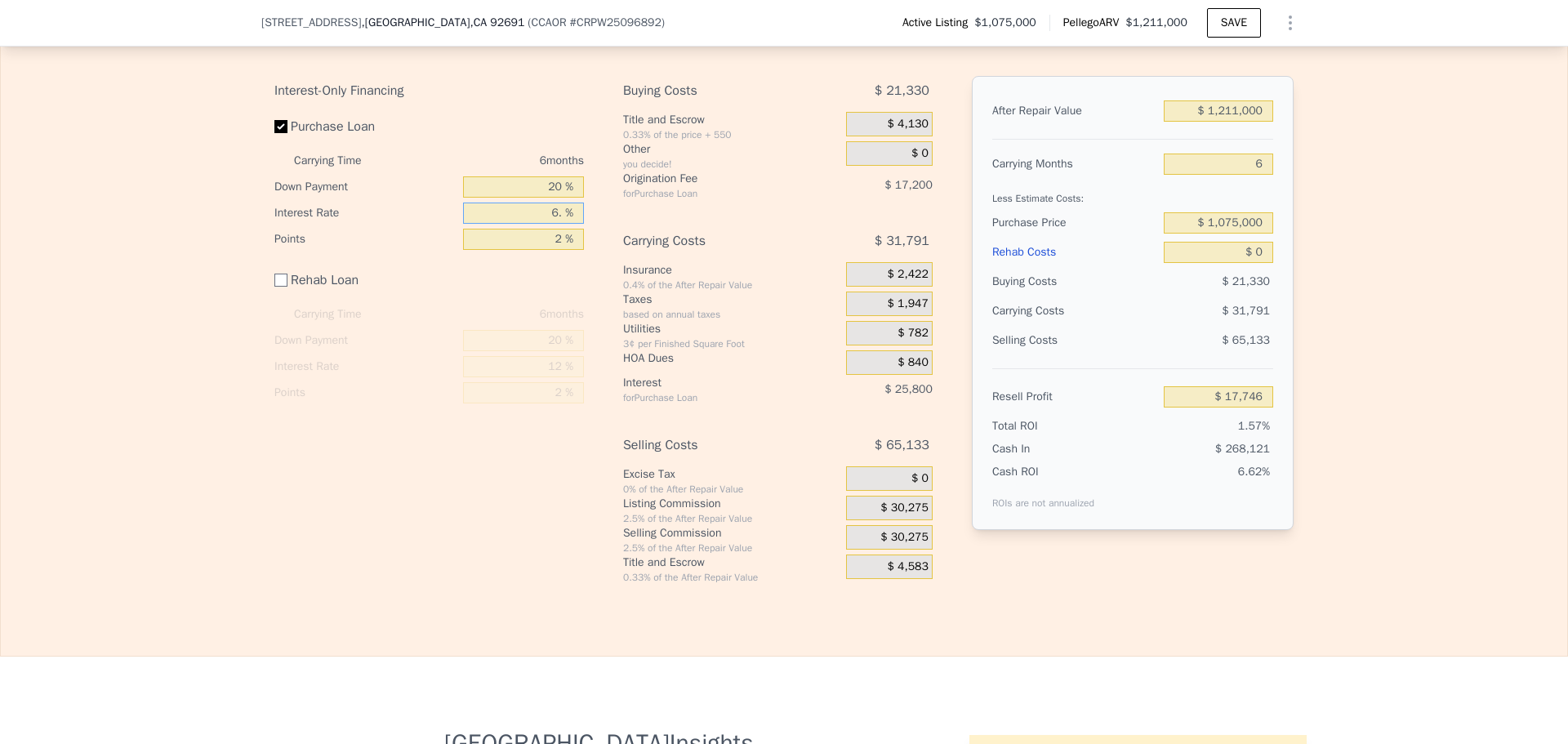 type on "6.8 %" 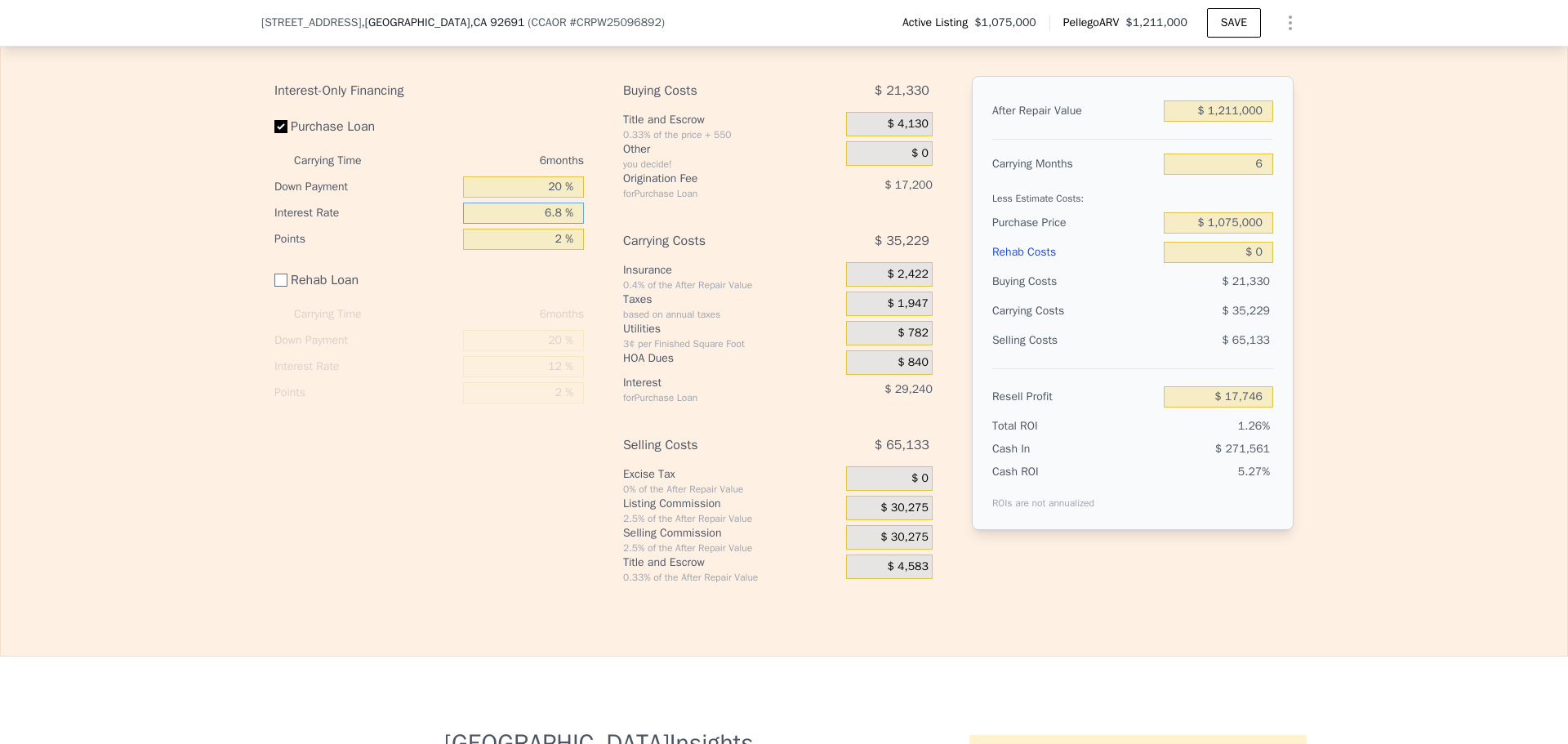 type on "$ 14,308" 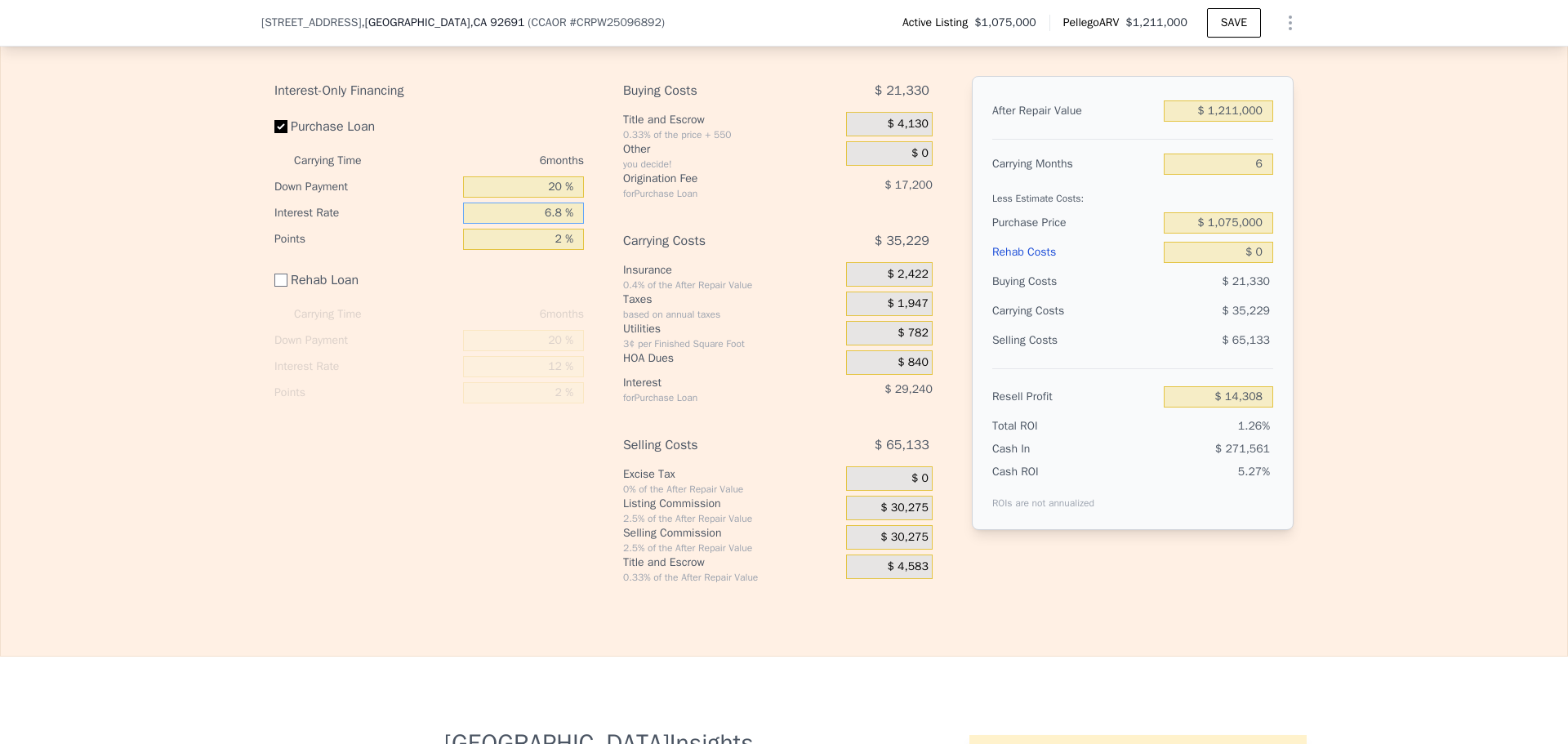 type on "6.8 %" 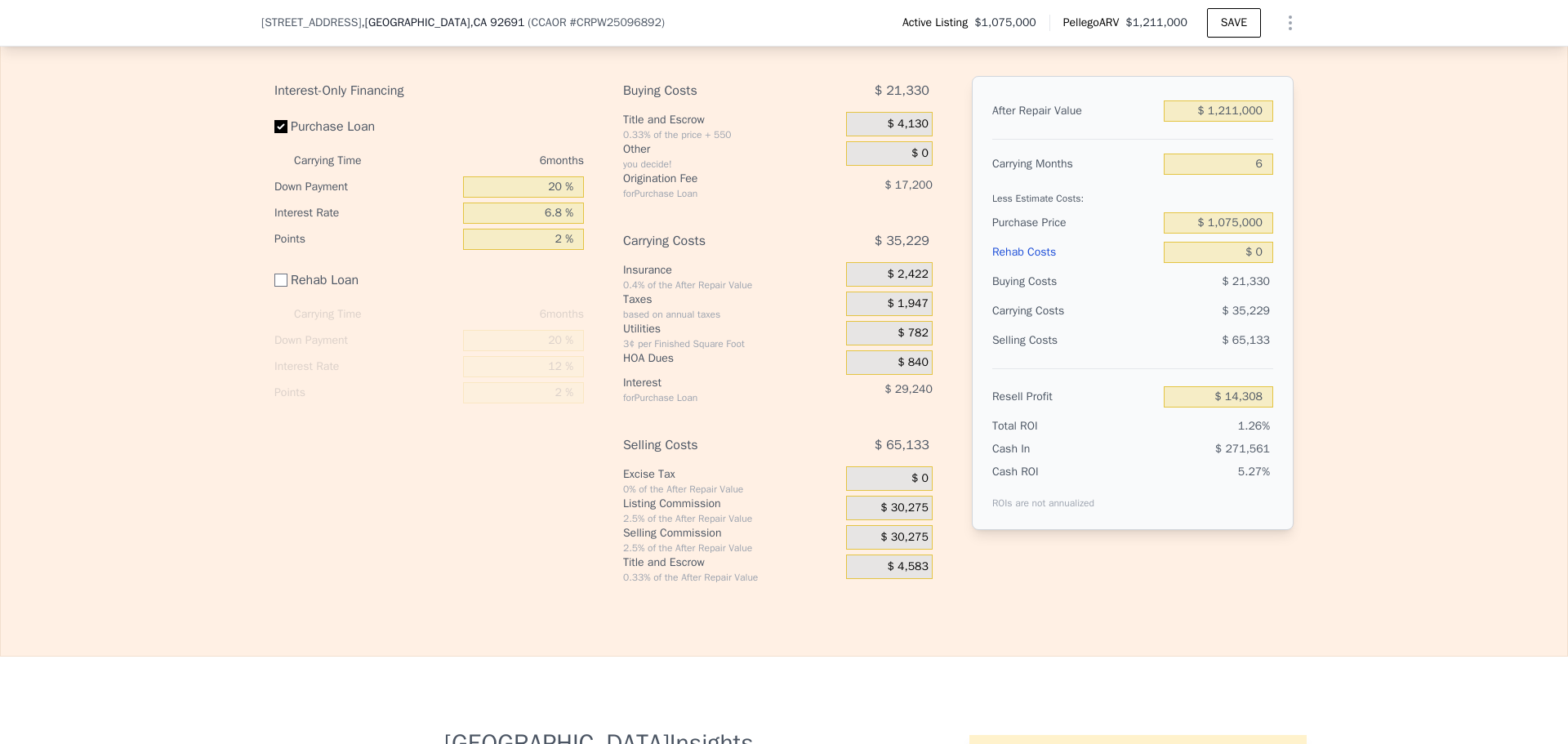 click on "Interest-Only Financing Purchase Loan Carrying Time 6  months Down Payment 20 % Interest Rate 6.8 % Points 2 % Rehab Loan Carrying Time 6  months Down Payment 20 % Interest Rate 12 % Points 2 %" at bounding box center [435, 330] 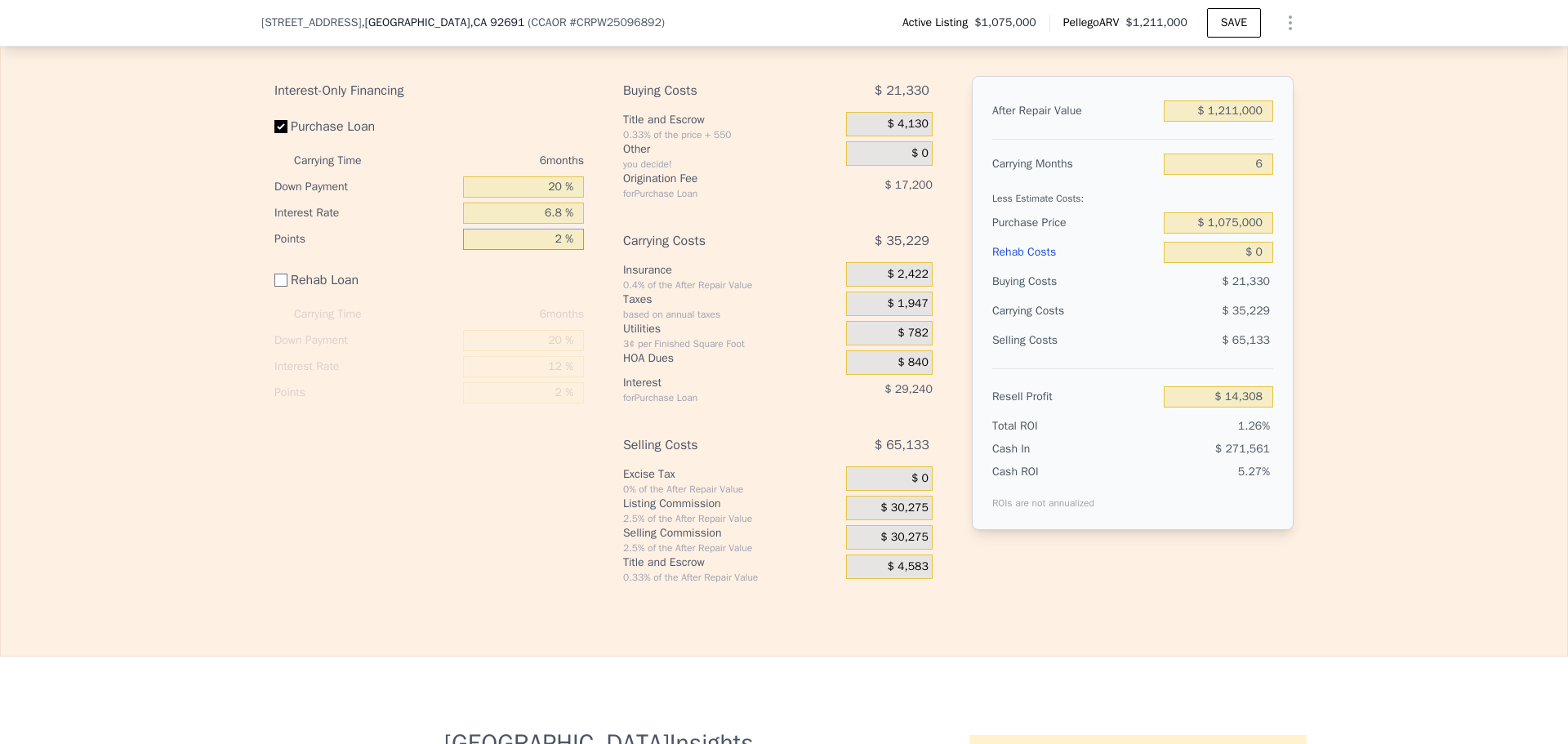 drag, startPoint x: 538, startPoint y: 256, endPoint x: 630, endPoint y: 265, distance: 92.43917 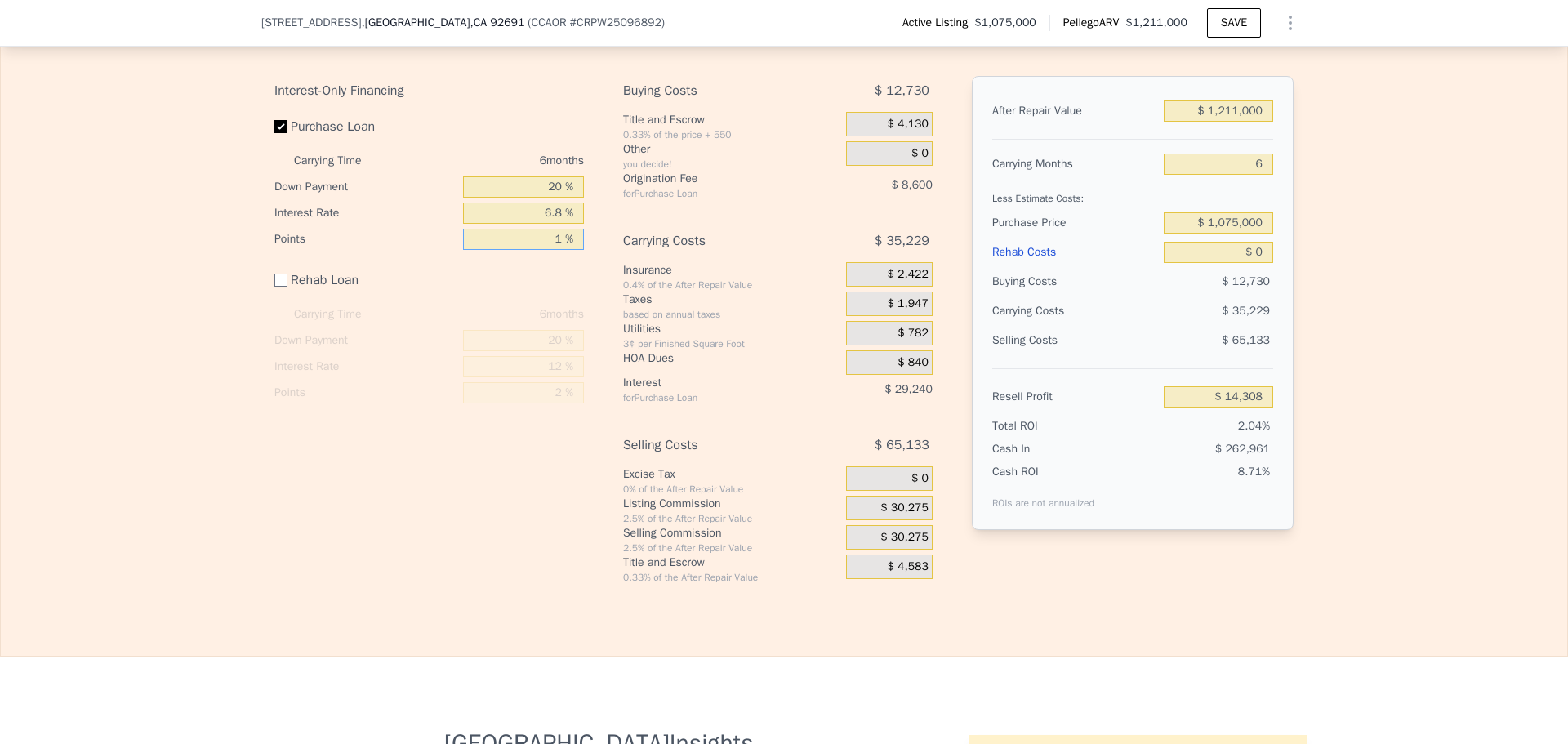 type on "$ 22,908" 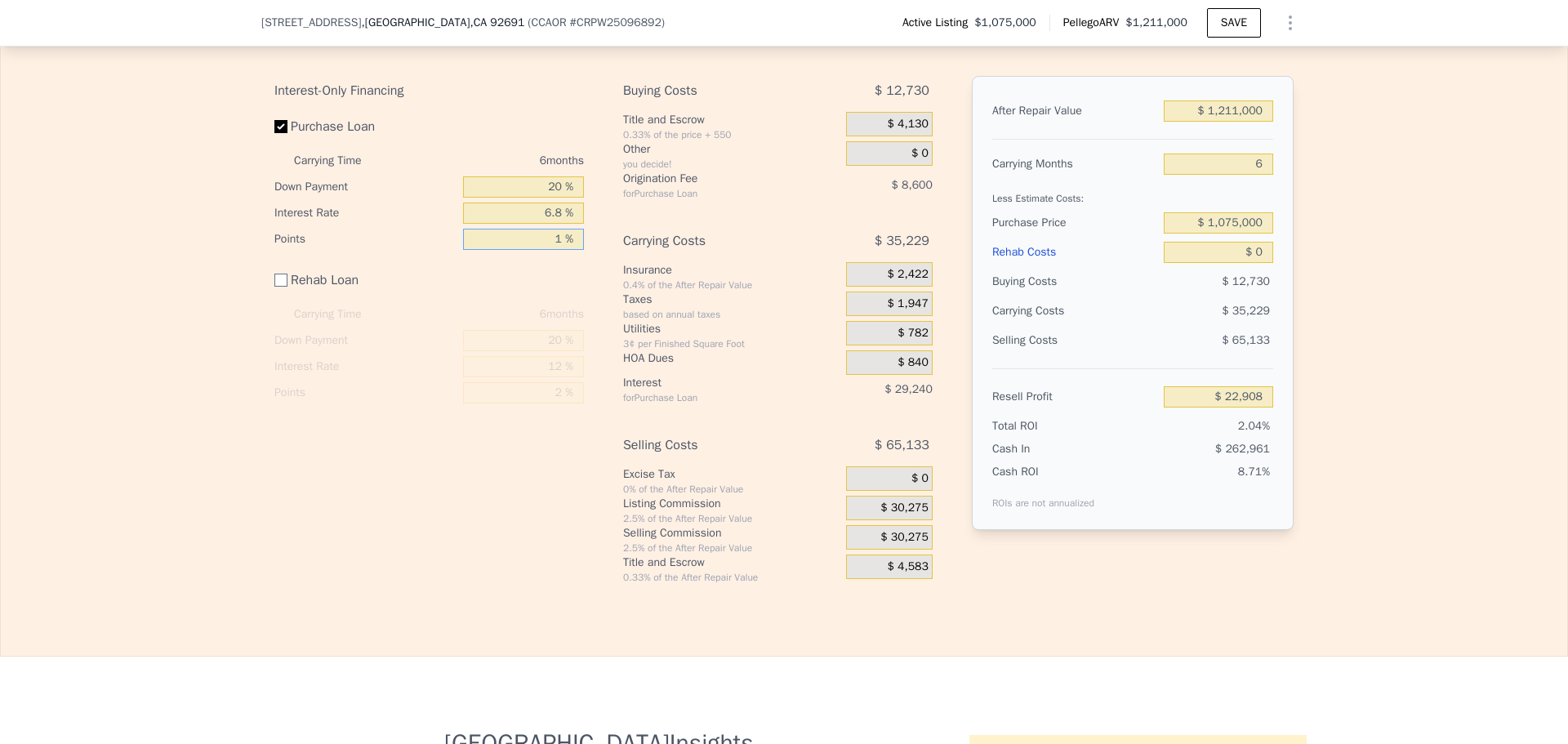type on "1 %" 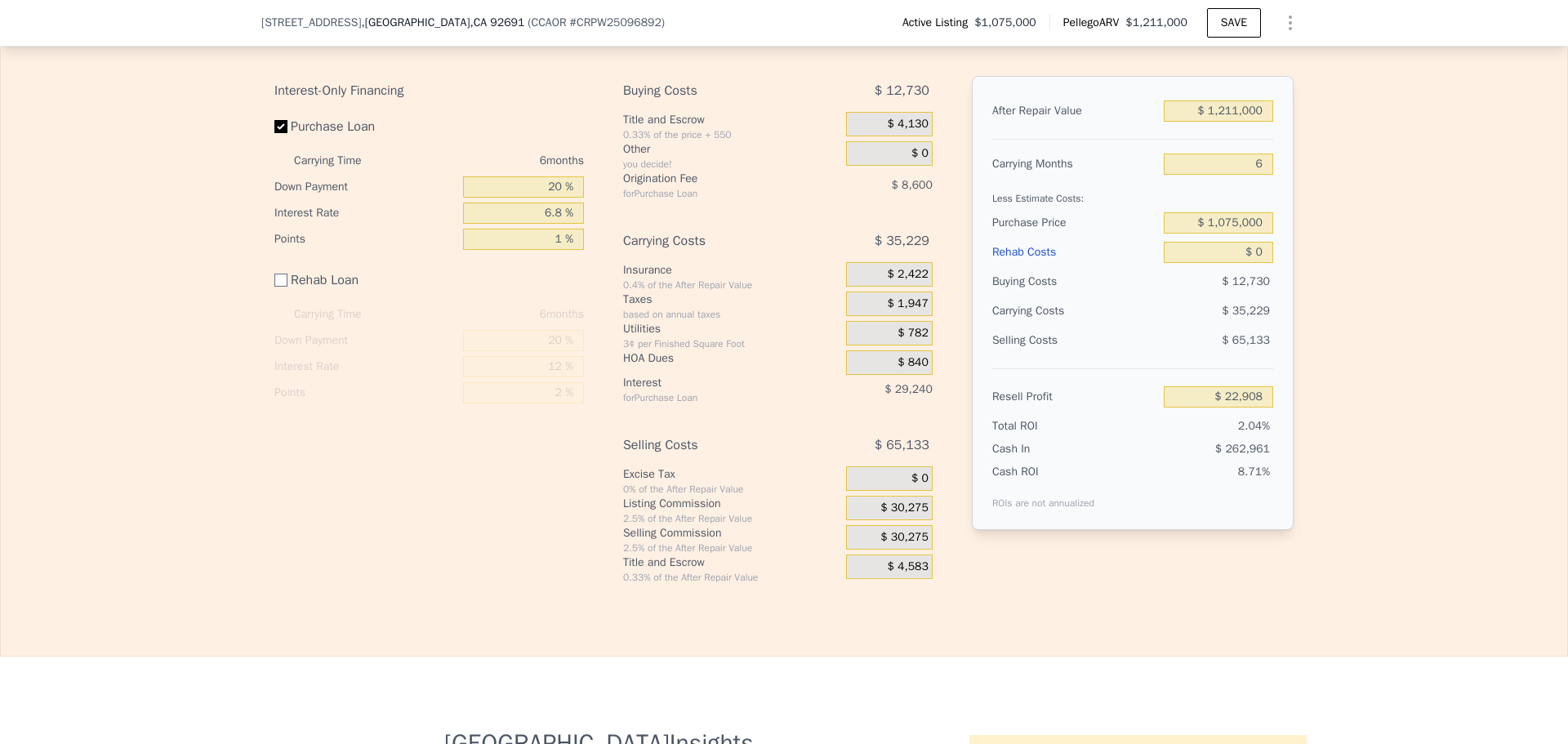 click on "Interest-Only Financing Purchase Loan Carrying Time 6  months Down Payment 20 % Interest Rate 6.8 % Points 1 % Rehab Loan Carrying Time 6  months Down Payment 20 % Interest Rate 12 % Points 2 %" at bounding box center [435, 330] 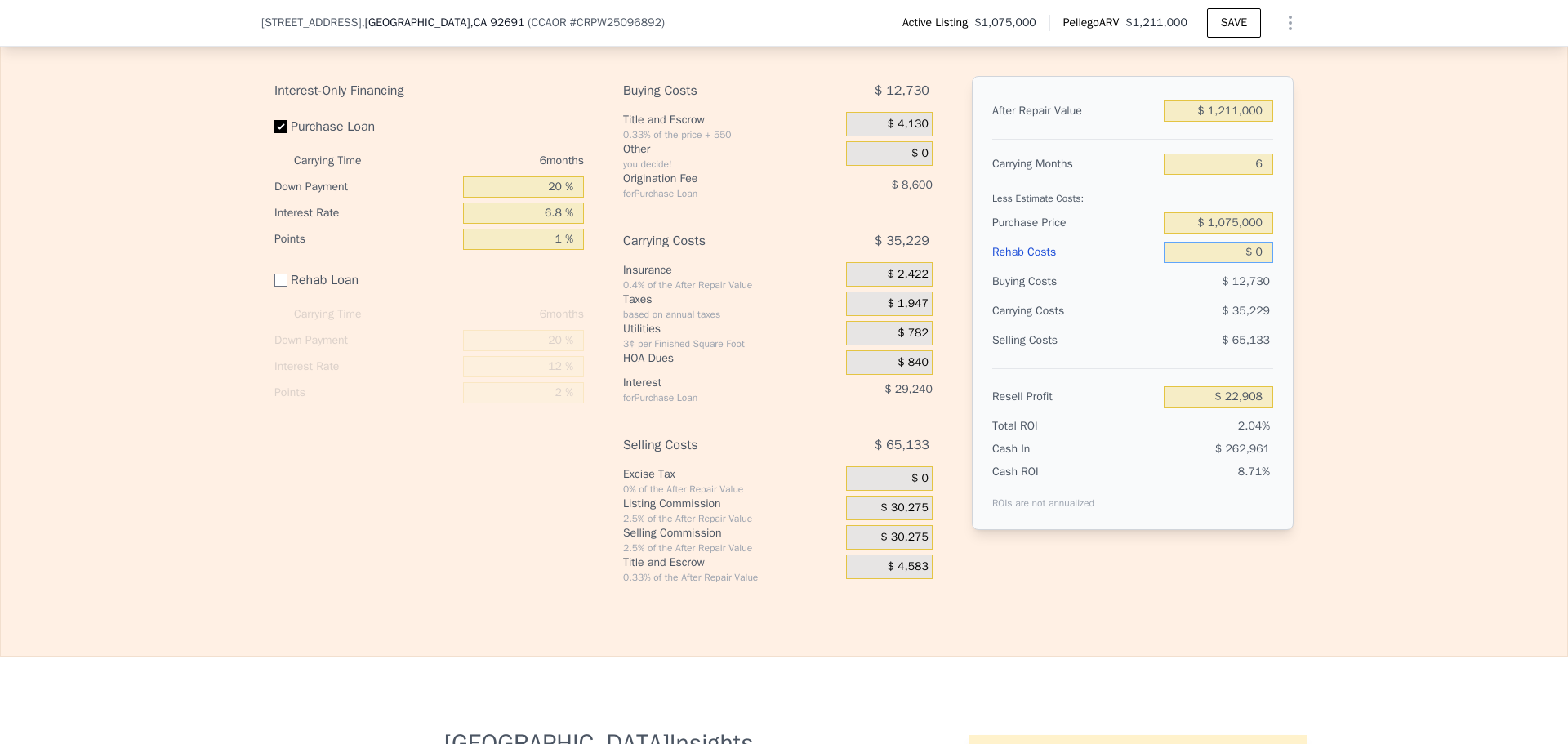 click on "$ 0" at bounding box center [1218, 252] 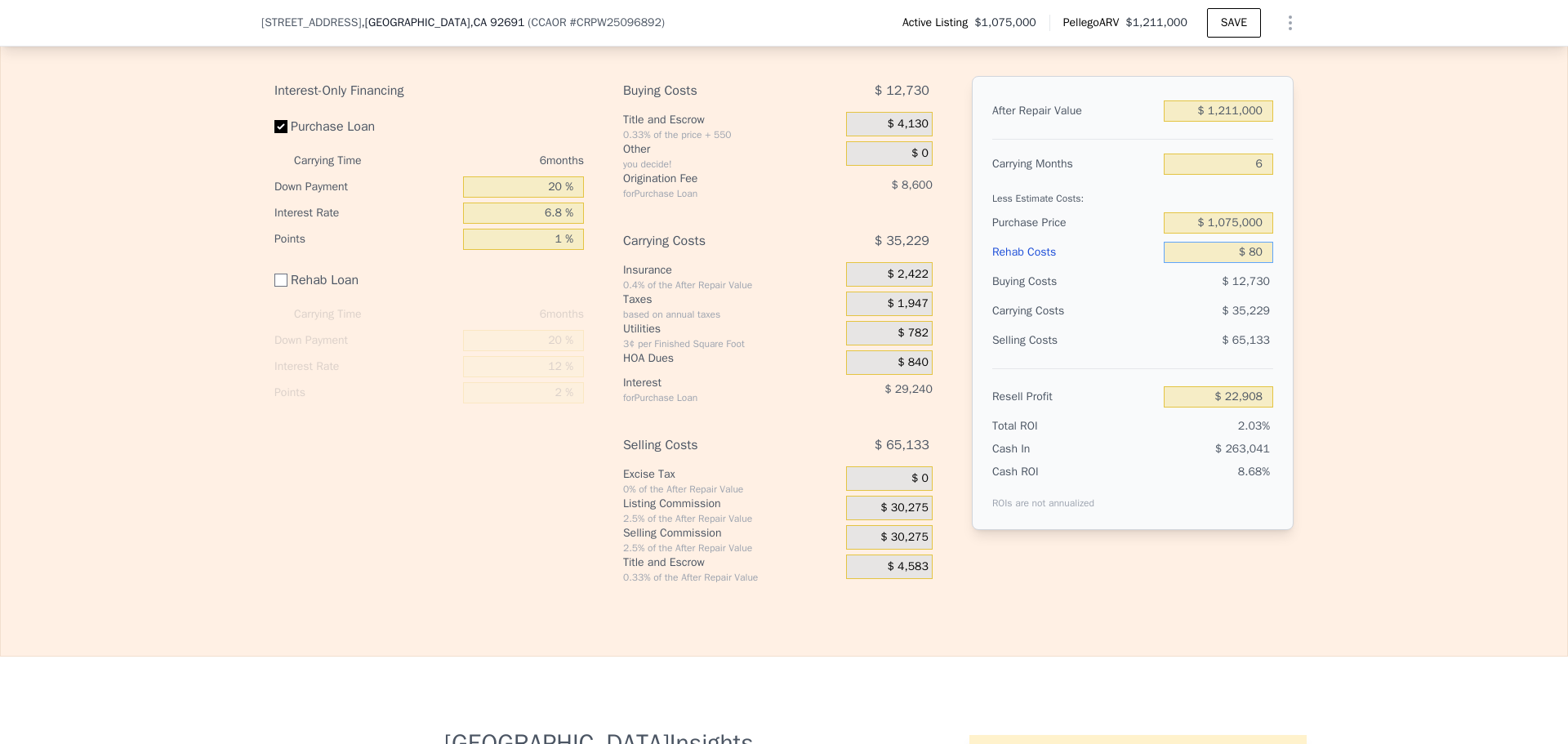 type on "$ 22,828" 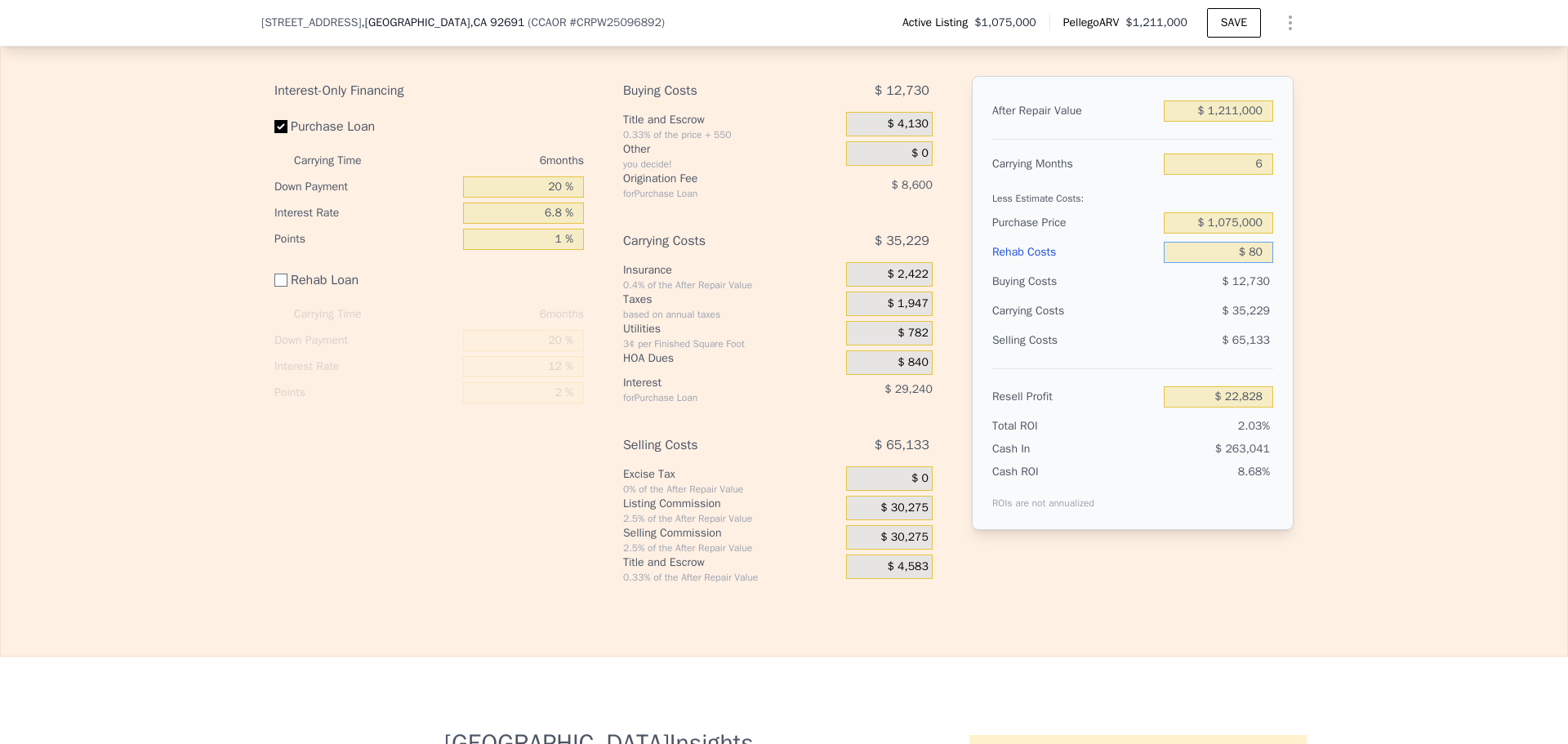 type on "$ 800" 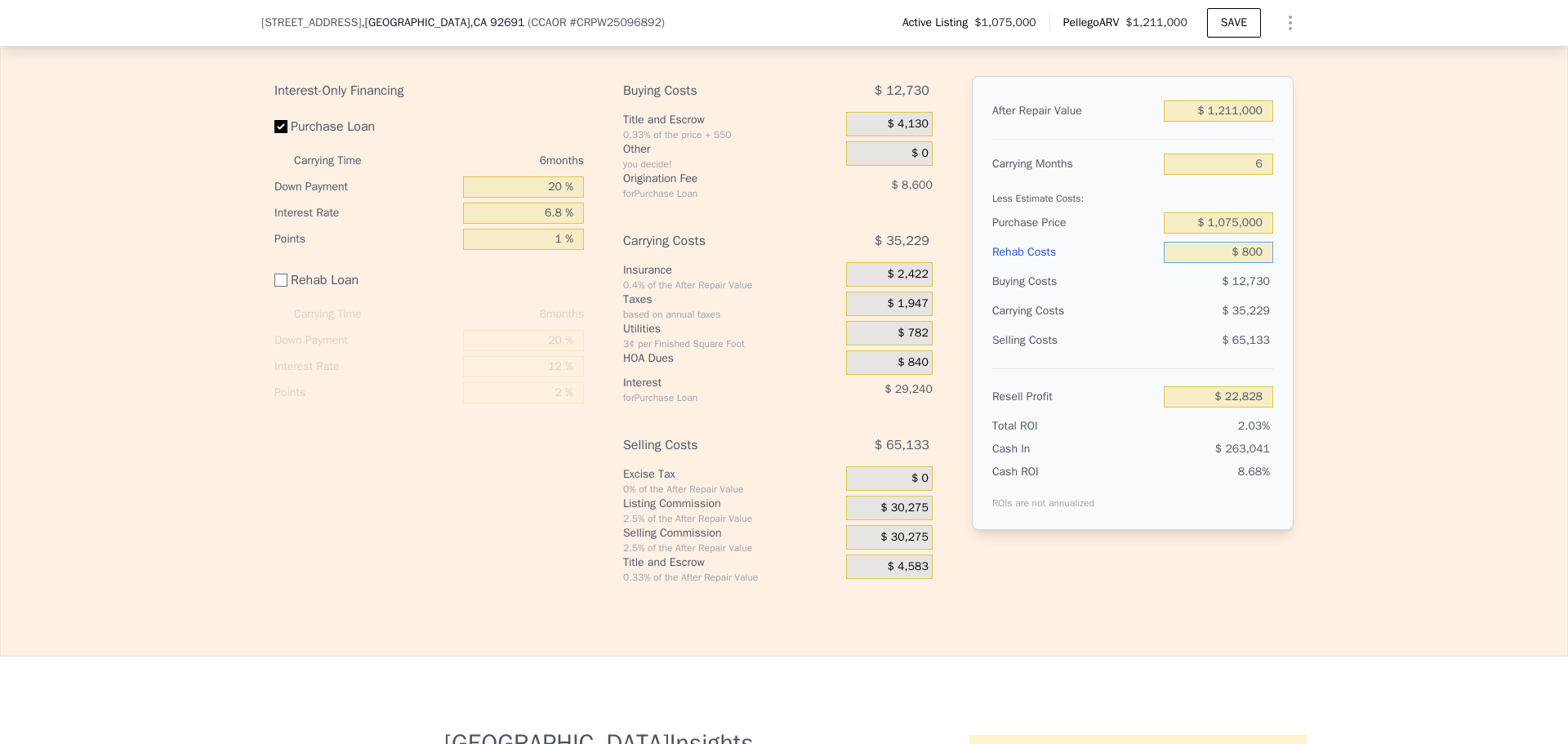 type on "$ 22,108" 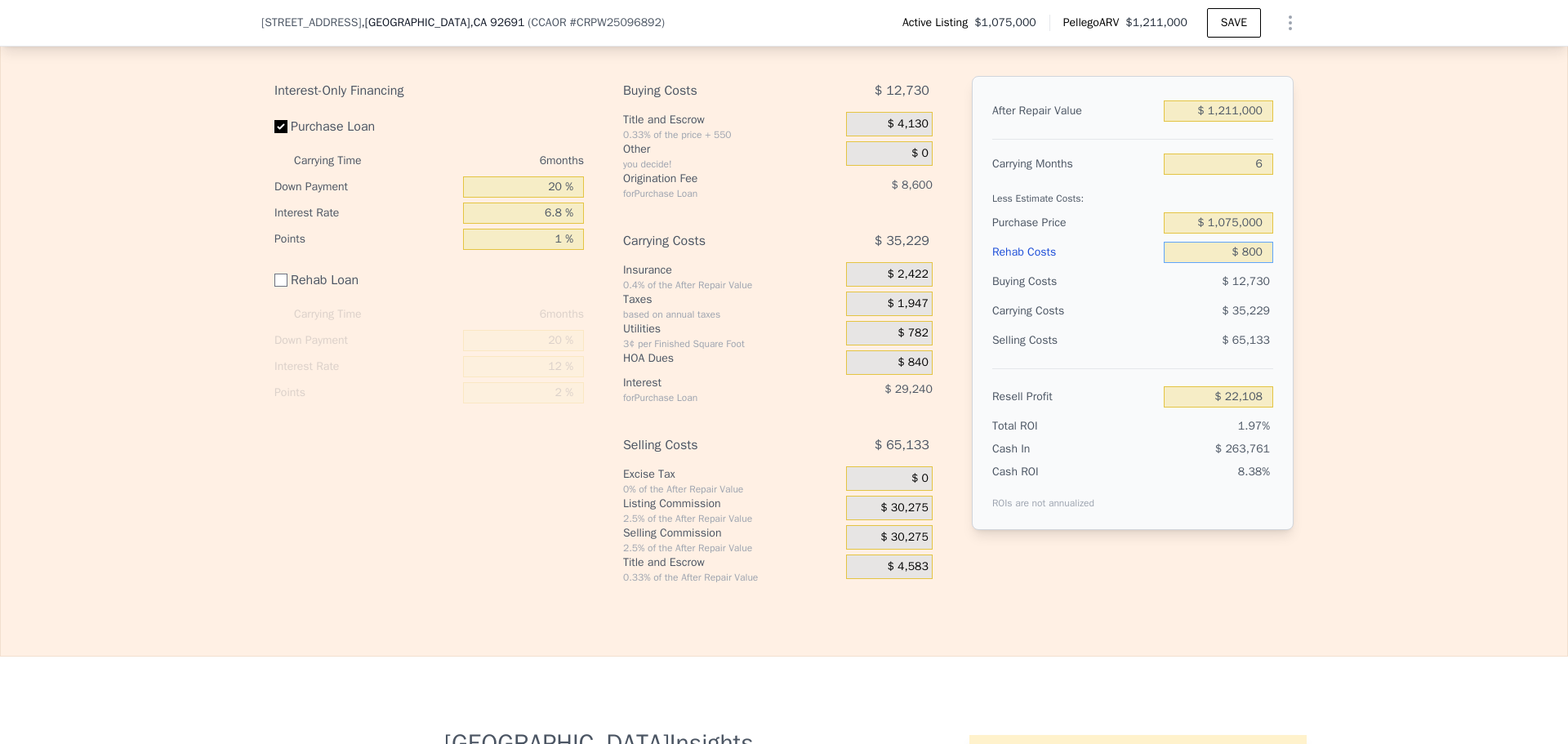 type on "$ 8,000" 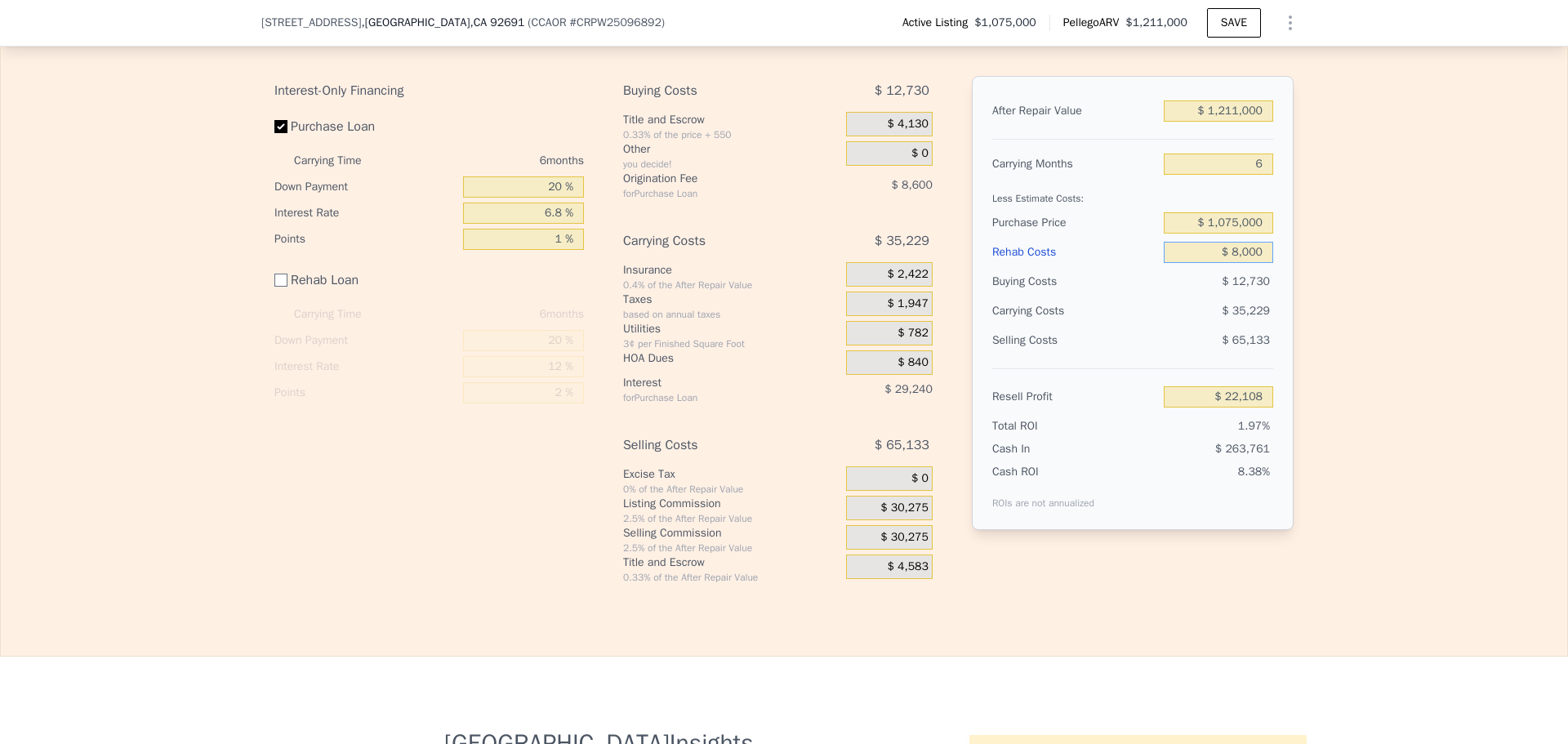 type on "$ 14,908" 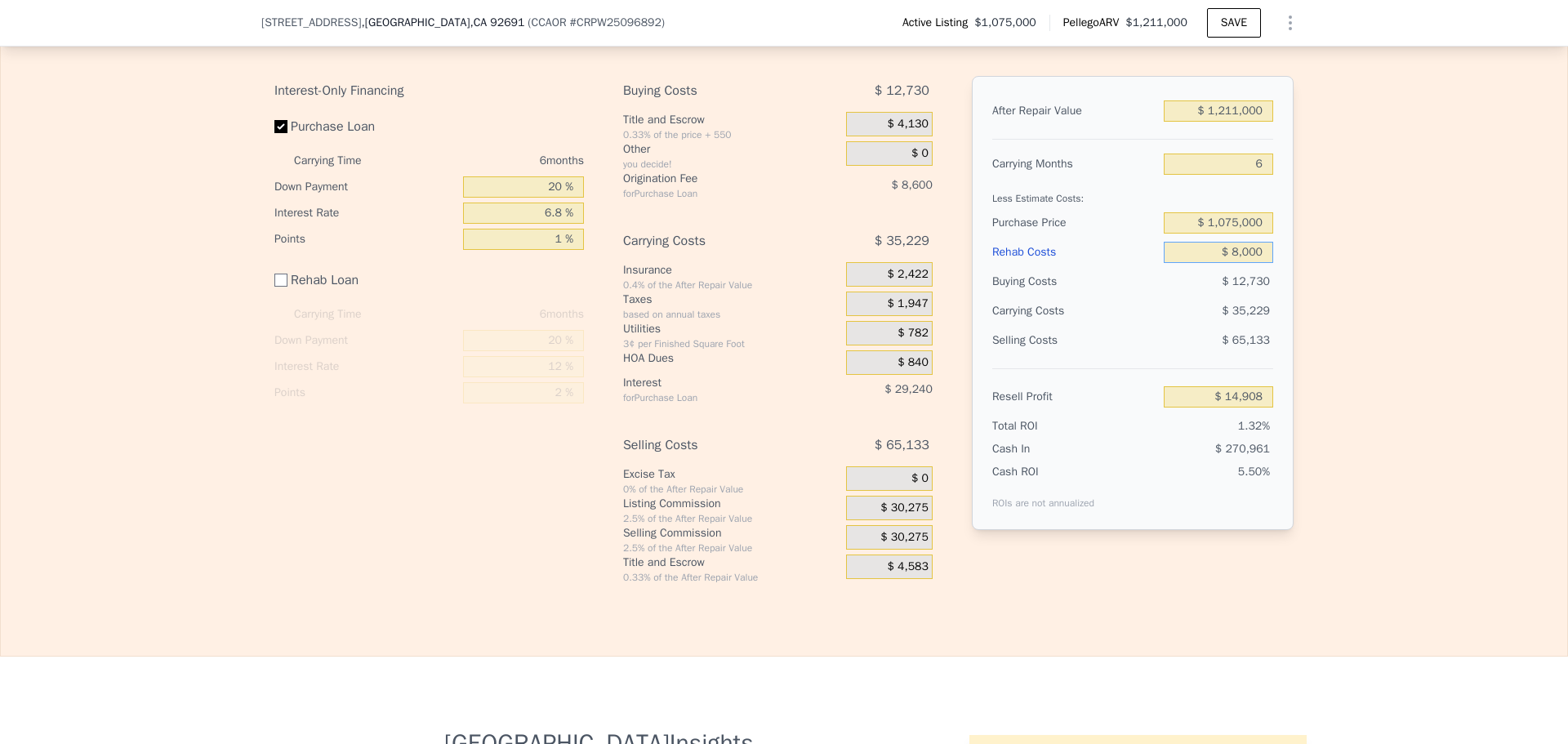 type on "$ 80,000" 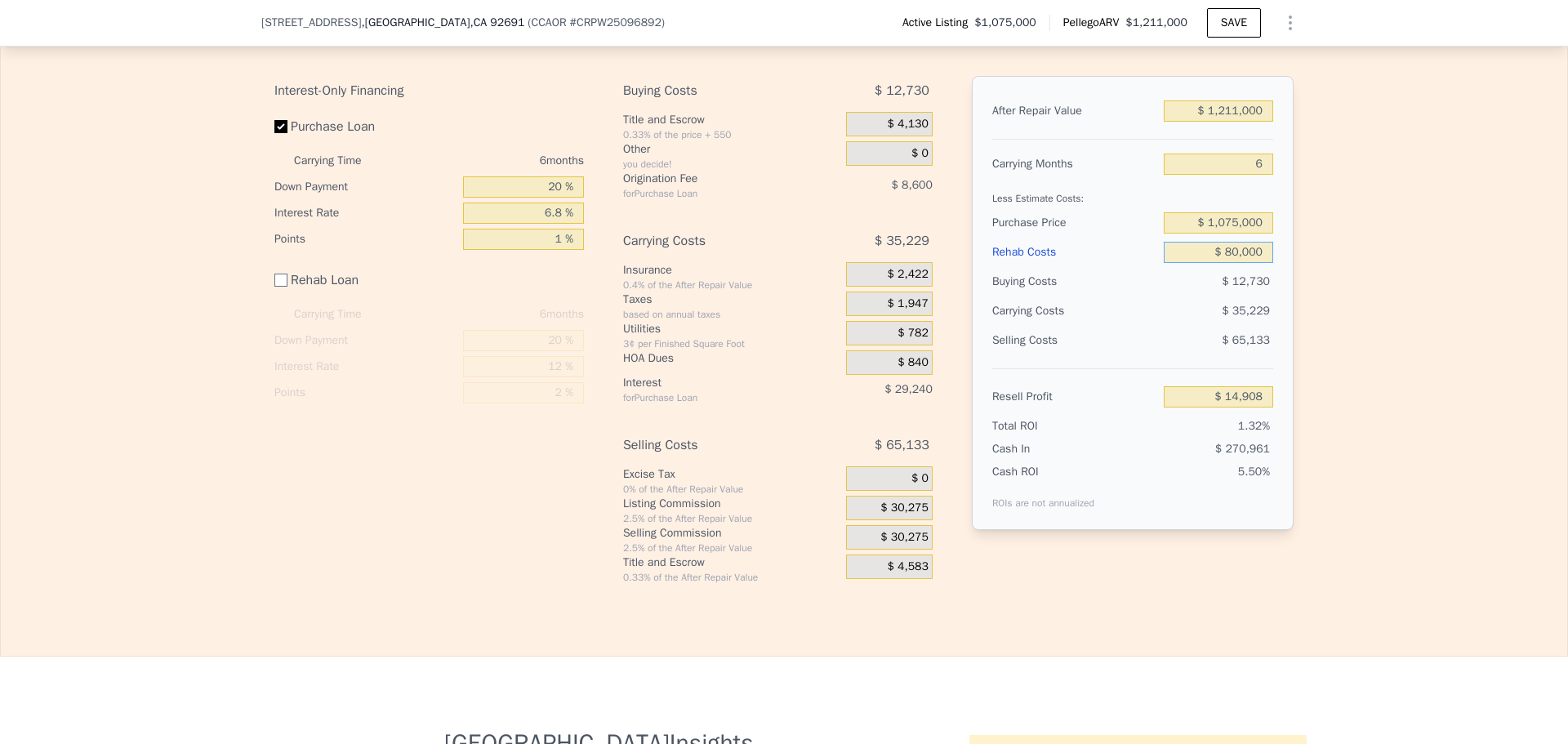 type on "-$ 57,092" 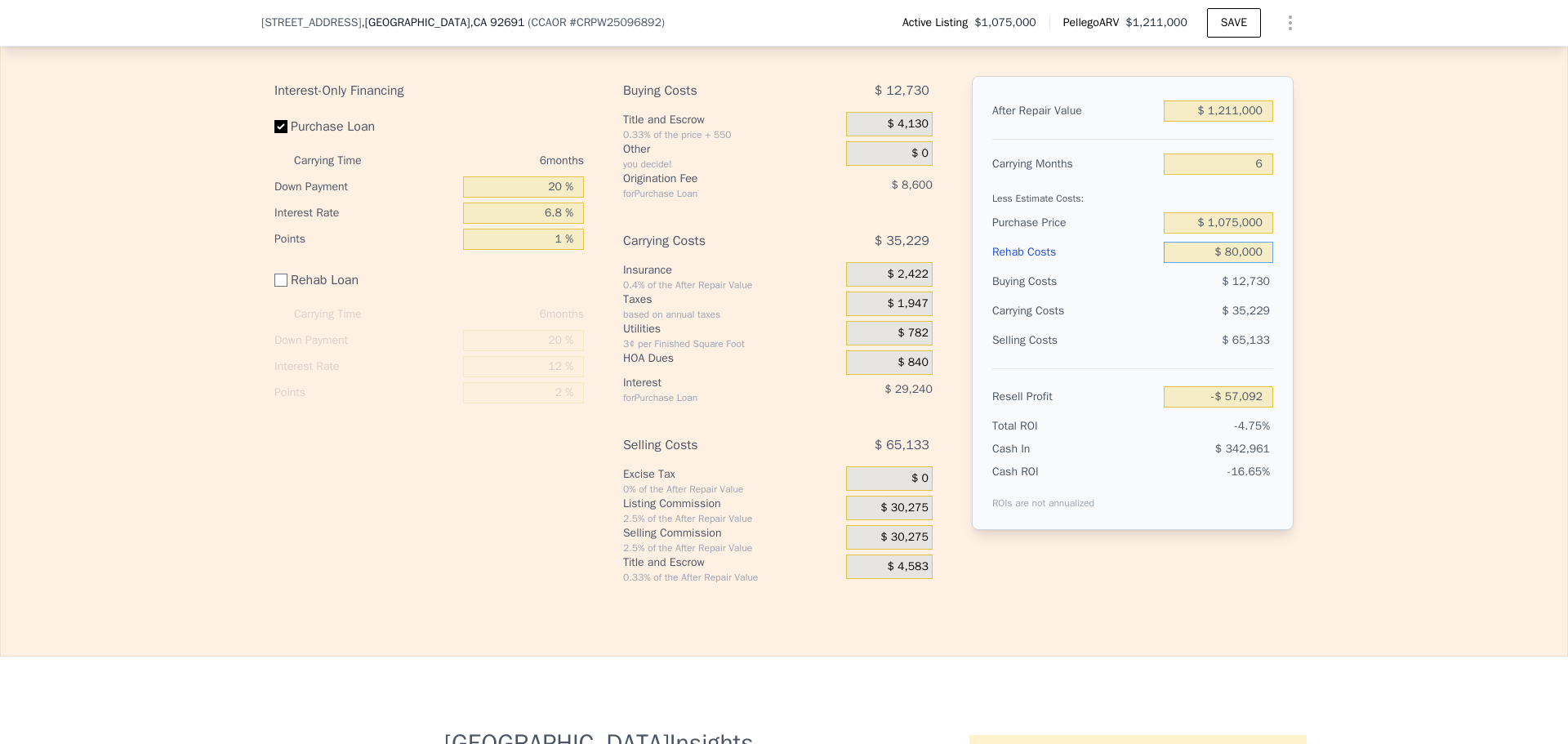 type on "$ 80,000" 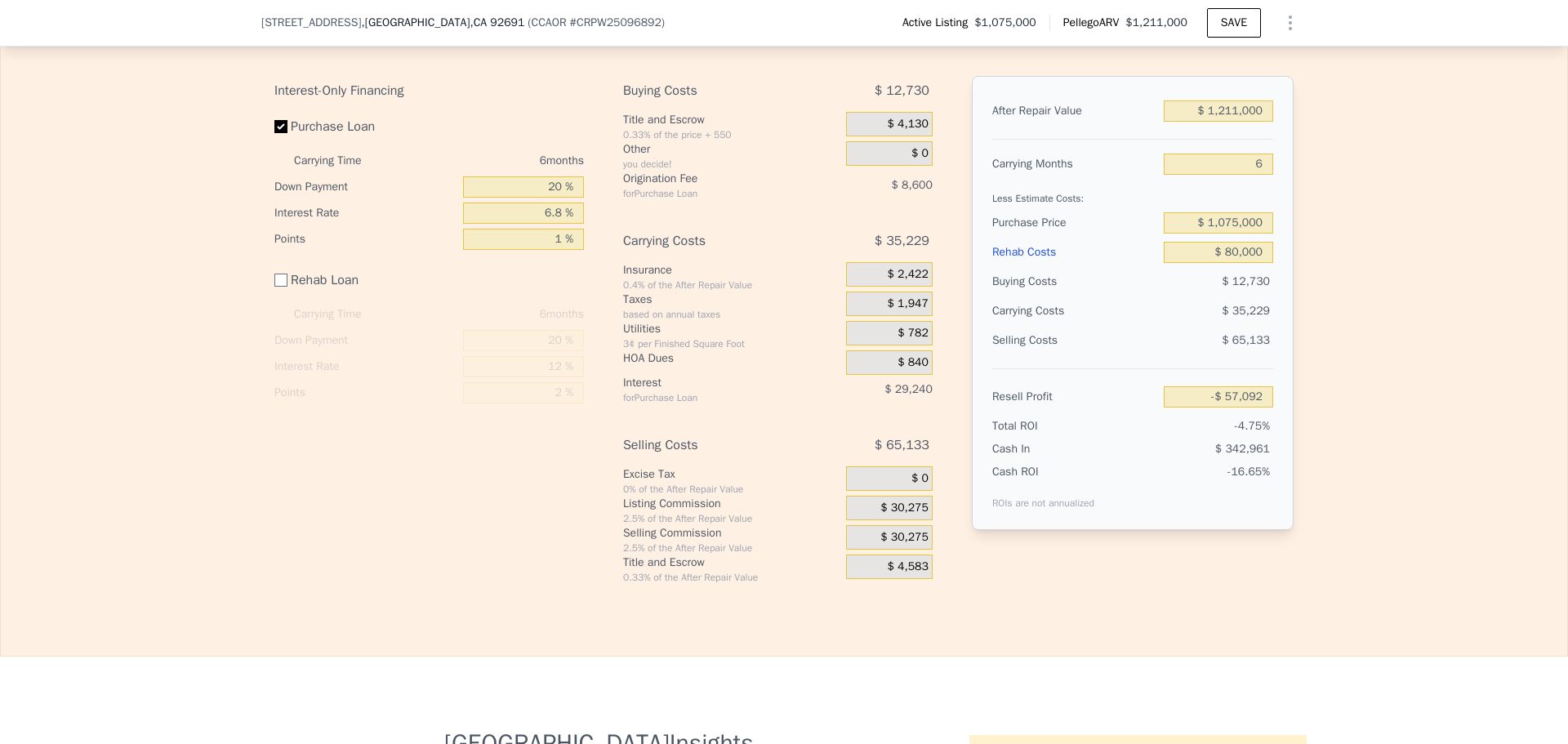click on "$ 30,275" at bounding box center (904, 508) 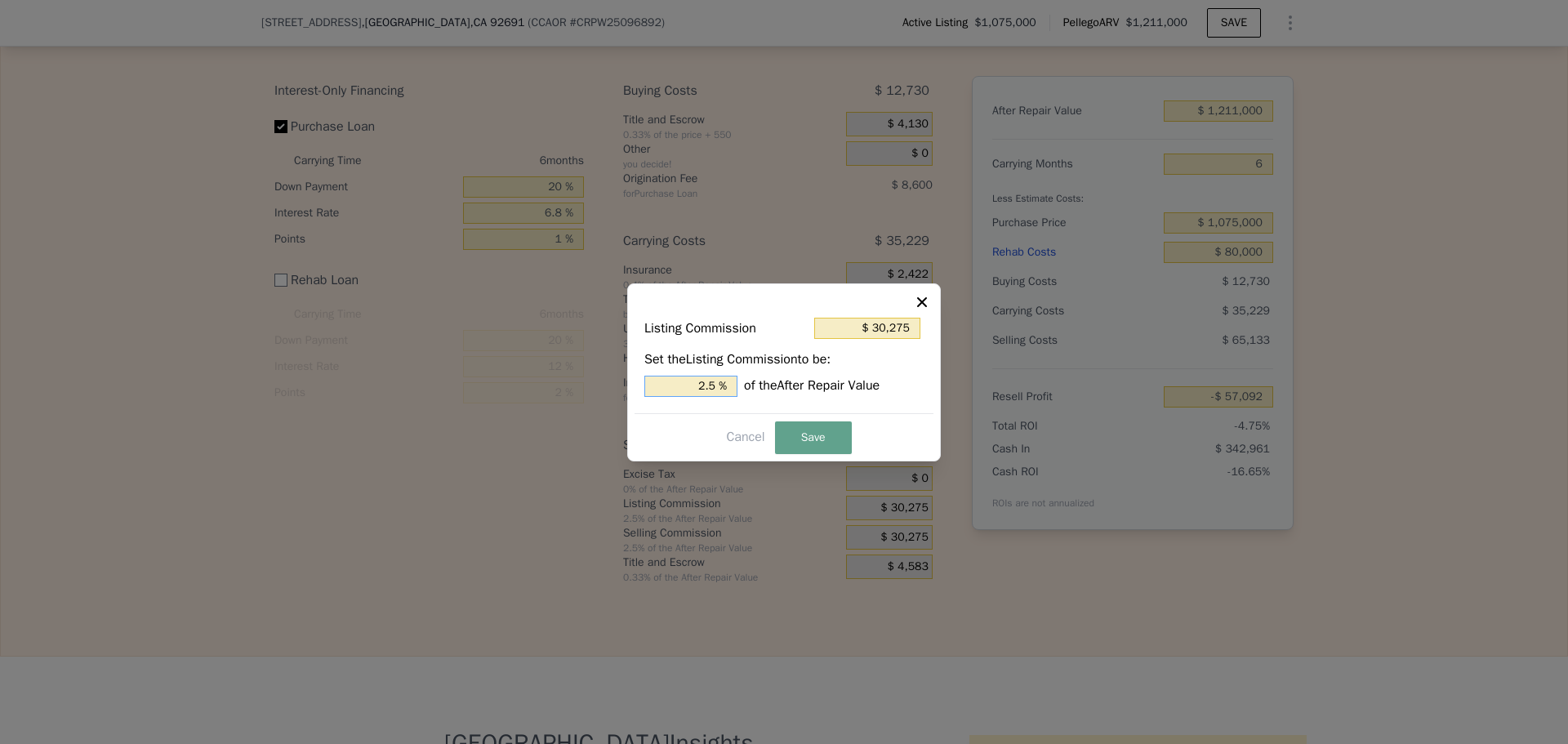 drag, startPoint x: 676, startPoint y: 376, endPoint x: 975, endPoint y: 396, distance: 299.66815 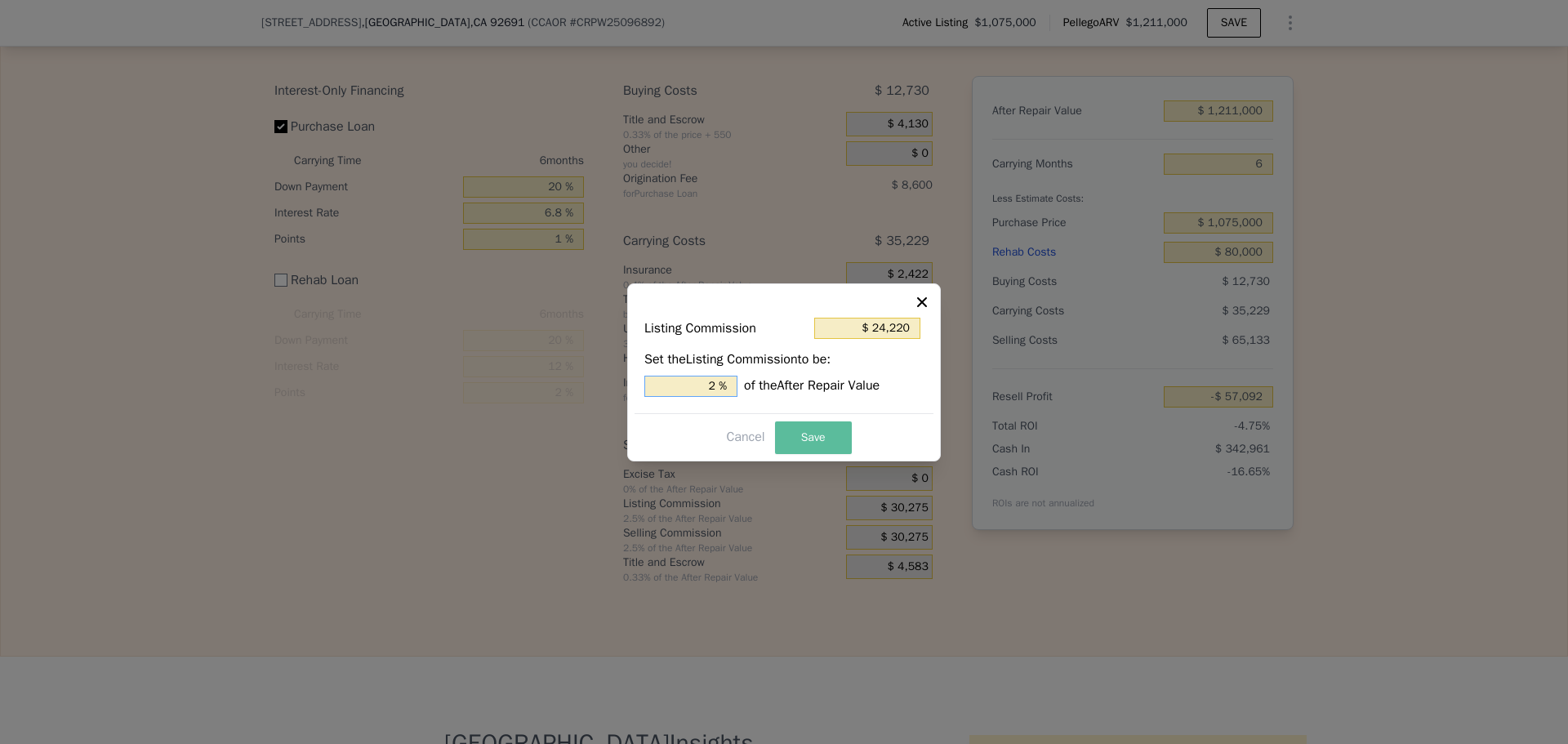type on "2 %" 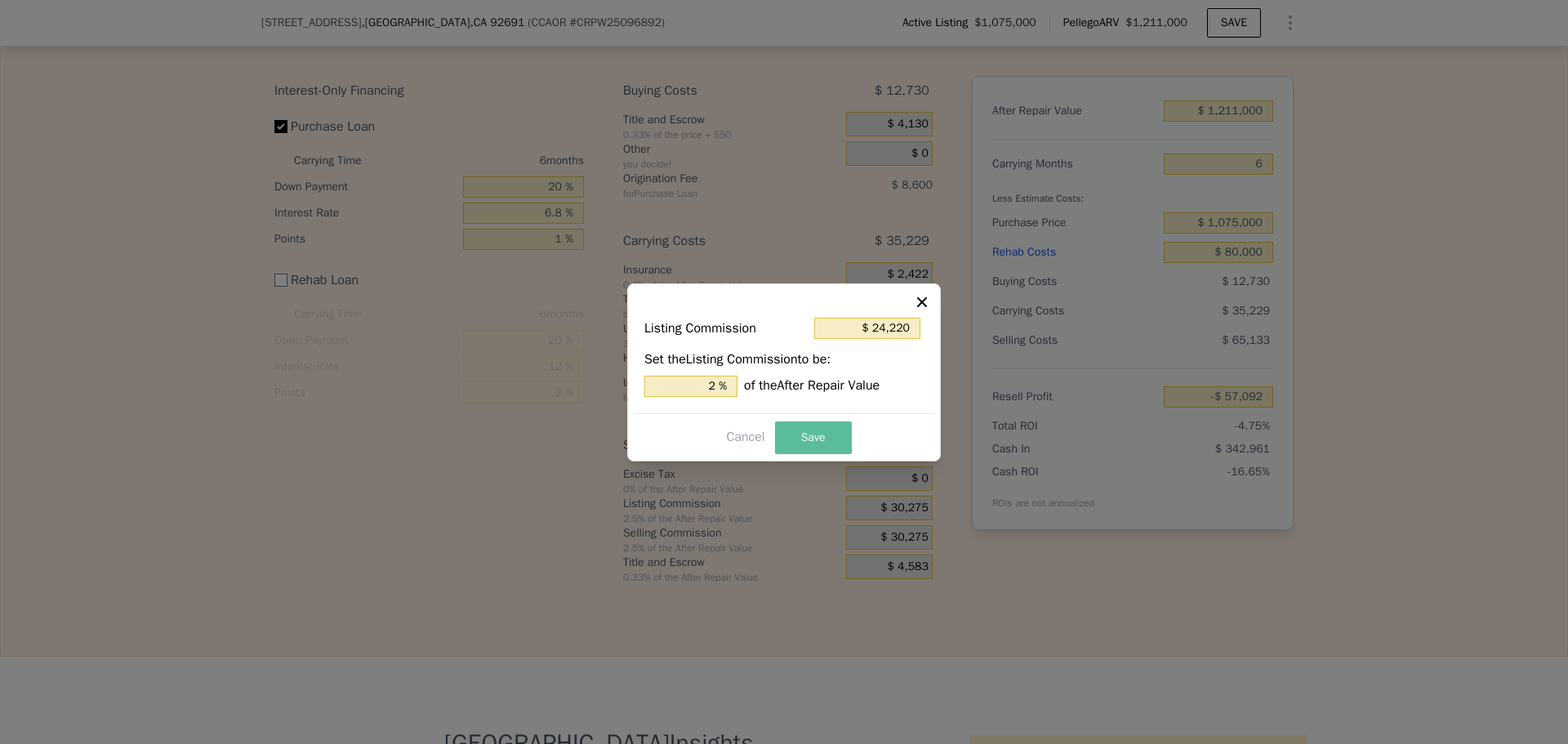 click on "Save" at bounding box center (813, 438) 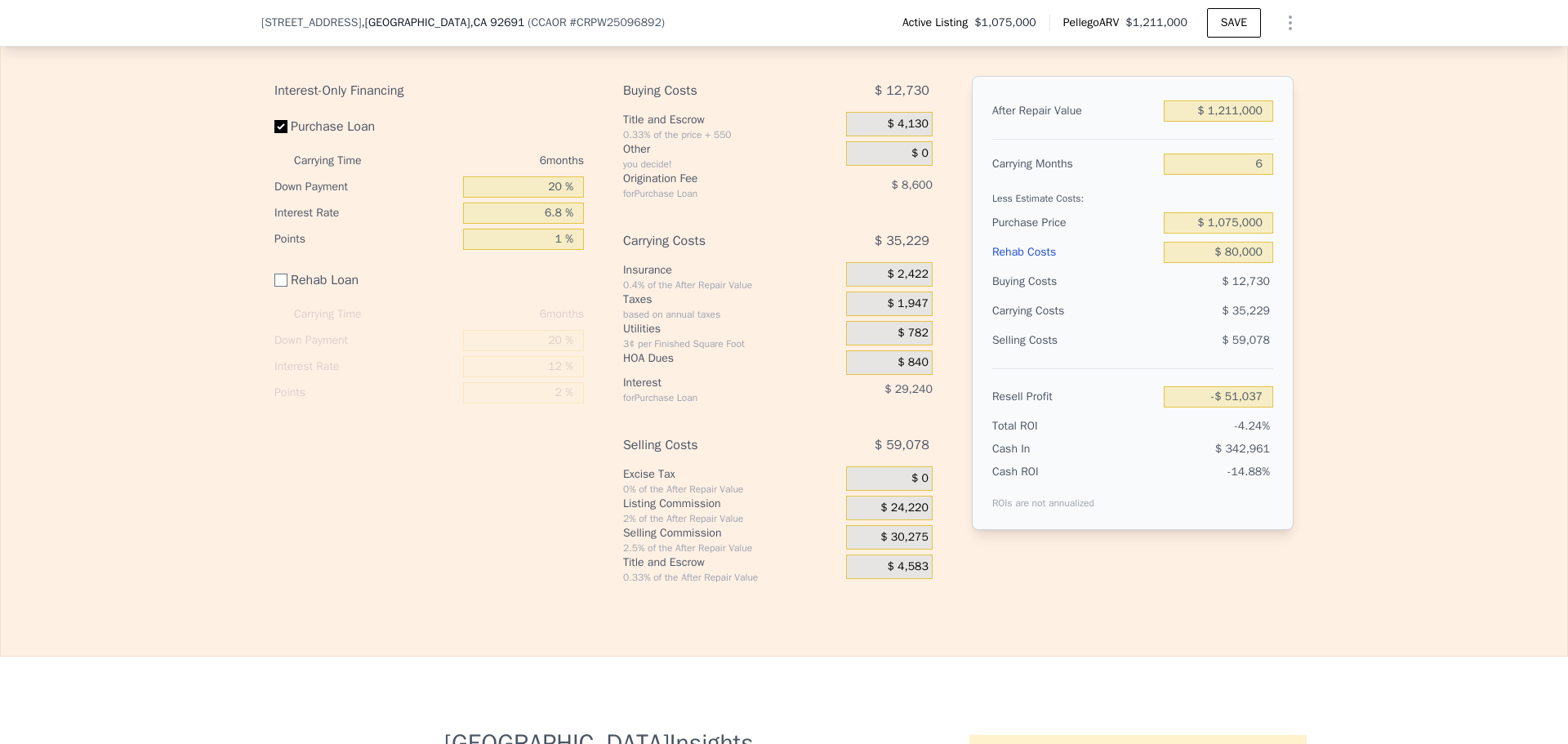 click on "$ 30,275" at bounding box center [889, 537] 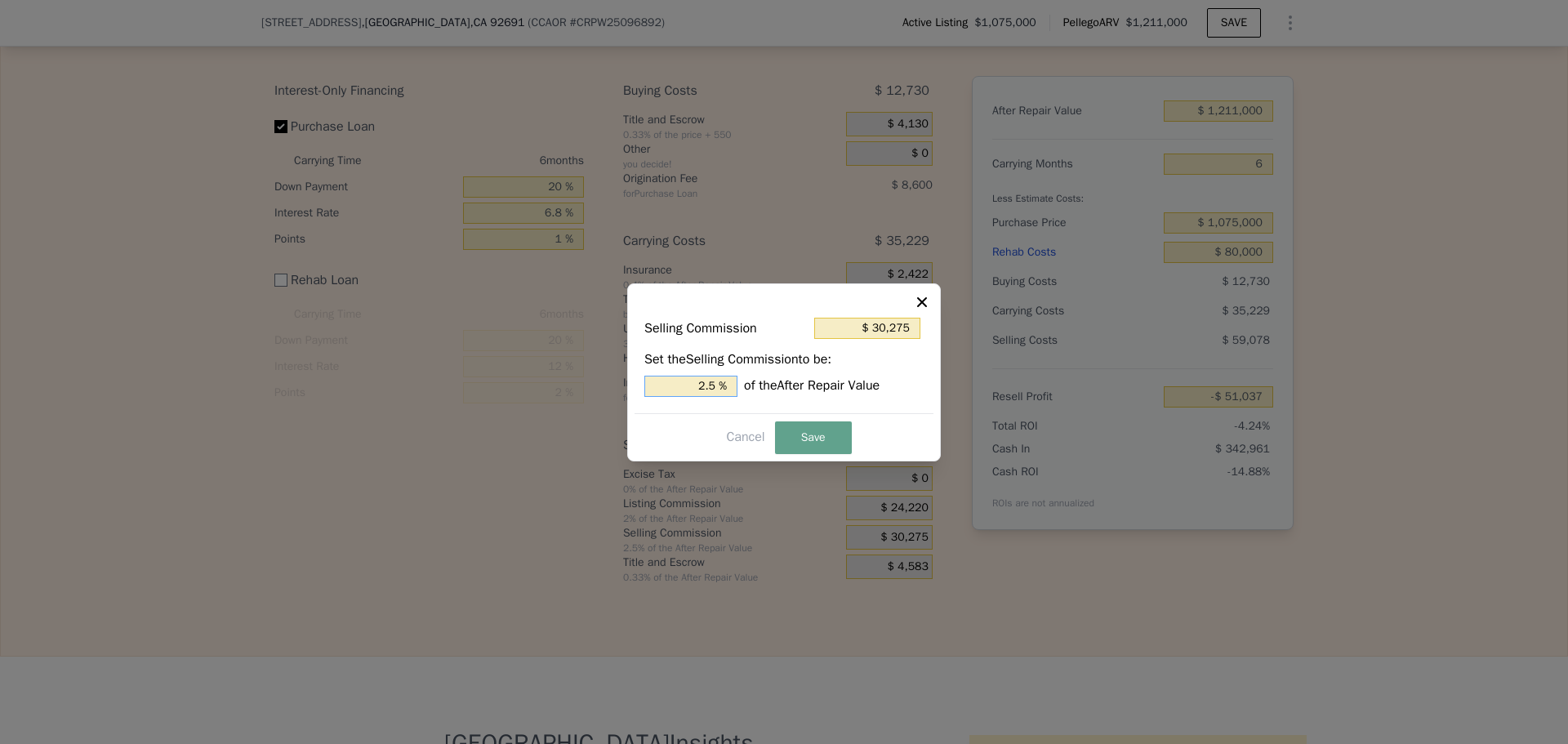 drag, startPoint x: 689, startPoint y: 380, endPoint x: 927, endPoint y: 416, distance: 240.70729 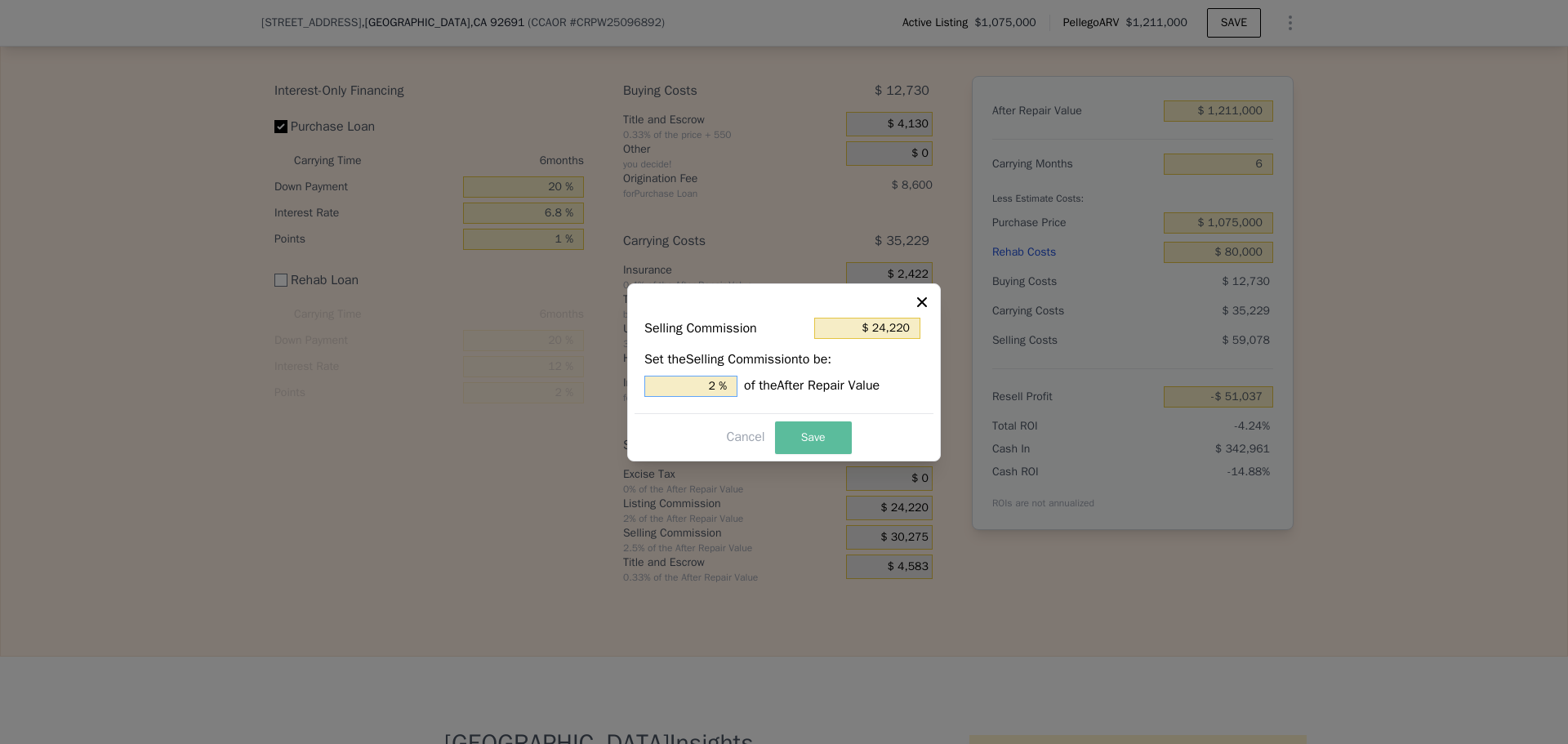 type on "2 %" 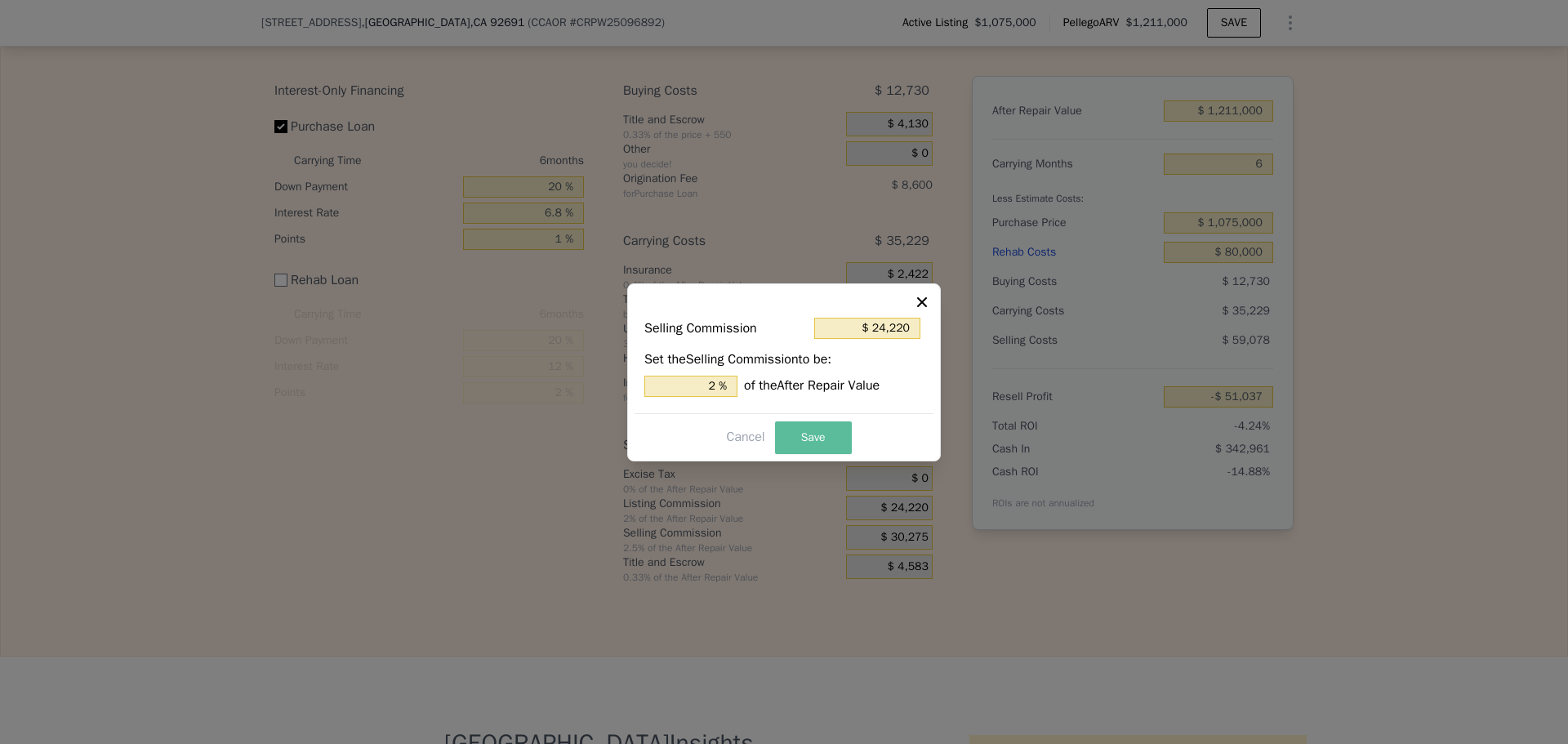 click on "Save" at bounding box center (813, 438) 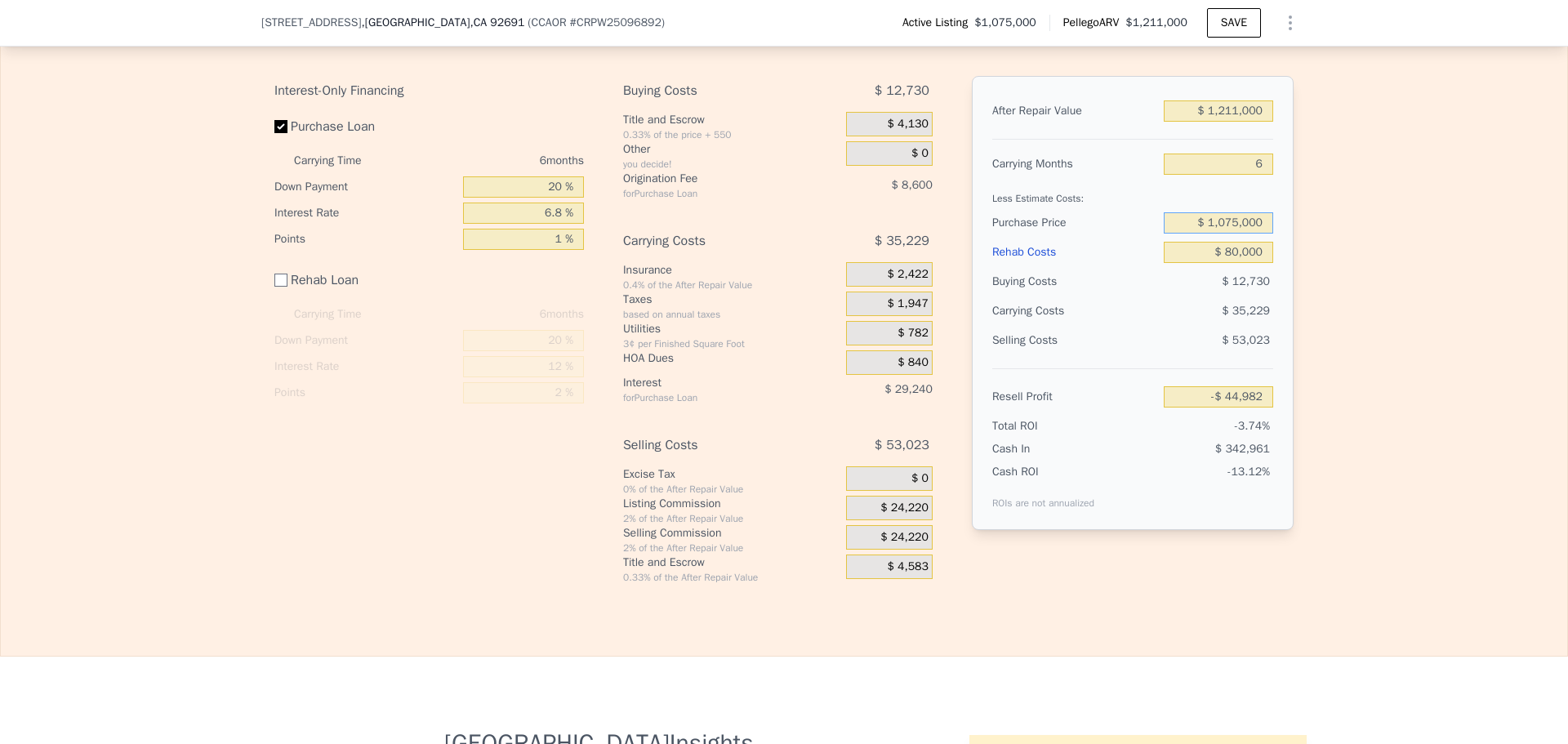 drag, startPoint x: 1191, startPoint y: 247, endPoint x: 1388, endPoint y: 238, distance: 197.2055 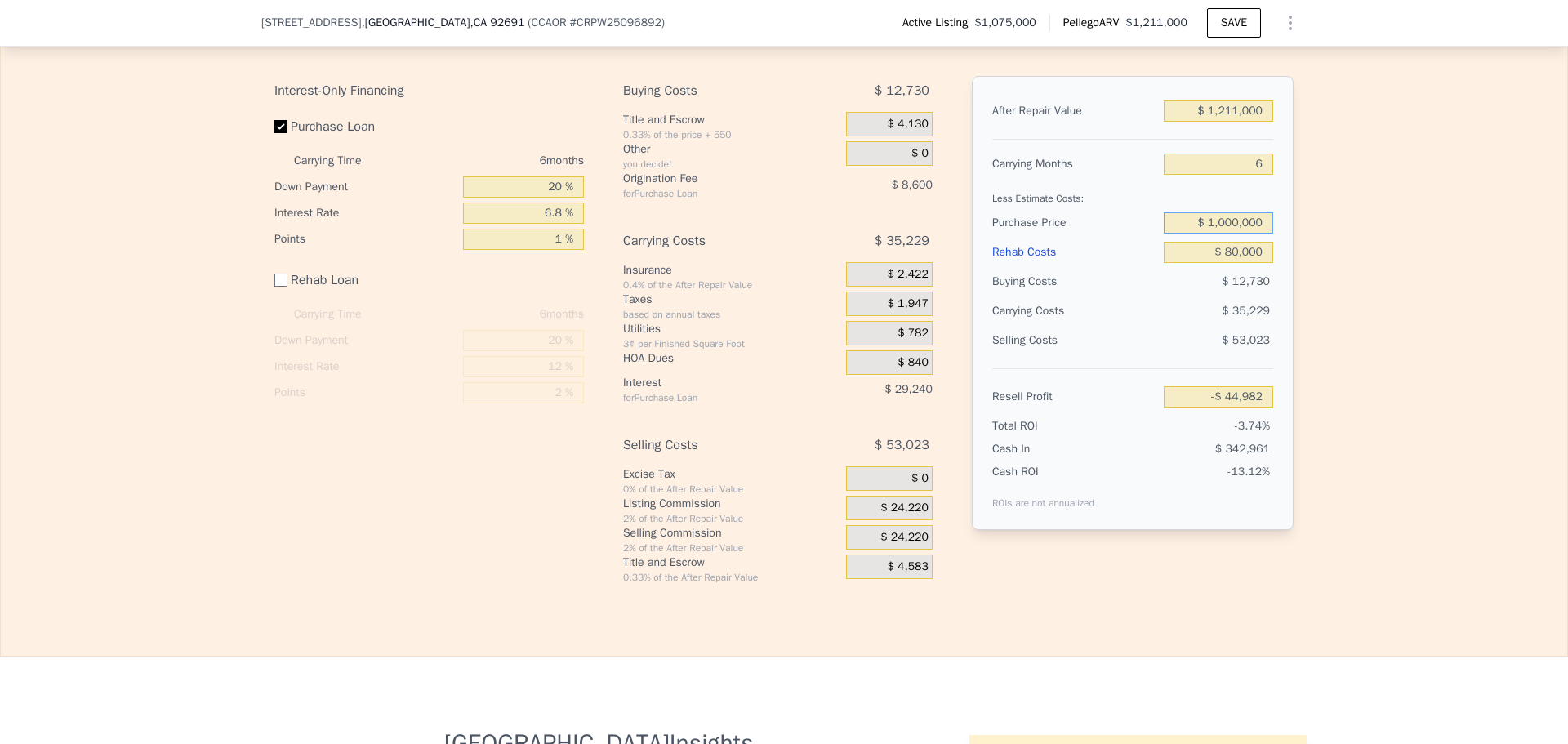 type on "$ 1,000,000" 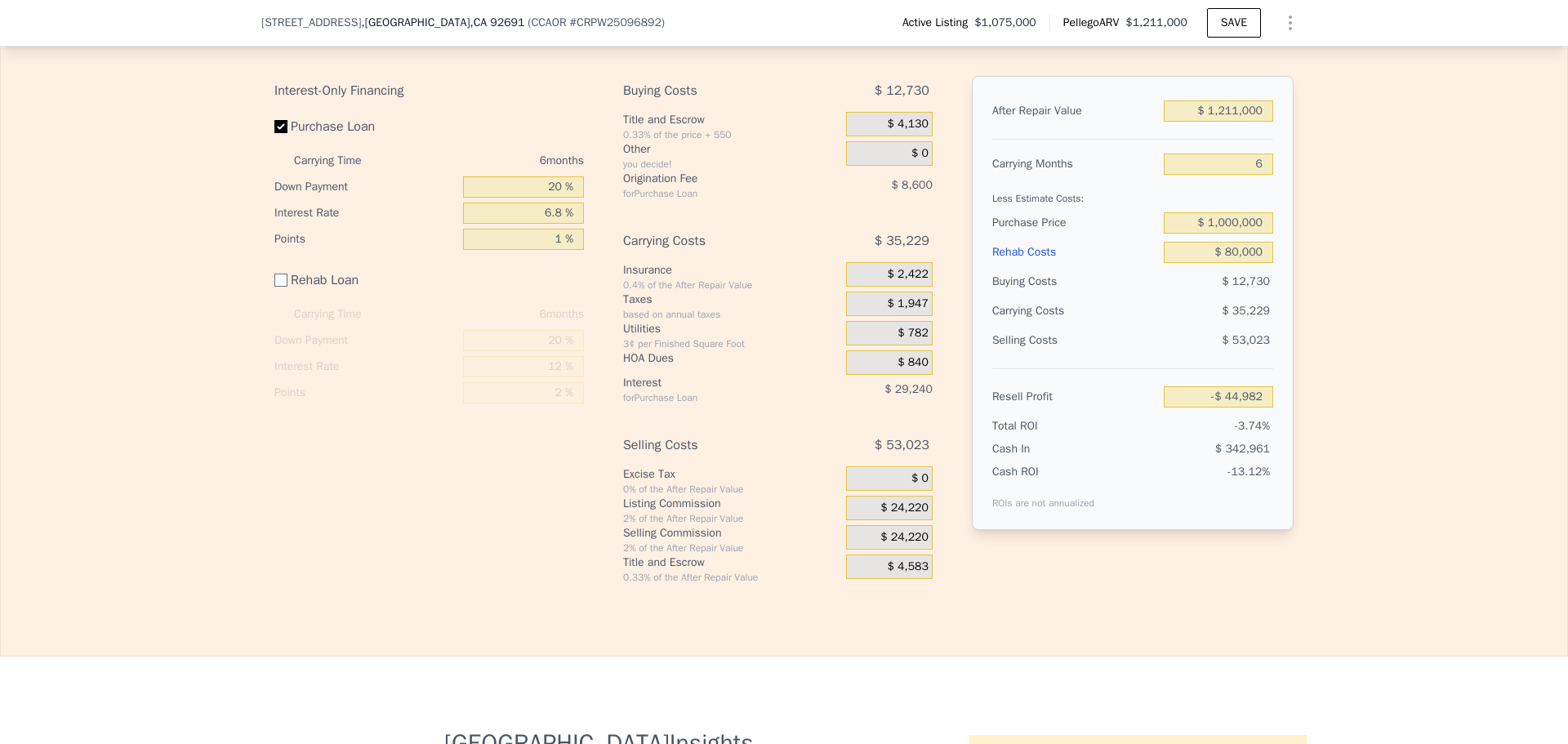click on "Edit the assumptions in yellow boxes. Input profit to calculate an offer price. Pre-set assumptions are computer generated by  [PERSON_NAME] . Interest-Only Financing Purchase Loan Carrying Time 6  months Down Payment 20 % Interest Rate 6.8 % Points 1 % Rehab Loan Carrying Time 6  months Down Payment 20 % Interest Rate 12 % Points 2 % Buying Costs $ 12,730 Title and Escrow 0.33% of the price + 550 $ 4,130 Other you decide! $ 0 Origination Fee for  Purchase Loan $ 8,600 Carrying Costs $ 35,229 Insurance 0.4% of the After Repair Value $ 2,422 Taxes based on annual taxes $ 1,947 Utilities 3¢ per Finished Square Foot $ 782 [PERSON_NAME] $ 840 Interest for  Purchase Loan $ 29,240 Selling Costs $ 53,023 Excise Tax 0% of the After Repair Value $ 0 Listing Commission 2% of the After Repair Value $ 24,220 Selling Commission 2% of the After Repair Value $ 24,220 Title and Escrow 0.33% of the After Repair Value $ 4,583 After Repair Value $ 1,211,000 Carrying Months 6 Less Estimate Costs: Purchase Price $ 1,000,000 Rehab Costs" at bounding box center (784, 297) 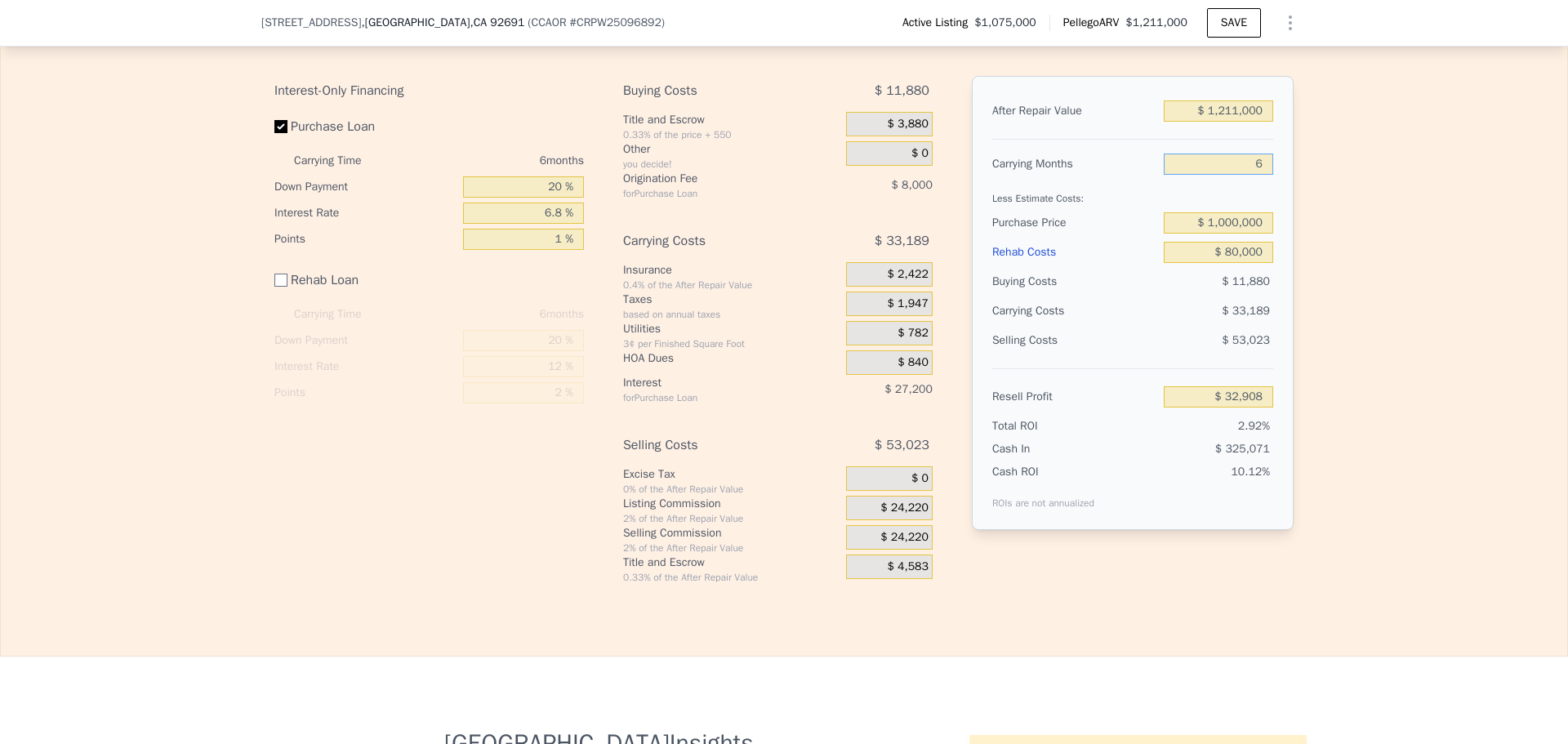 drag, startPoint x: 1242, startPoint y: 184, endPoint x: 1379, endPoint y: 187, distance: 137.0328 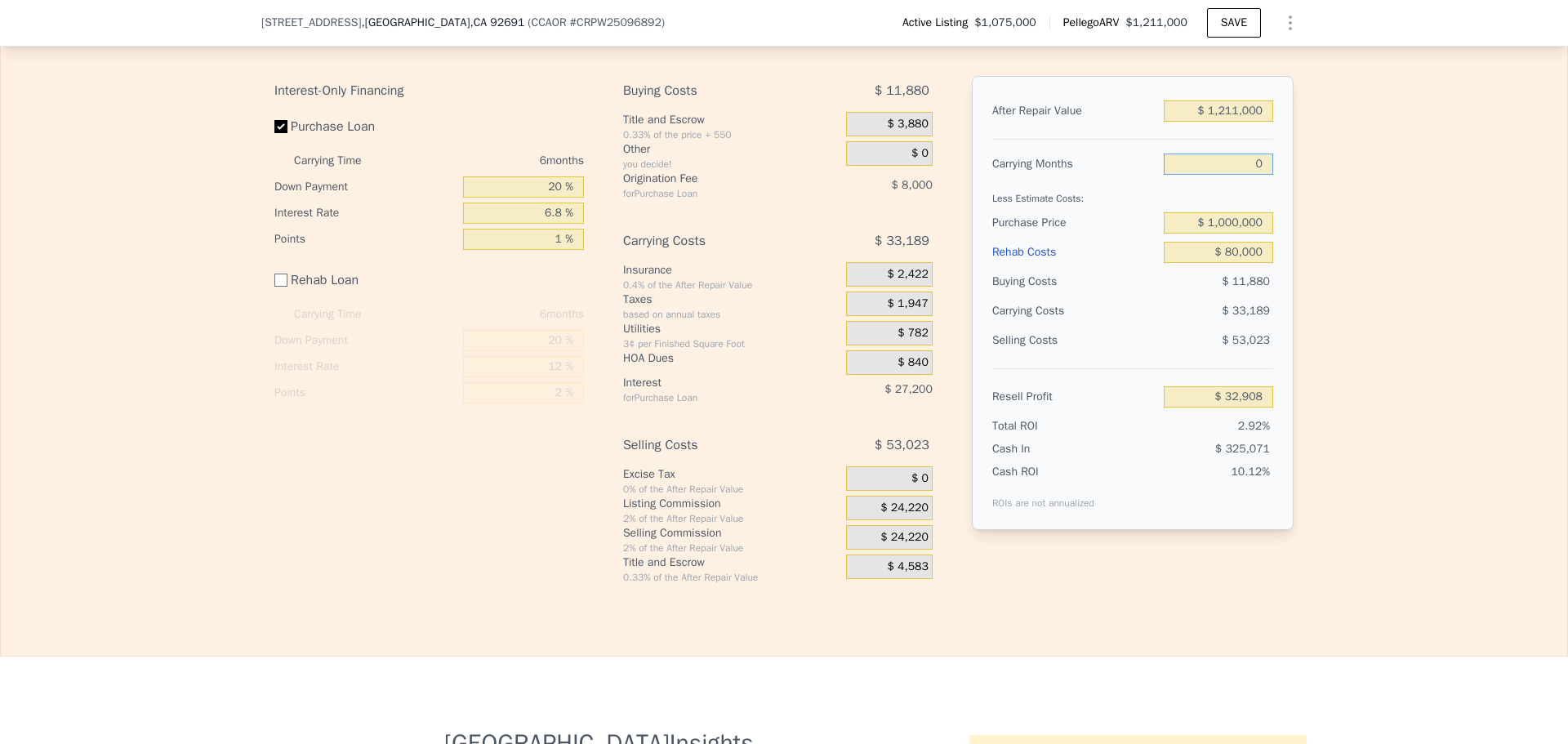 type on "$ 66,097" 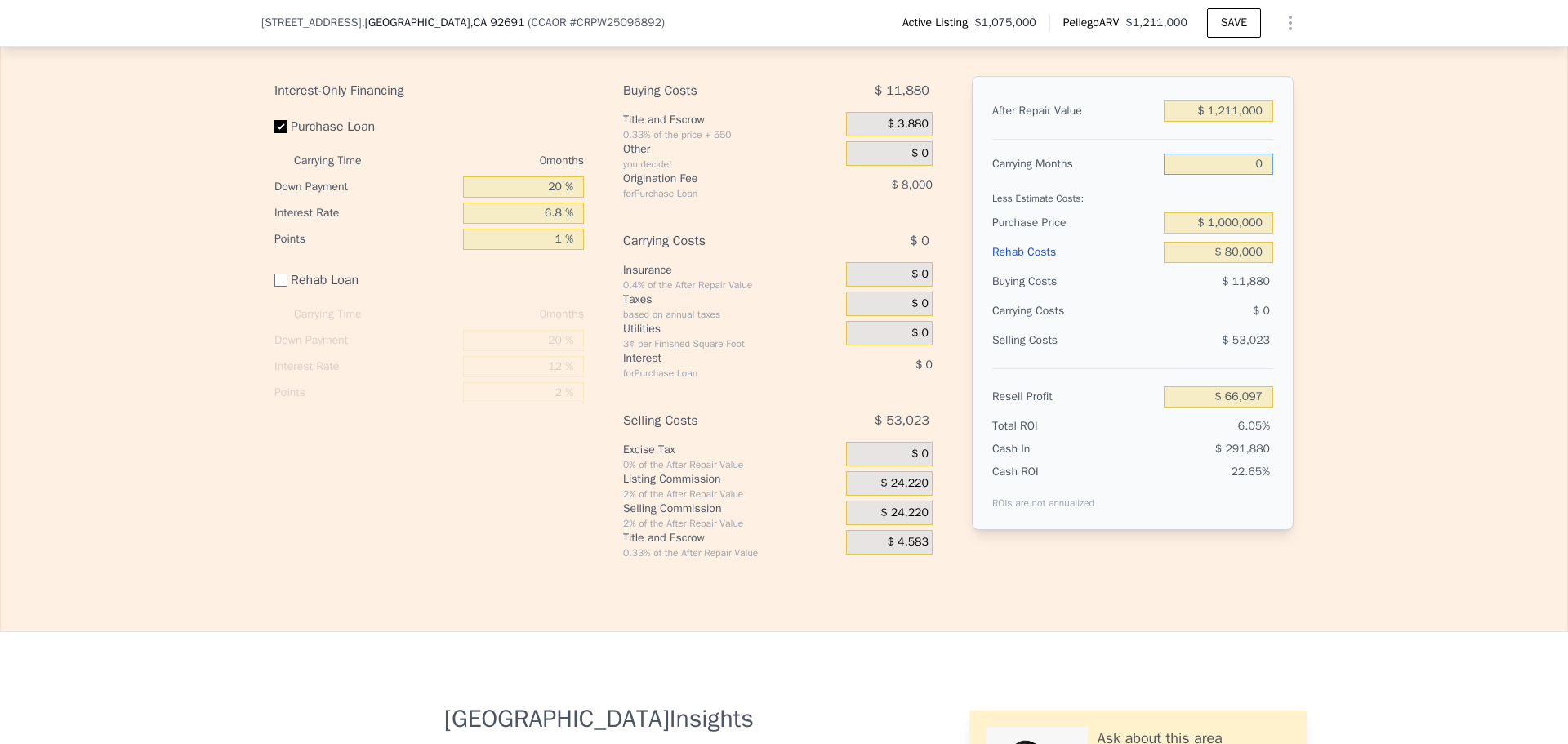 type on "0" 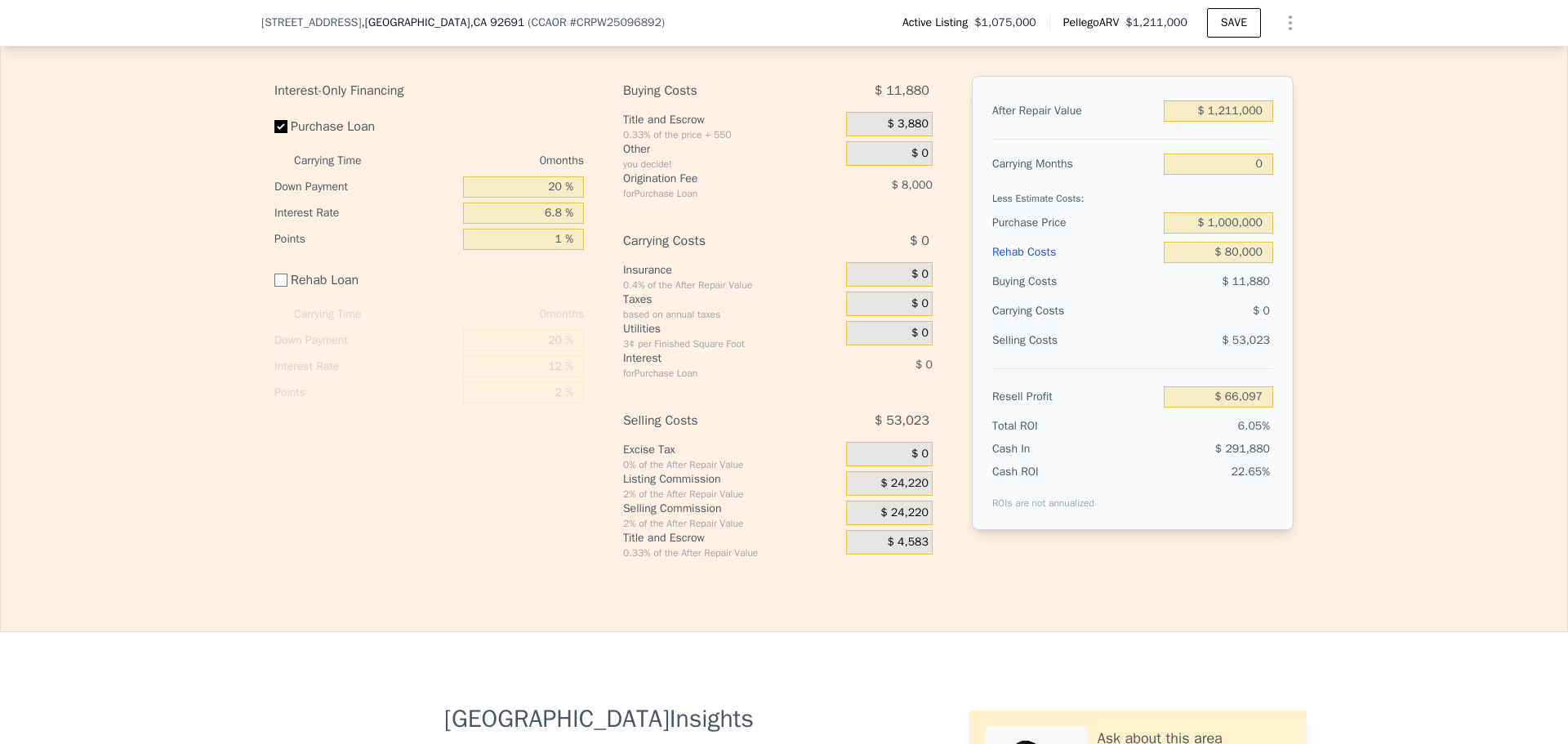 click on "Edit the assumptions in yellow boxes. Input profit to calculate an offer price. Pre-set assumptions are computer generated by  [PERSON_NAME] . Interest-Only Financing Purchase Loan Carrying Time 0  months Down Payment 20 % Interest Rate 6.8 % Points 1 % Rehab Loan Carrying Time 0  months Down Payment 20 % Interest Rate 12 % Points 2 % Buying Costs $ 11,880 Title and Escrow 0.33% of the price + 550 $ 3,880 Other you decide! $ 0 Origination Fee for  Purchase Loan $ 8,000 Carrying Costs $ 0 Insurance 0.4% of the After Repair Value $ 0 Taxes based on annual taxes $ 0 Utilities 3¢ per Finished Square Foot $ 0 Interest for  Purchase Loan $ 0 Selling Costs $ 53,023 Excise Tax 0% of the After Repair Value $ 0 Listing Commission 2% of the After Repair Value $ 24,220 Selling Commission 2% of the After Repair Value $ 24,220 Title and Escrow 0.33% of the After Repair Value $ 4,583 After Repair Value $ 1,211,000 Carrying Months 0 Less Estimate Costs: Purchase Price $ 1,000,000 Rehab Costs $ 80,000 Buying Costs $ 11,880 $ 0" at bounding box center (784, 285) 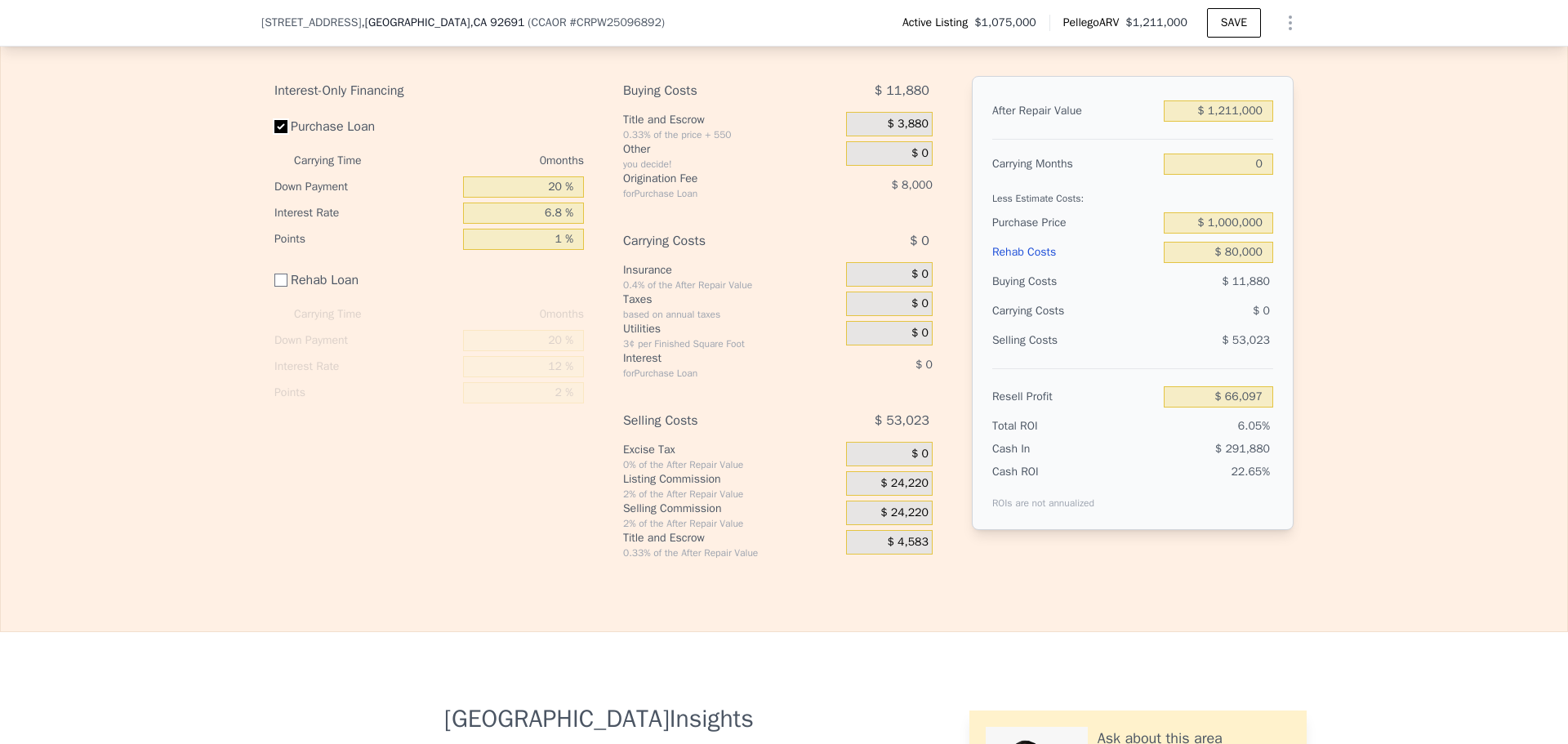 click on "Purchase Loan" at bounding box center (281, 127) 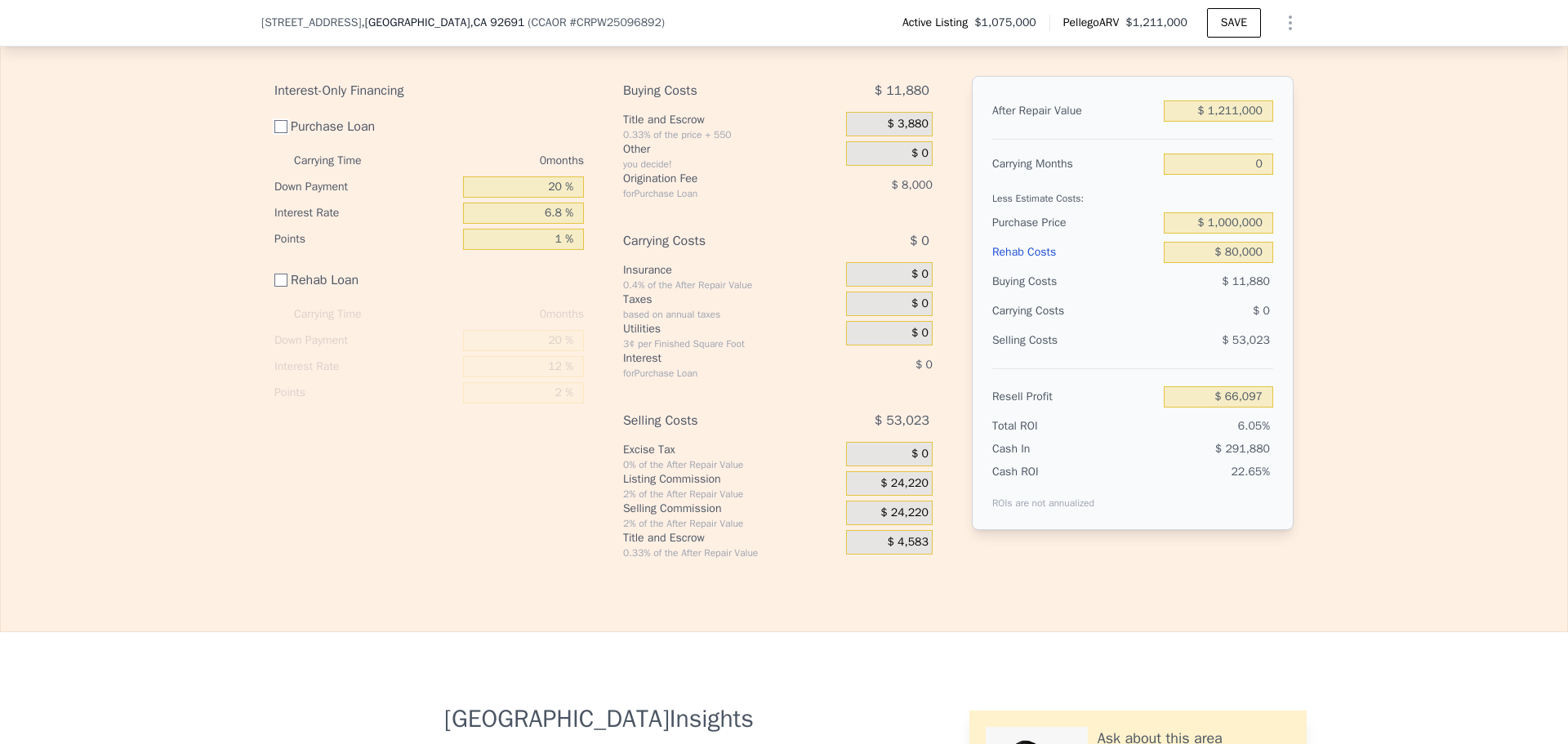 checkbox on "false" 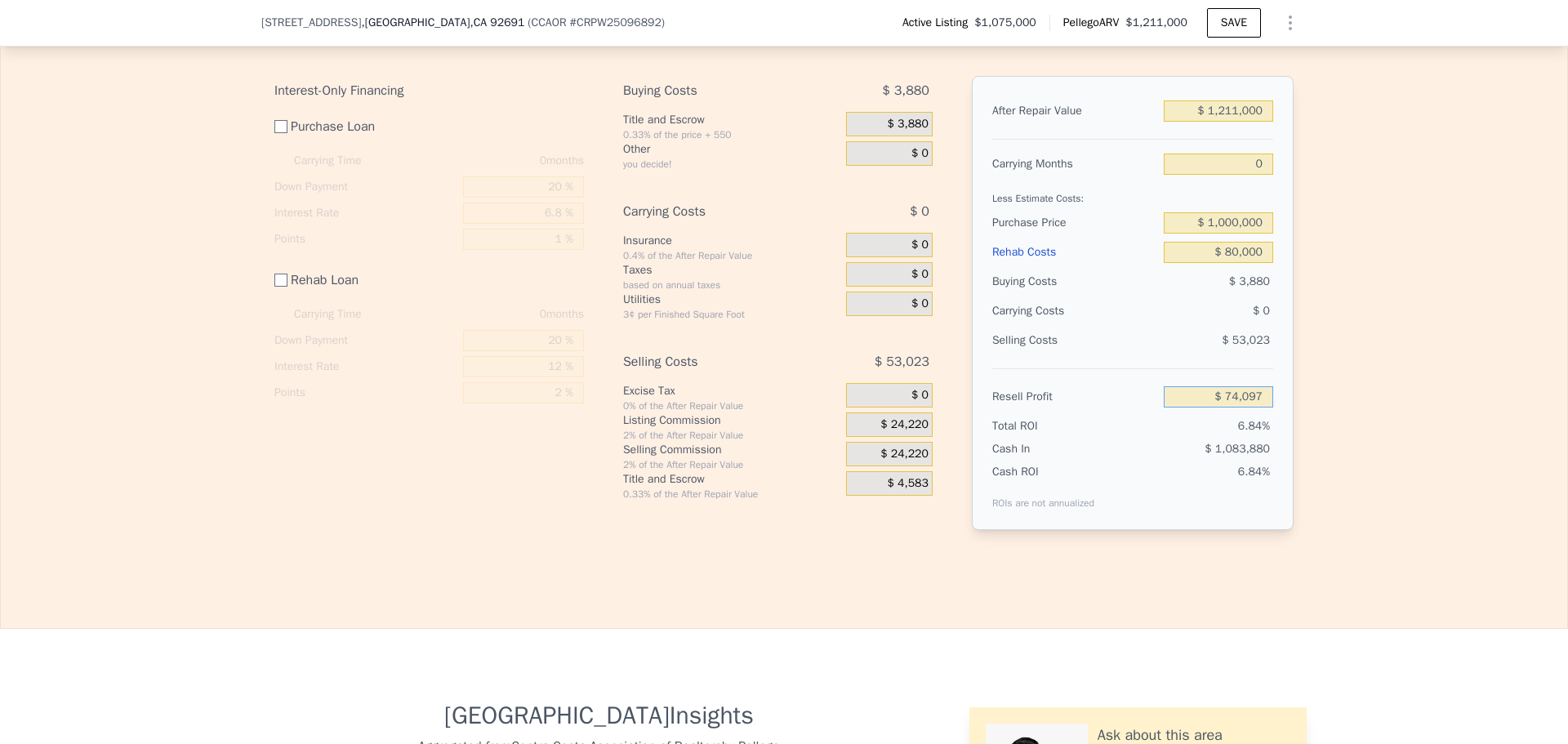 drag, startPoint x: 1198, startPoint y: 423, endPoint x: 1365, endPoint y: 412, distance: 167.36188 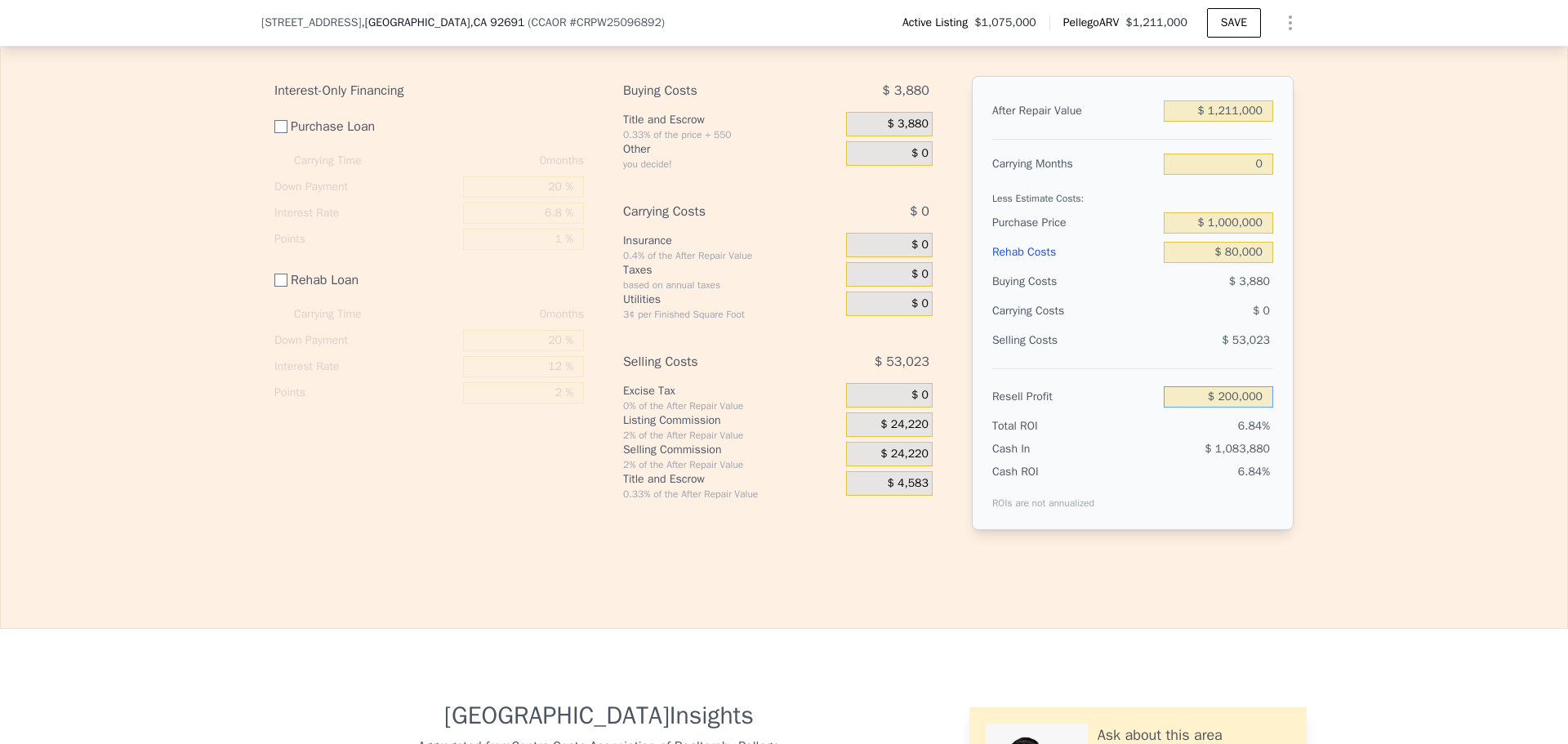 type on "$ 200,000" 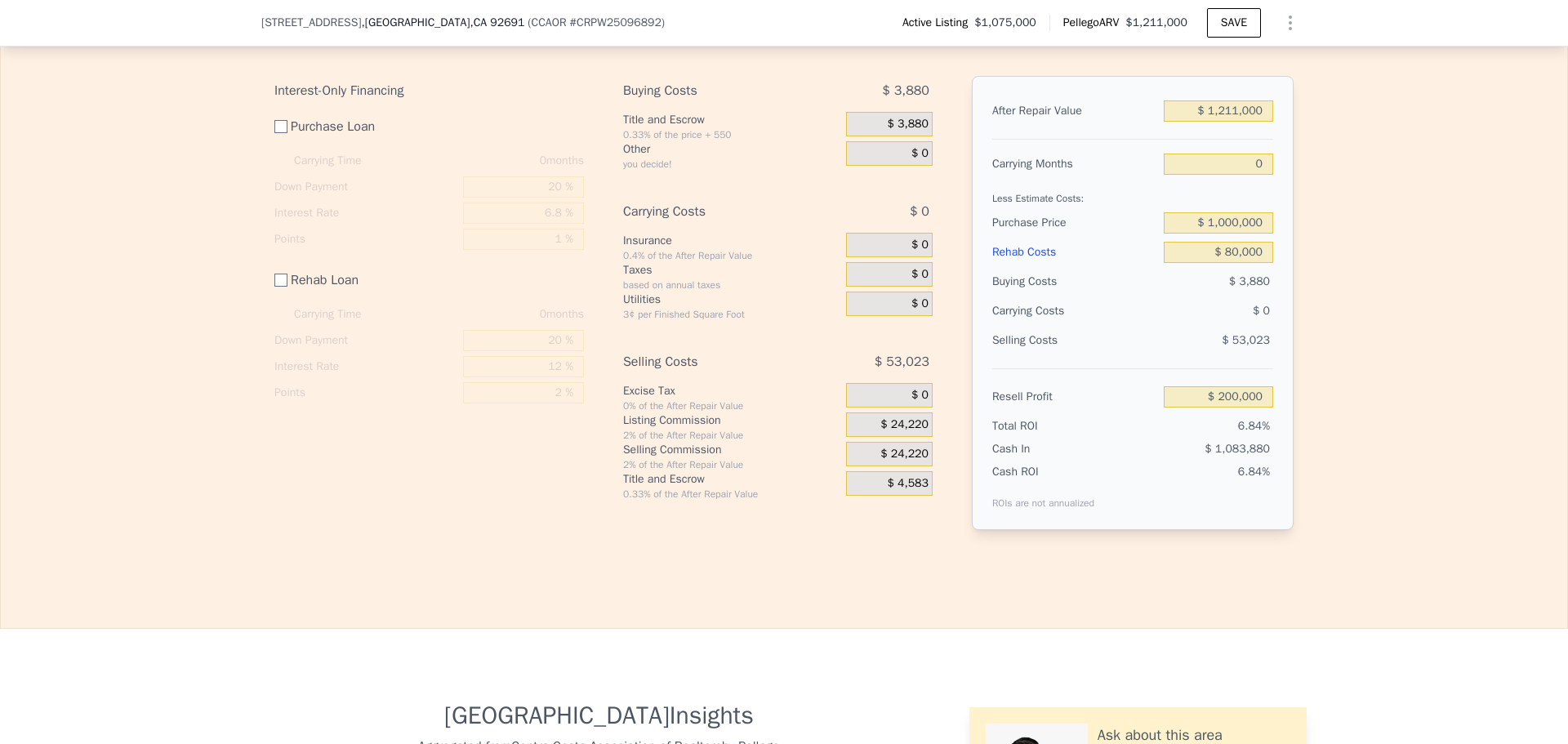click on "Edit the assumptions in yellow boxes. Input profit to calculate an offer price. Pre-set assumptions are computer generated by  [PERSON_NAME] . Interest-Only Financing Purchase Loan Carrying Time 0  months Down Payment 20 % Interest Rate 6.8 % Points 1 % Rehab Loan Carrying Time 0  months Down Payment 20 % Interest Rate 12 % Points 2 % Buying Costs $ 3,880 Title and Escrow 0.33% of the price + 550 $ 3,880 Other you decide! $ 0 Carrying Costs $ 0 Insurance 0.4% of the After Repair Value $ 0 Taxes based on annual taxes $ 0 Utilities 3¢ per Finished Square Foot $ 0 Selling Costs $ 53,023 Excise Tax 0% of the After Repair Value $ 0 Listing Commission 2% of the After Repair Value $ 24,220 Selling Commission 2% of the After Repair Value $ 24,220 Title and Escrow 0.33% of the After Repair Value $ 4,583 After Repair Value $ 1,211,000 Carrying Months 0 Less Estimate Costs: Purchase Price $ 1,000,000 Rehab Costs $ 80,000 Buying Costs $ 3,880 Carrying Costs $ 0 Selling Costs $ 53,023 Resell Profit $ 200,000 Total ROI 6.84%" at bounding box center (784, 283) 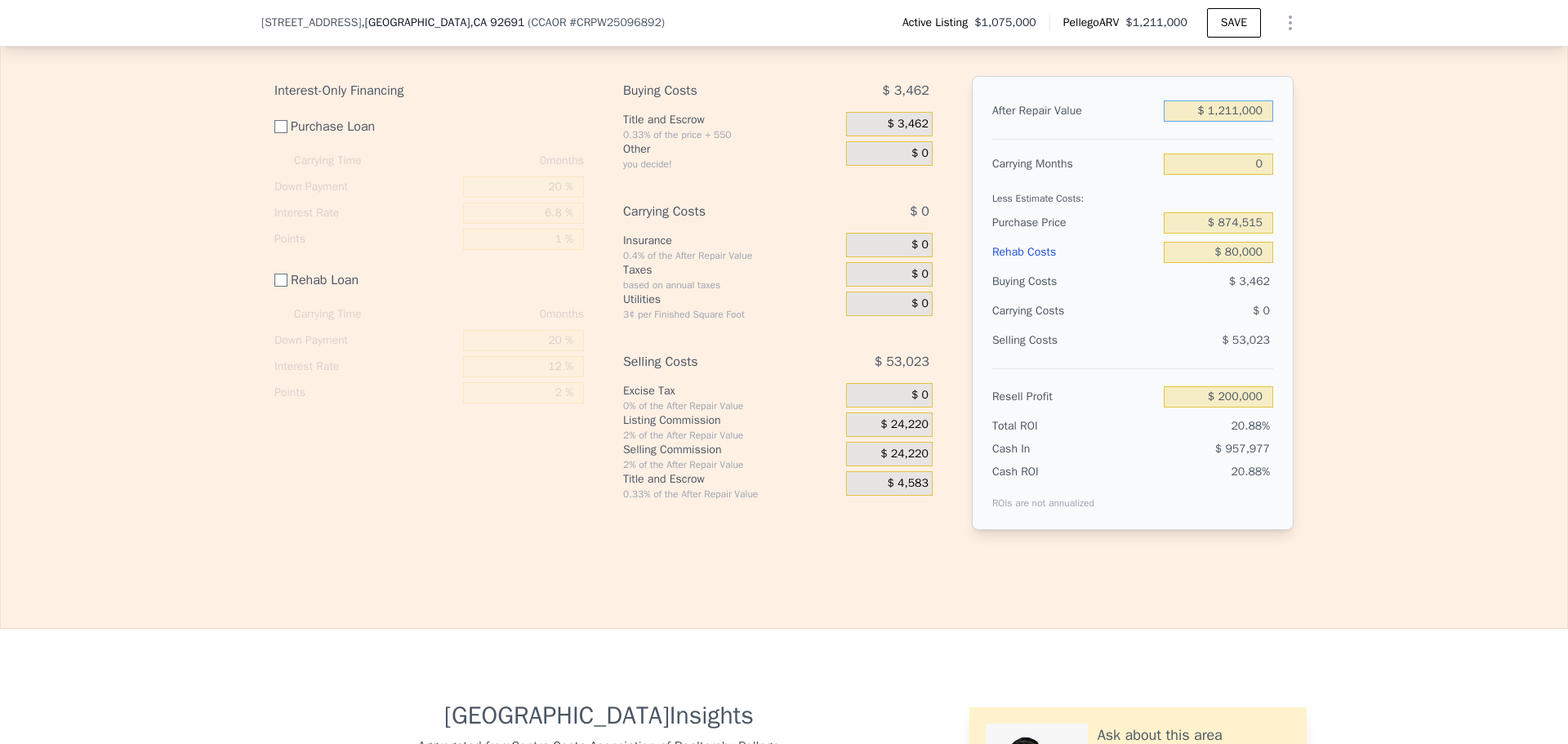 drag, startPoint x: 1183, startPoint y: 134, endPoint x: 1338, endPoint y: 144, distance: 155.32225 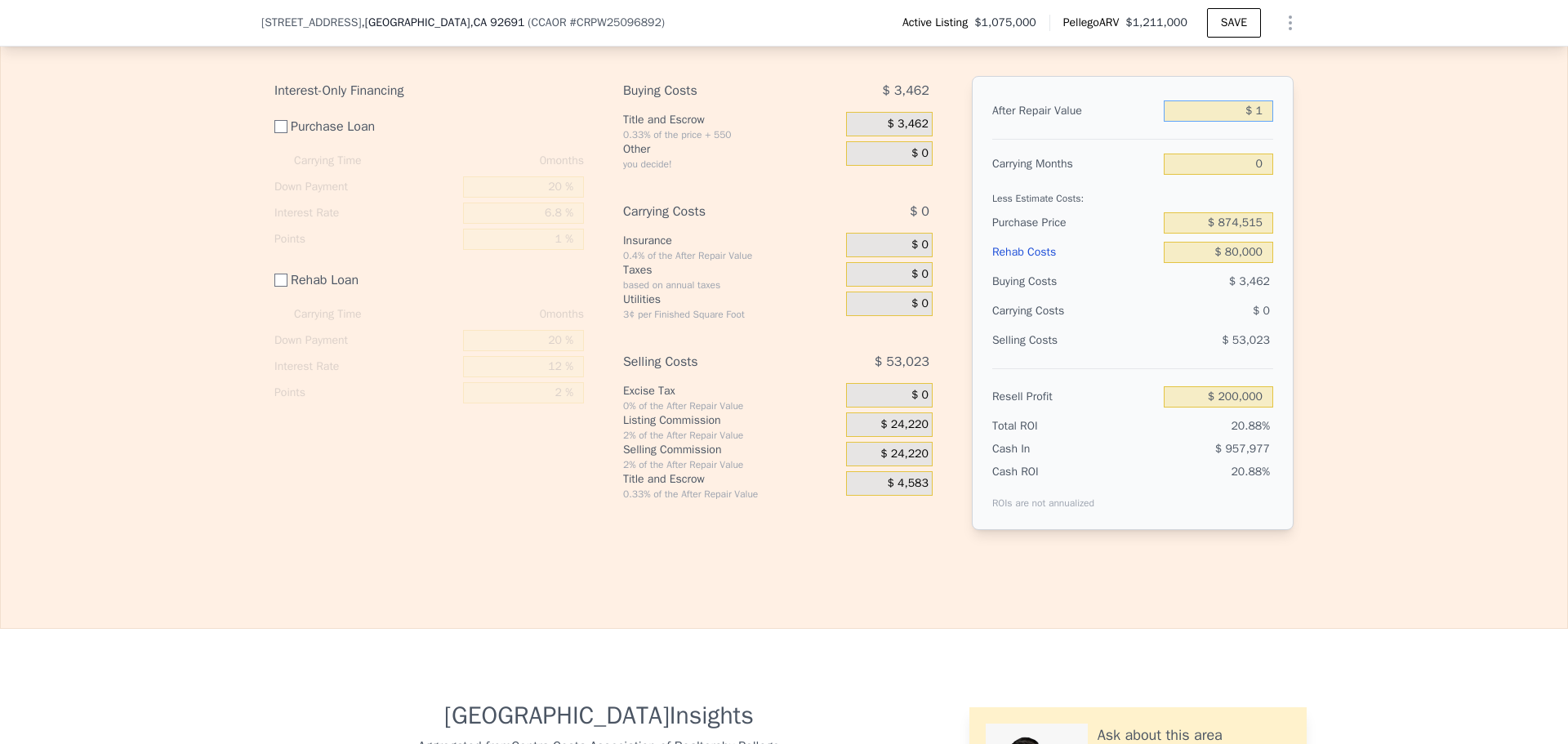 type on "-$ 958,526" 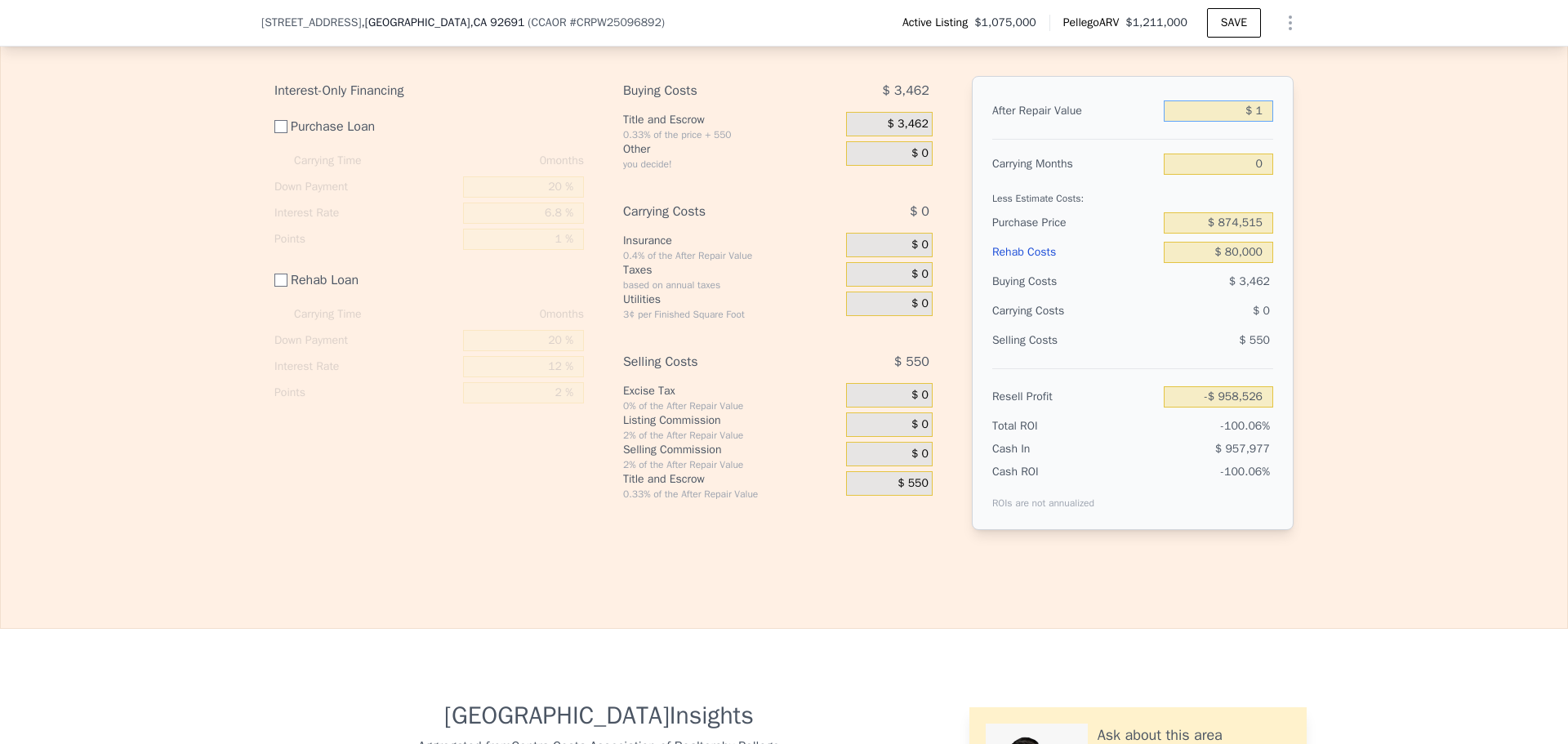 type on "$ 13" 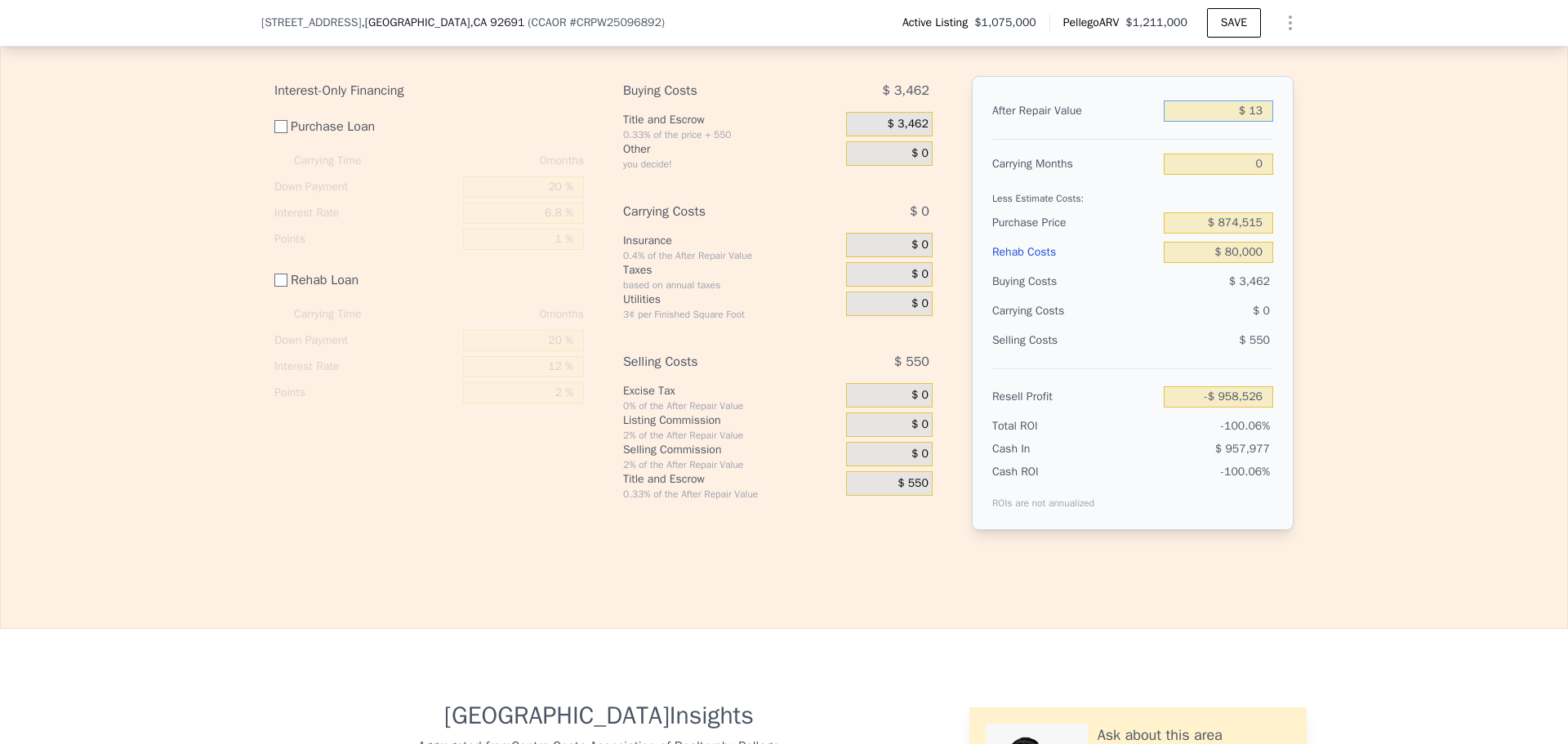 type on "-$ 958,514" 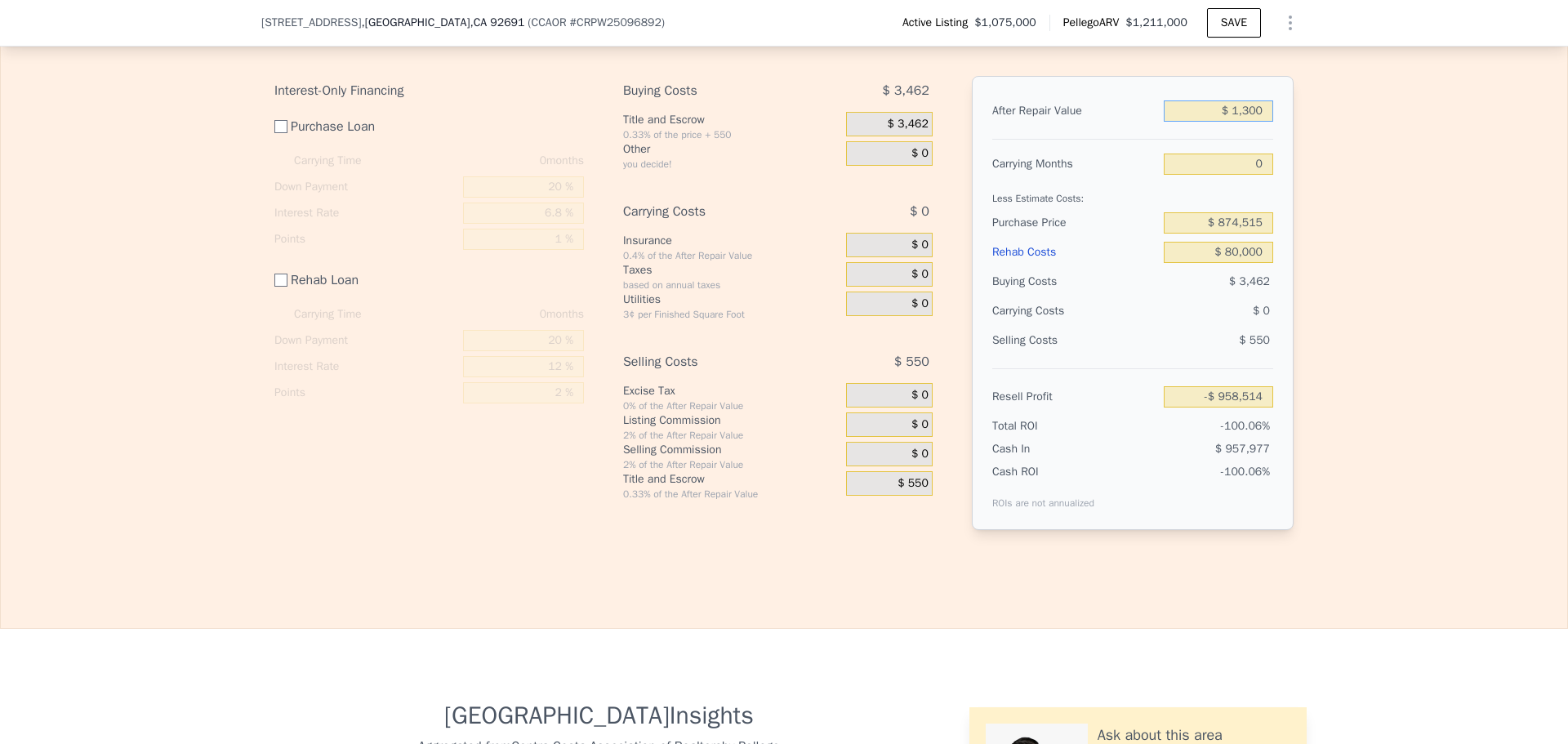 type on "$ 13,000" 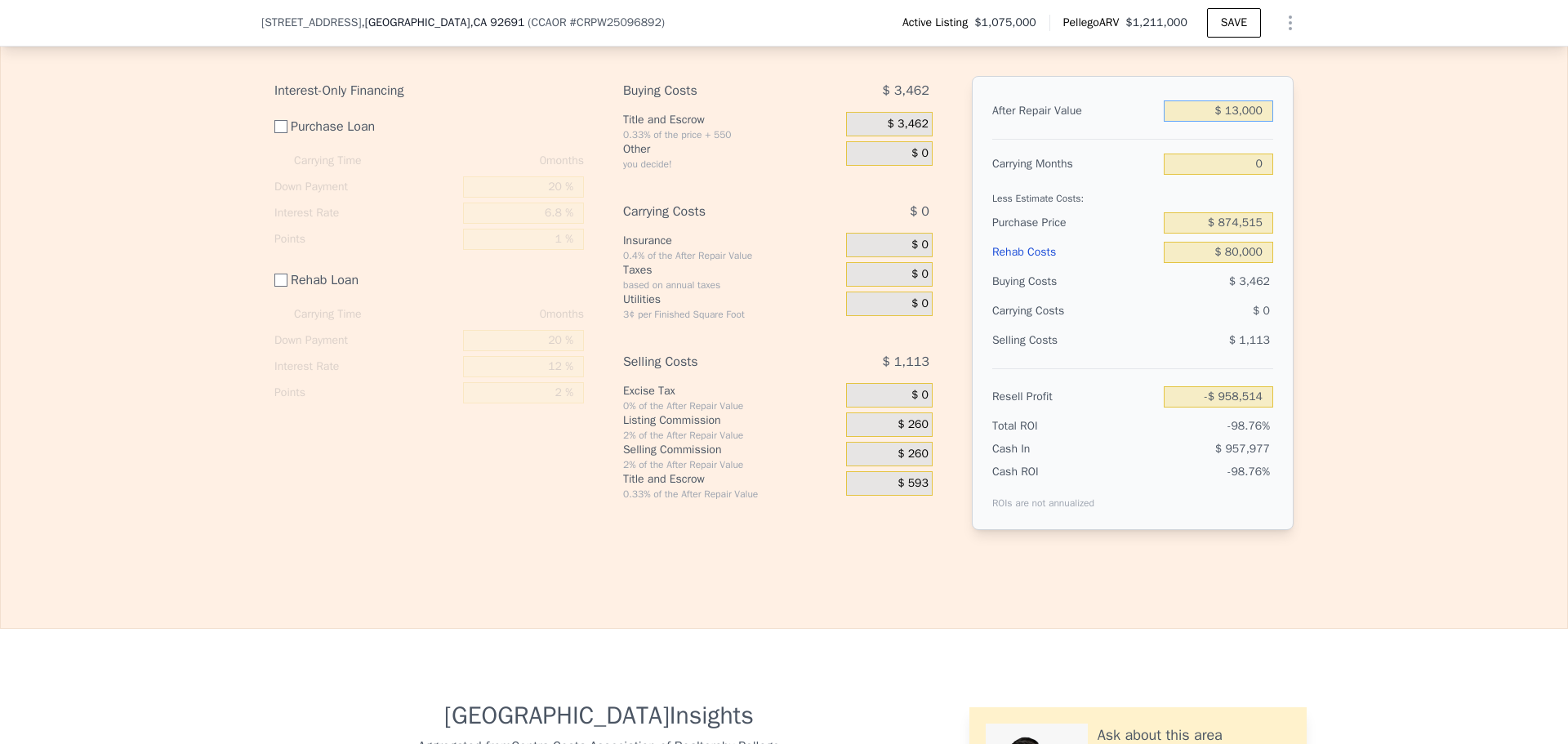 type on "-$ 946,090" 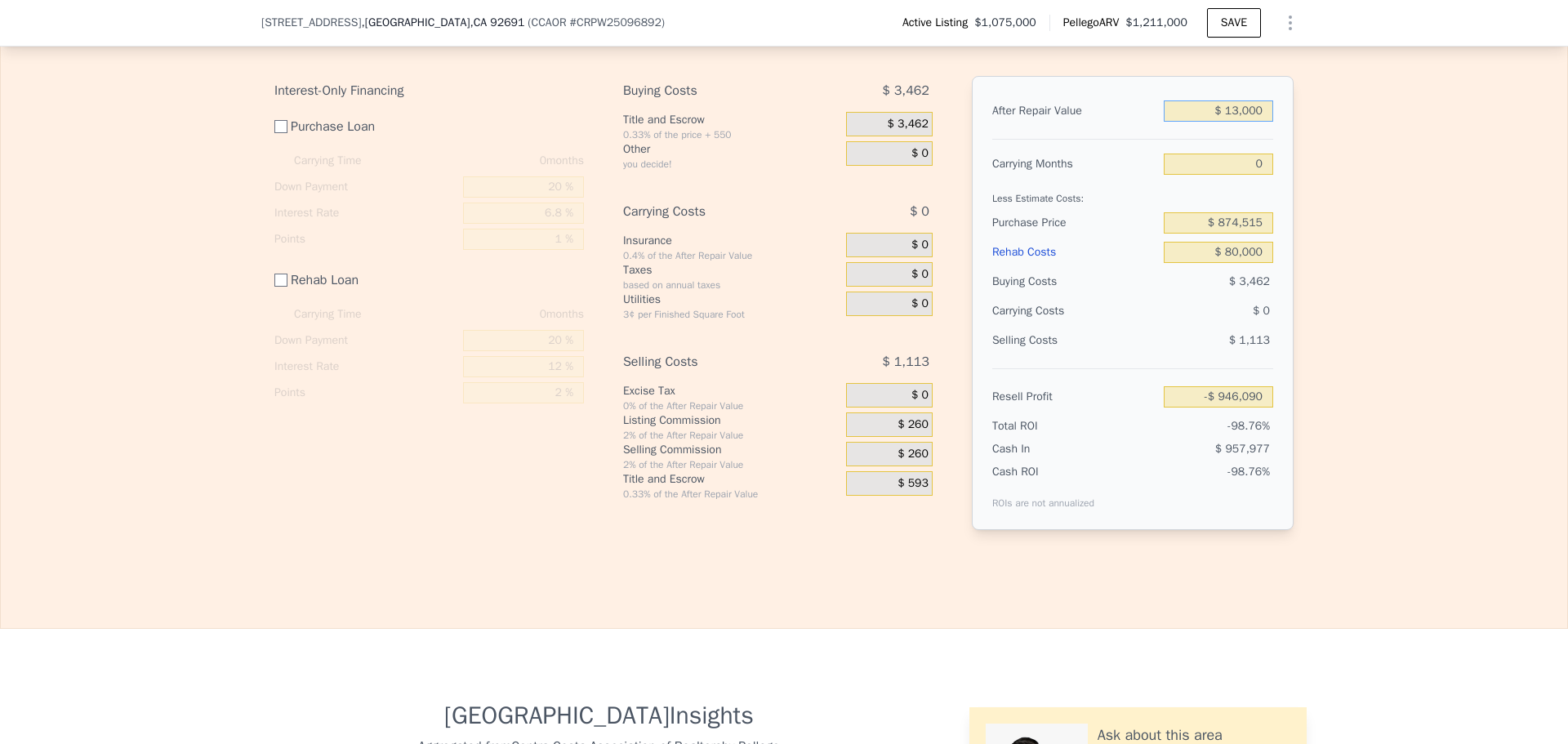 type on "$ 130,000" 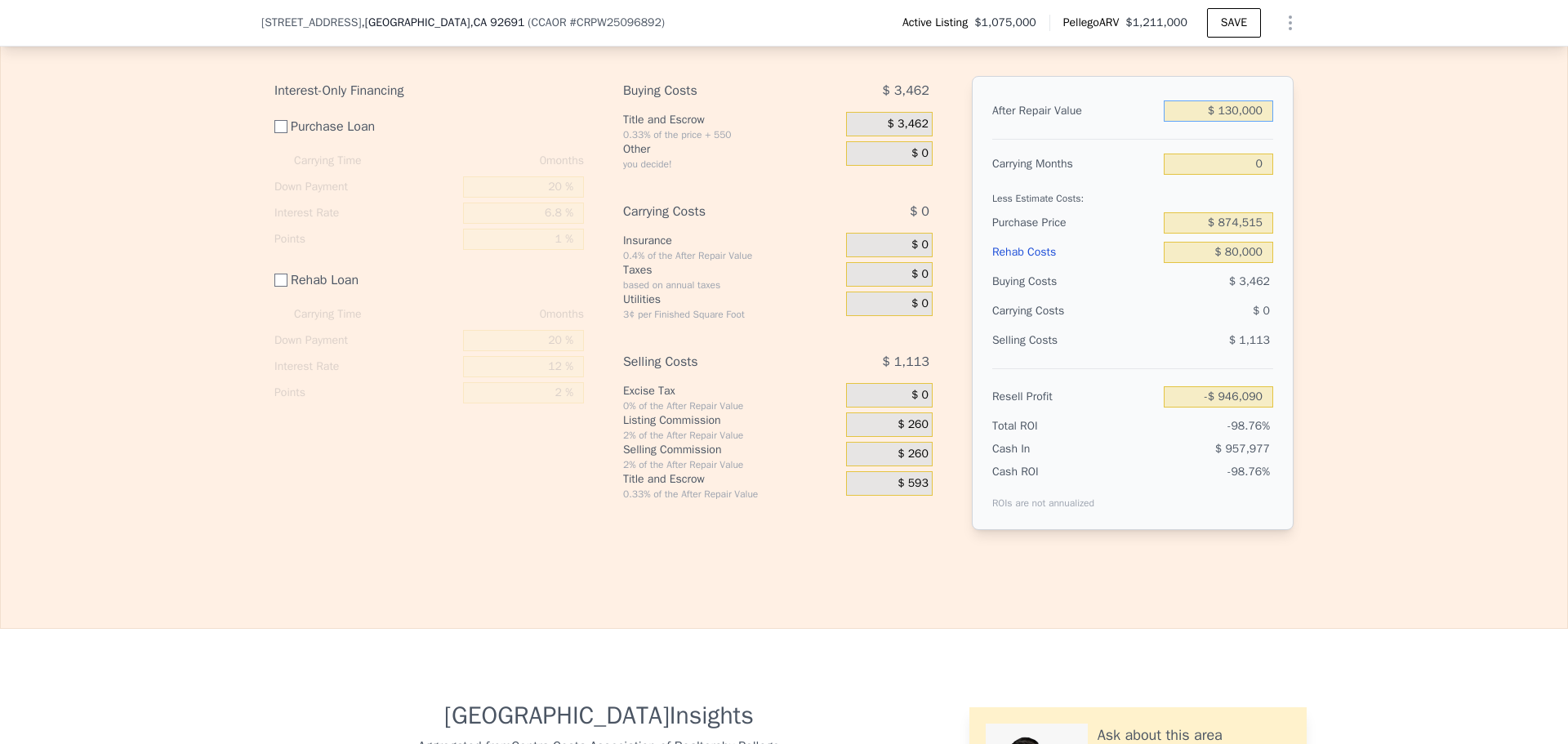type on "-$ 834,160" 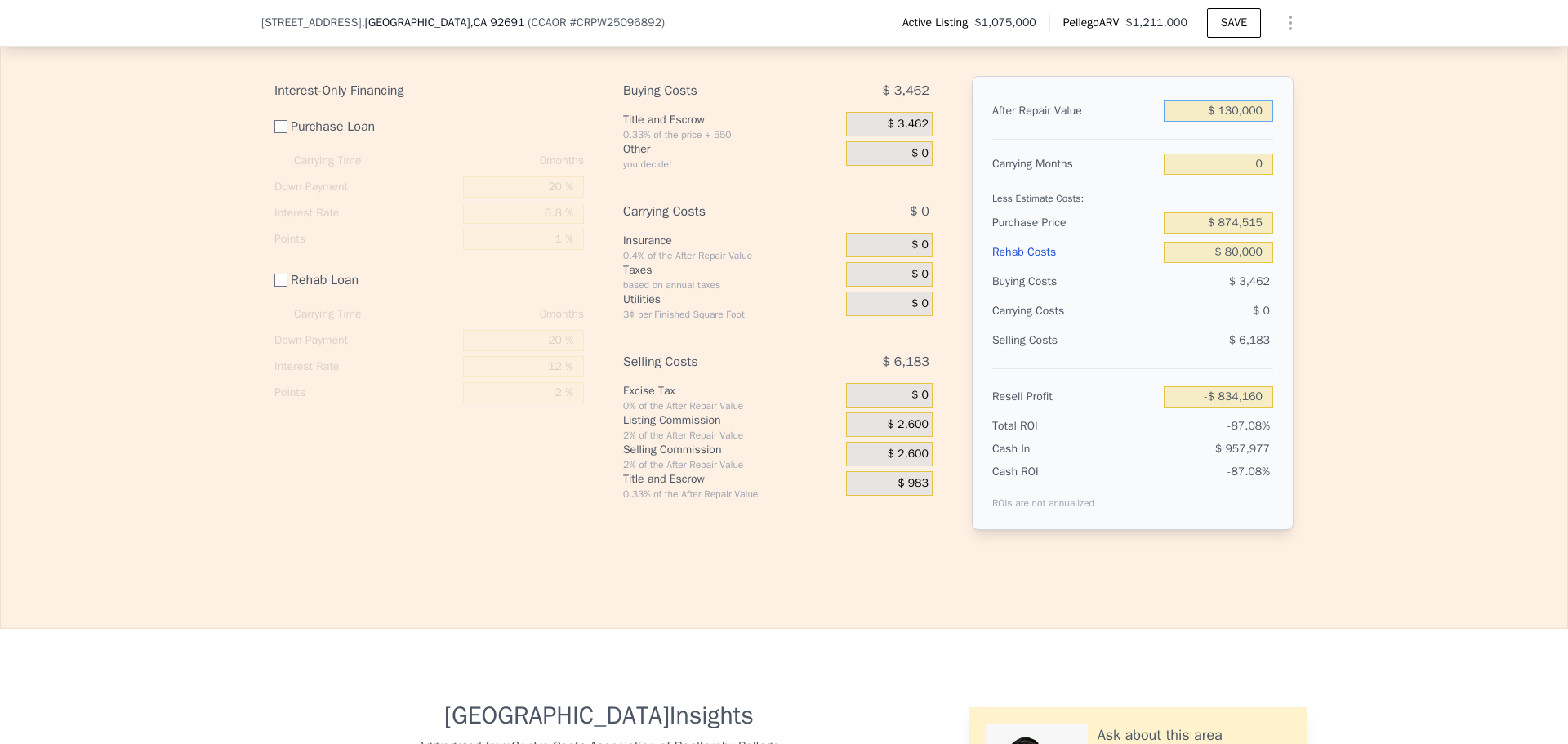 type on "$ 1,300,000" 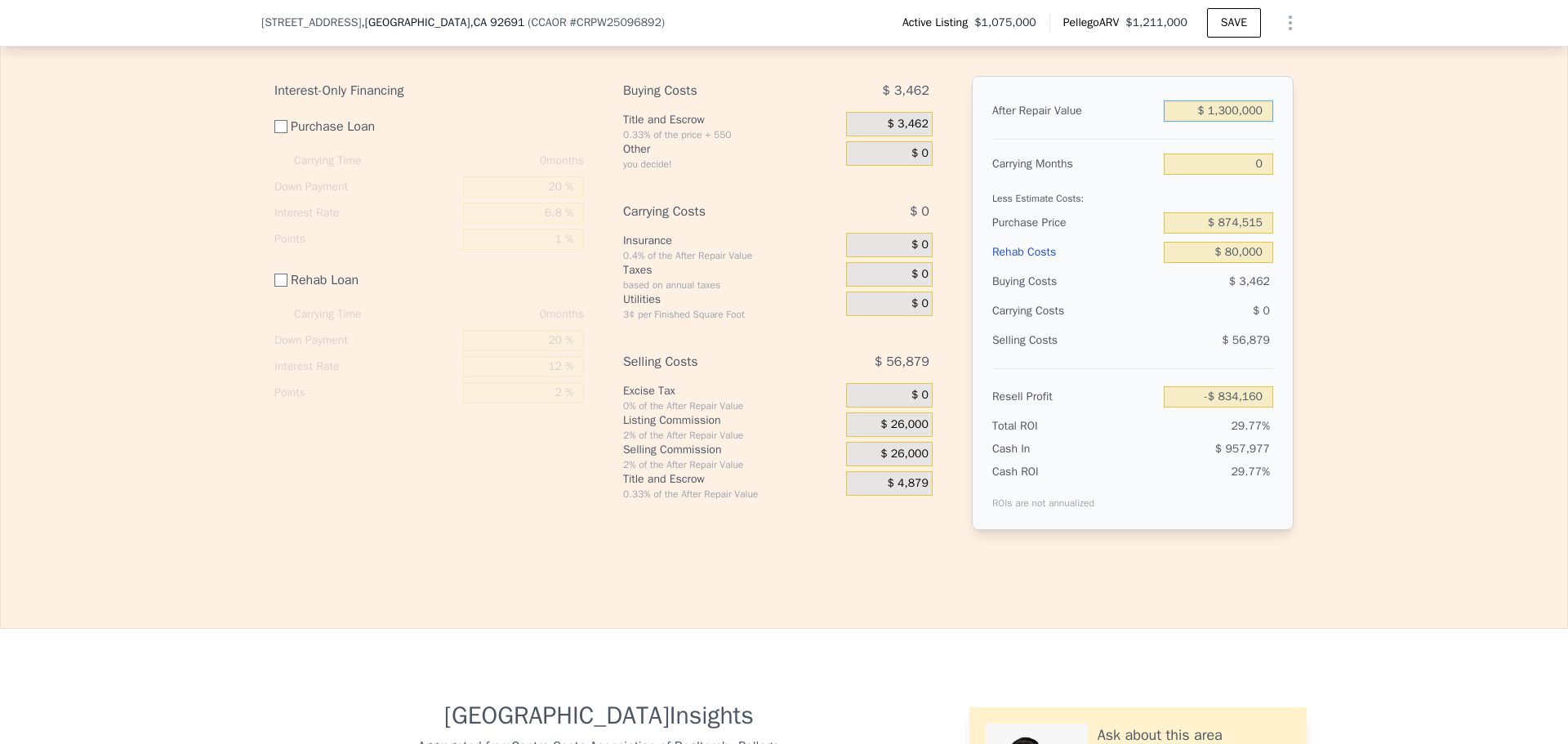 type on "$ 285,144" 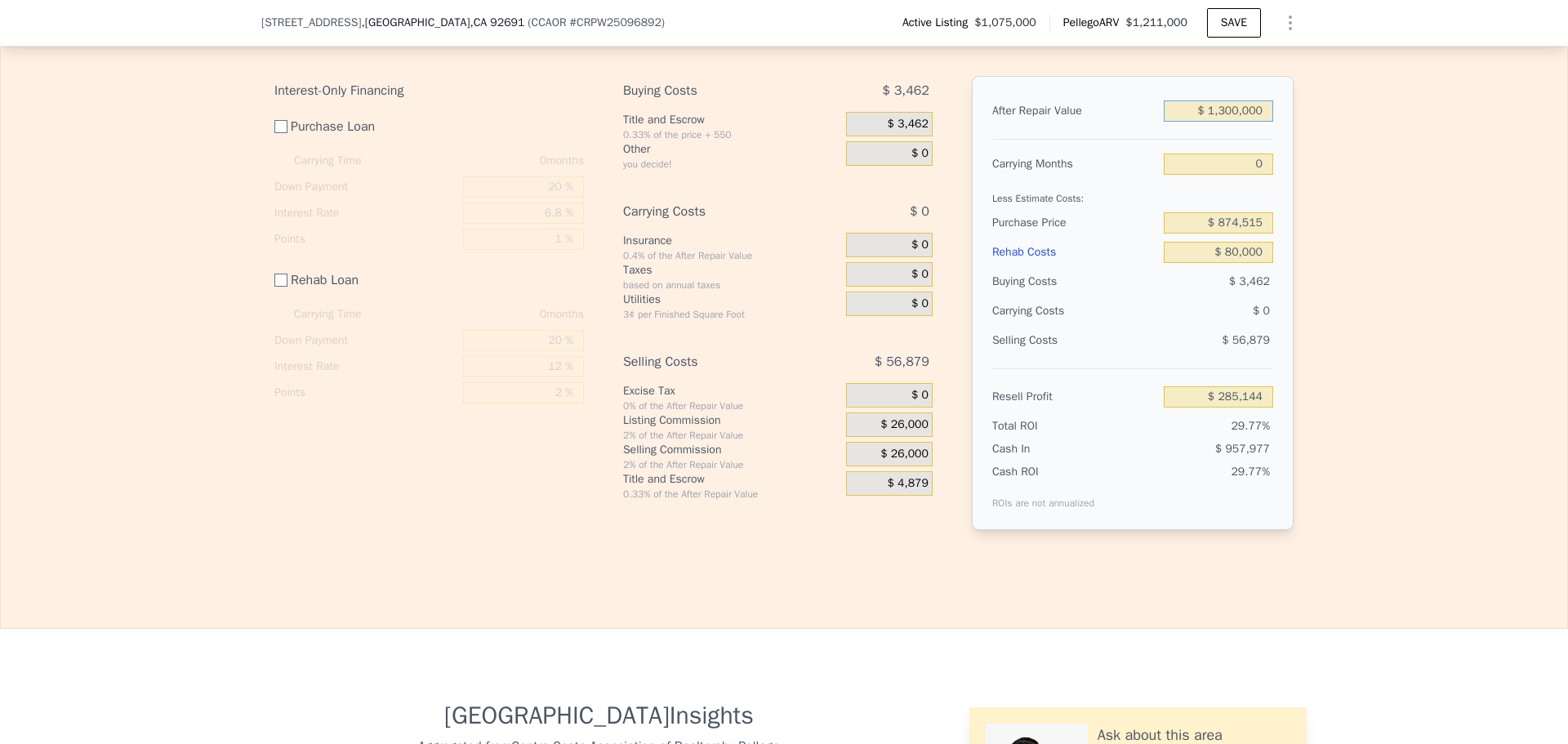 type on "$ 1,300,000" 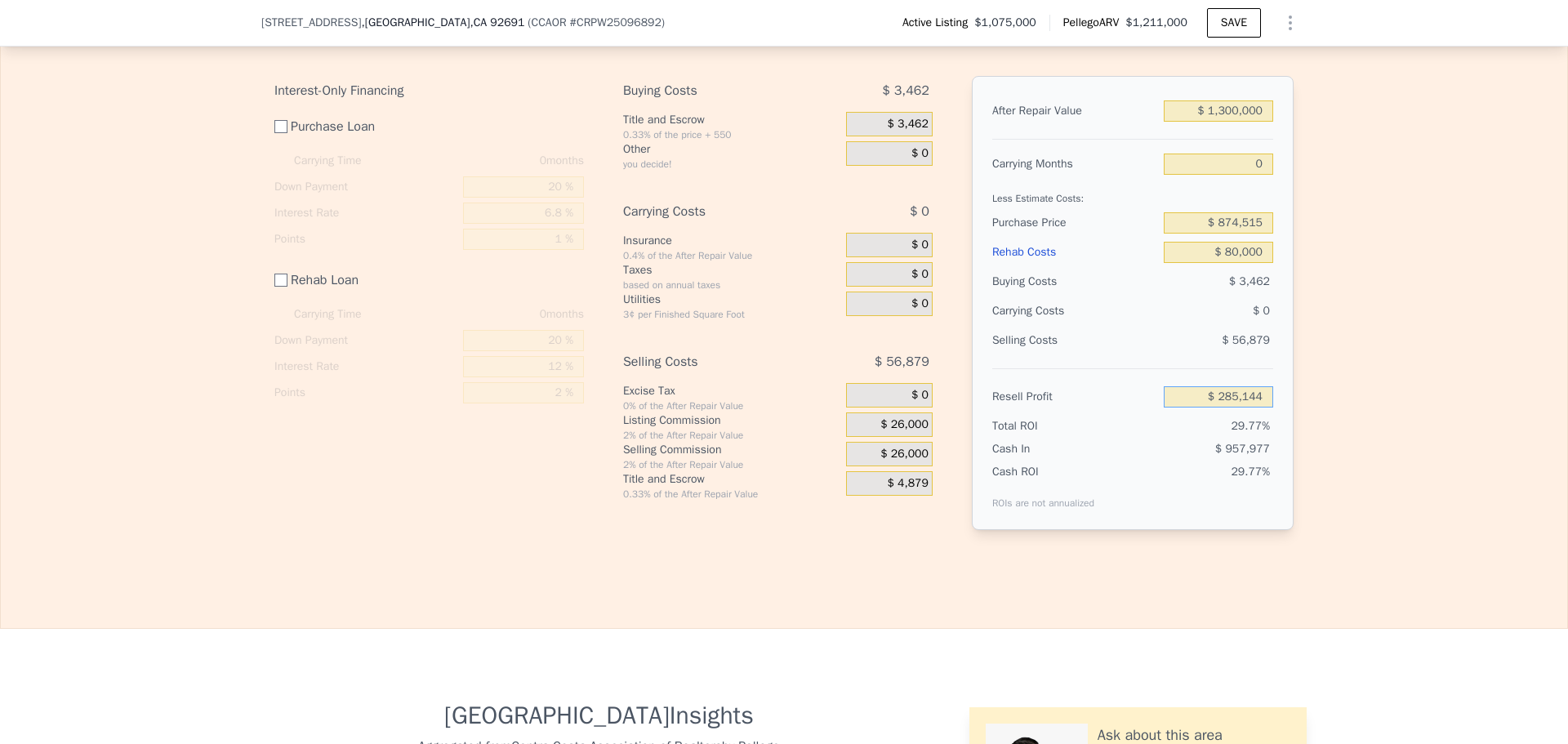 drag, startPoint x: 1192, startPoint y: 420, endPoint x: 1373, endPoint y: 418, distance: 181.01105 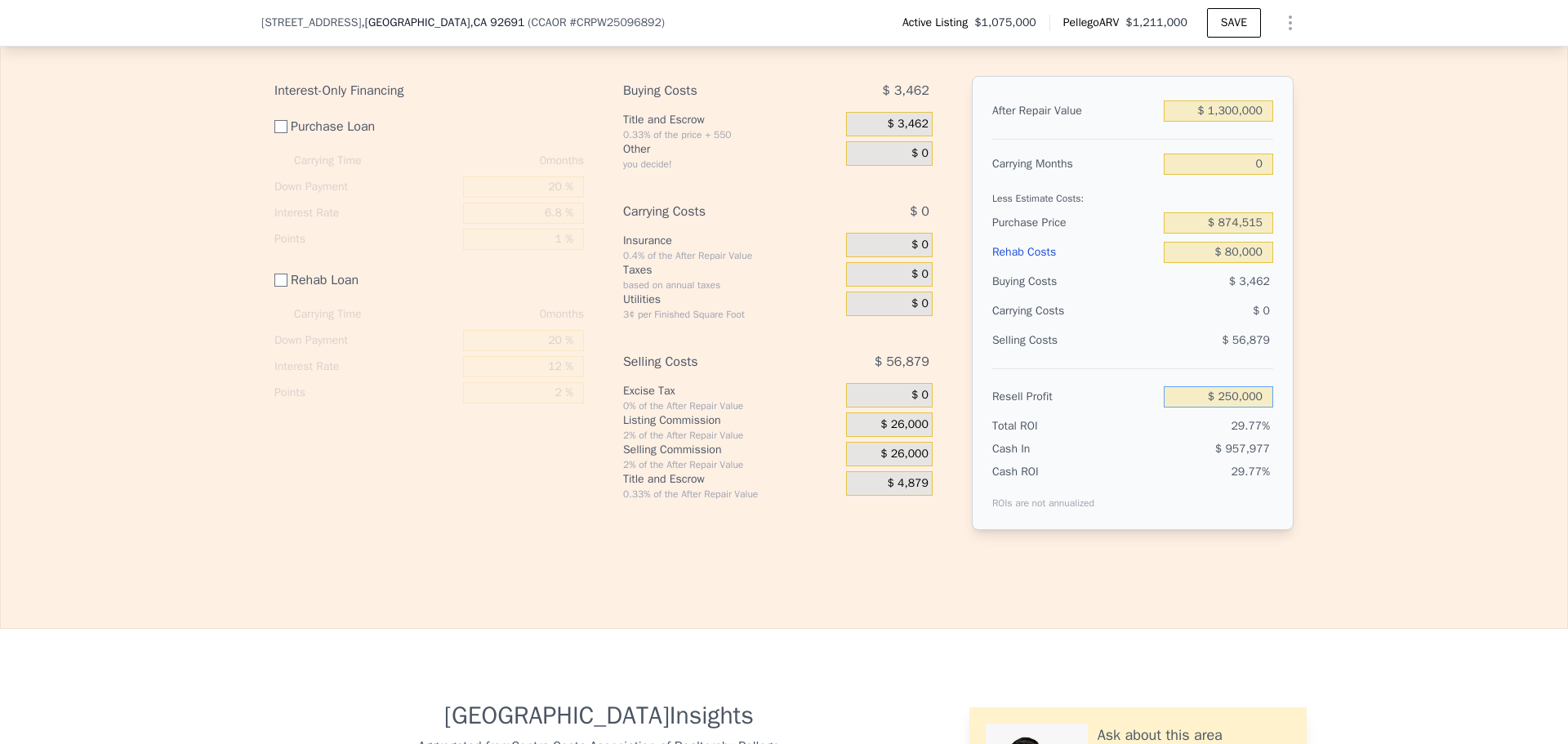 type on "$ 250,000" 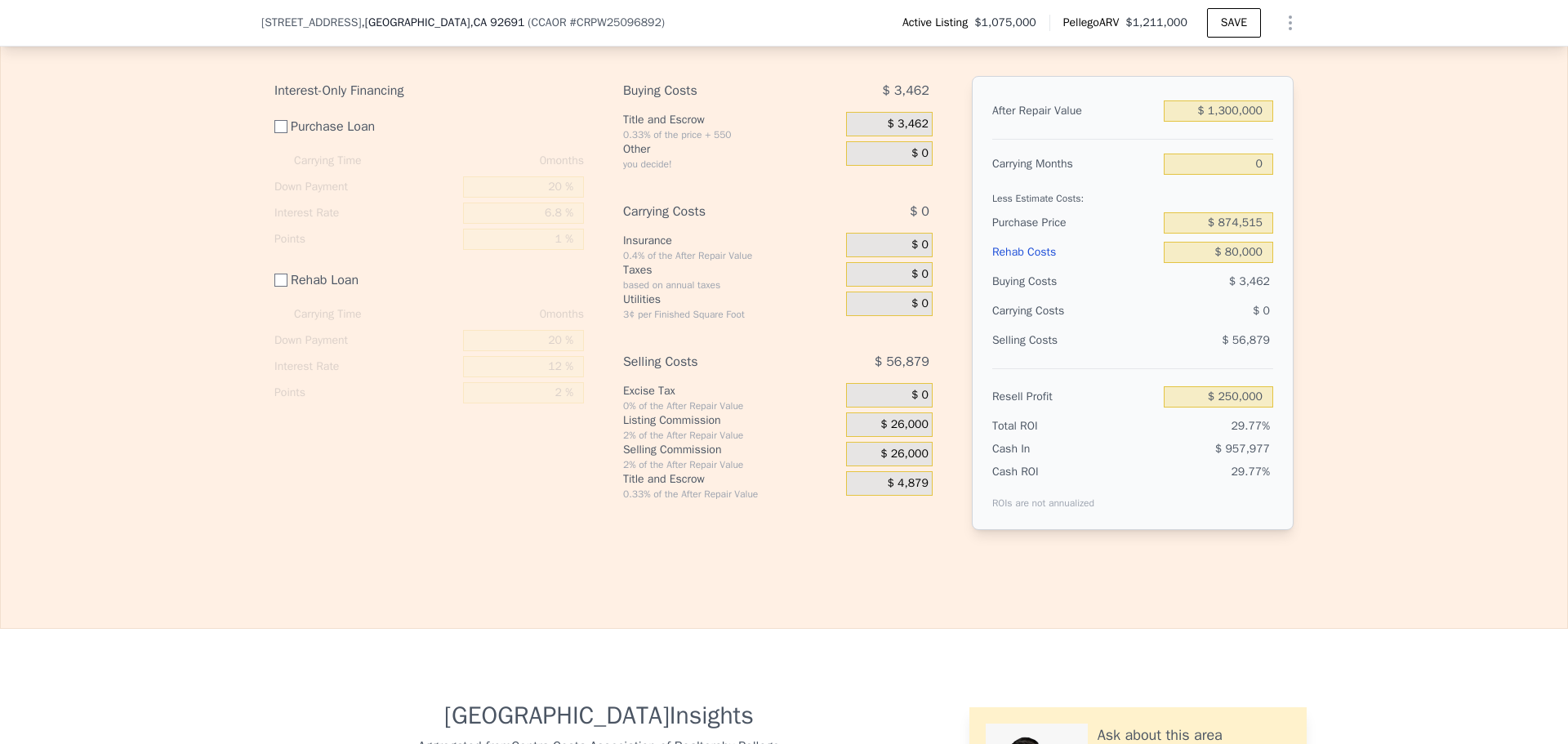 click on "Edit the assumptions in yellow boxes. Input profit to calculate an offer price. Pre-set assumptions are computer generated by  [PERSON_NAME] . Interest-Only Financing Purchase Loan Carrying Time 0  months Down Payment 20 % Interest Rate 6.8 % Points 1 % Rehab Loan Carrying Time 0  months Down Payment 20 % Interest Rate 12 % Points 2 % Buying Costs $ 3,462 Title and Escrow 0.33% of the price + 550 $ 3,462 Other you decide! $ 0 Carrying Costs $ 0 Insurance 0.4% of the After Repair Value $ 0 Taxes based on annual taxes $ 0 Utilities 3¢ per Finished Square Foot $ 0 Selling Costs $ 56,879 Excise Tax 0% of the After Repair Value $ 0 Listing Commission 2% of the After Repair Value $ 26,000 Selling Commission 2% of the After Repair Value $ 26,000 Title and Escrow 0.33% of the After Repair Value $ 4,879 After Repair Value $ 1,300,000 Carrying Months 0 Less Estimate Costs: Purchase Price $ 874,515 Rehab Costs $ 80,000 Buying Costs $ 3,462 Carrying Costs $ 0 Selling Costs $ 56,879 Resell Profit $ 250,000 Total ROI 29.77%" at bounding box center (784, 283) 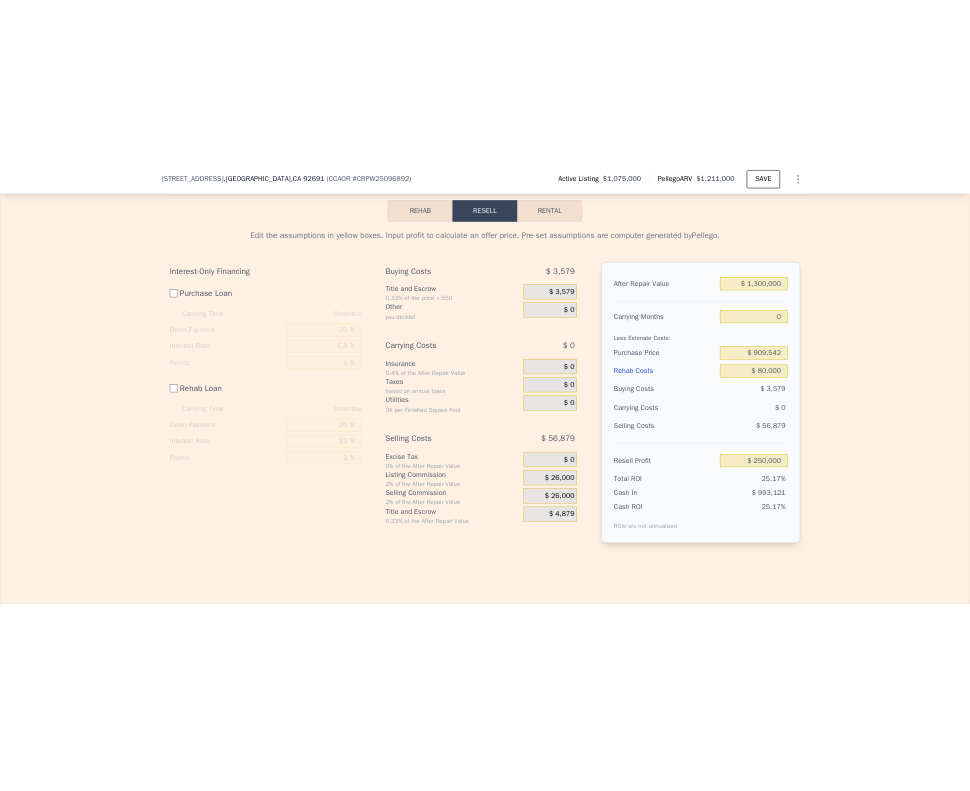 scroll, scrollTop: 2993, scrollLeft: 0, axis: vertical 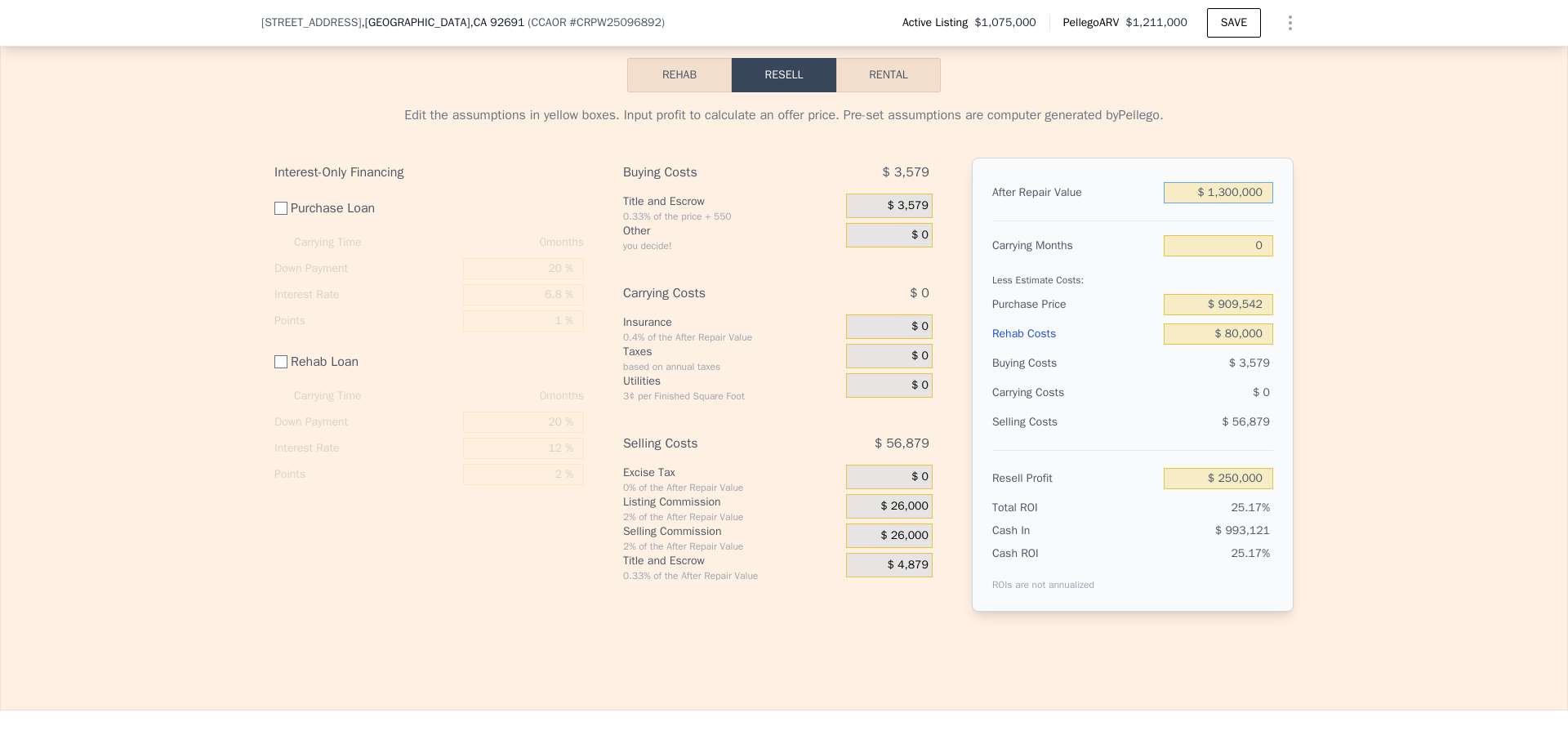 drag, startPoint x: 1184, startPoint y: 215, endPoint x: 1364, endPoint y: 209, distance: 180.09997 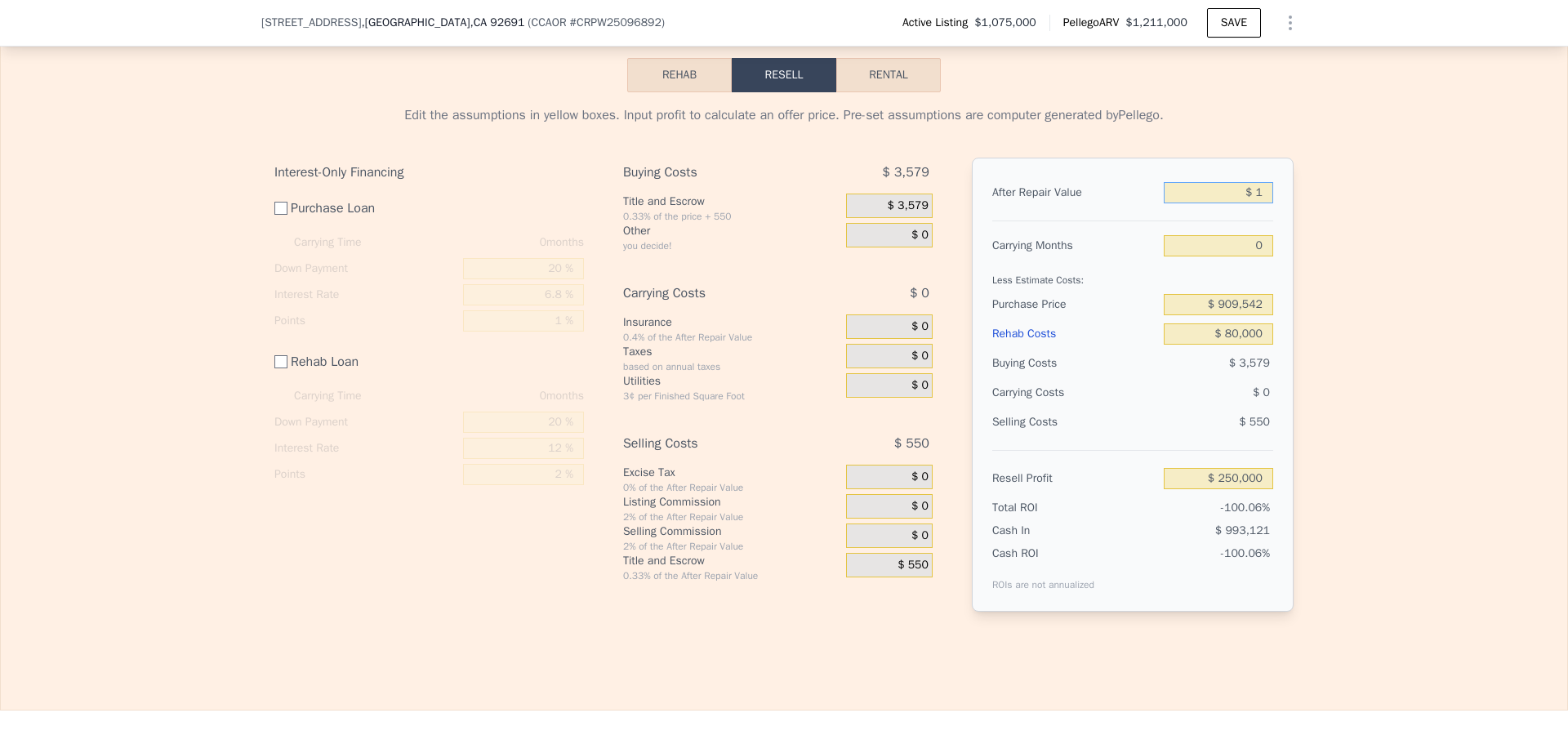 type on "-$ 993,670" 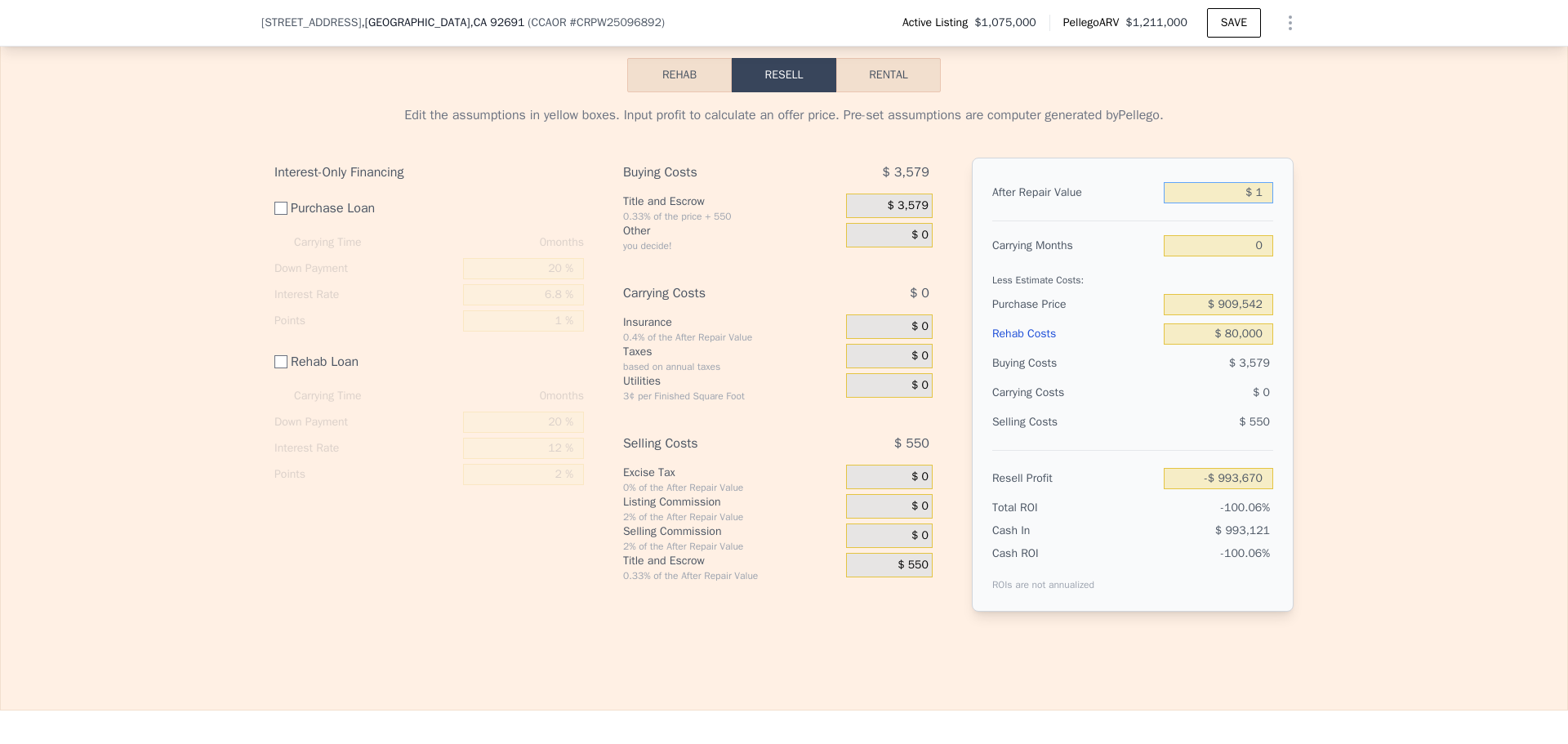 type on "$ 13" 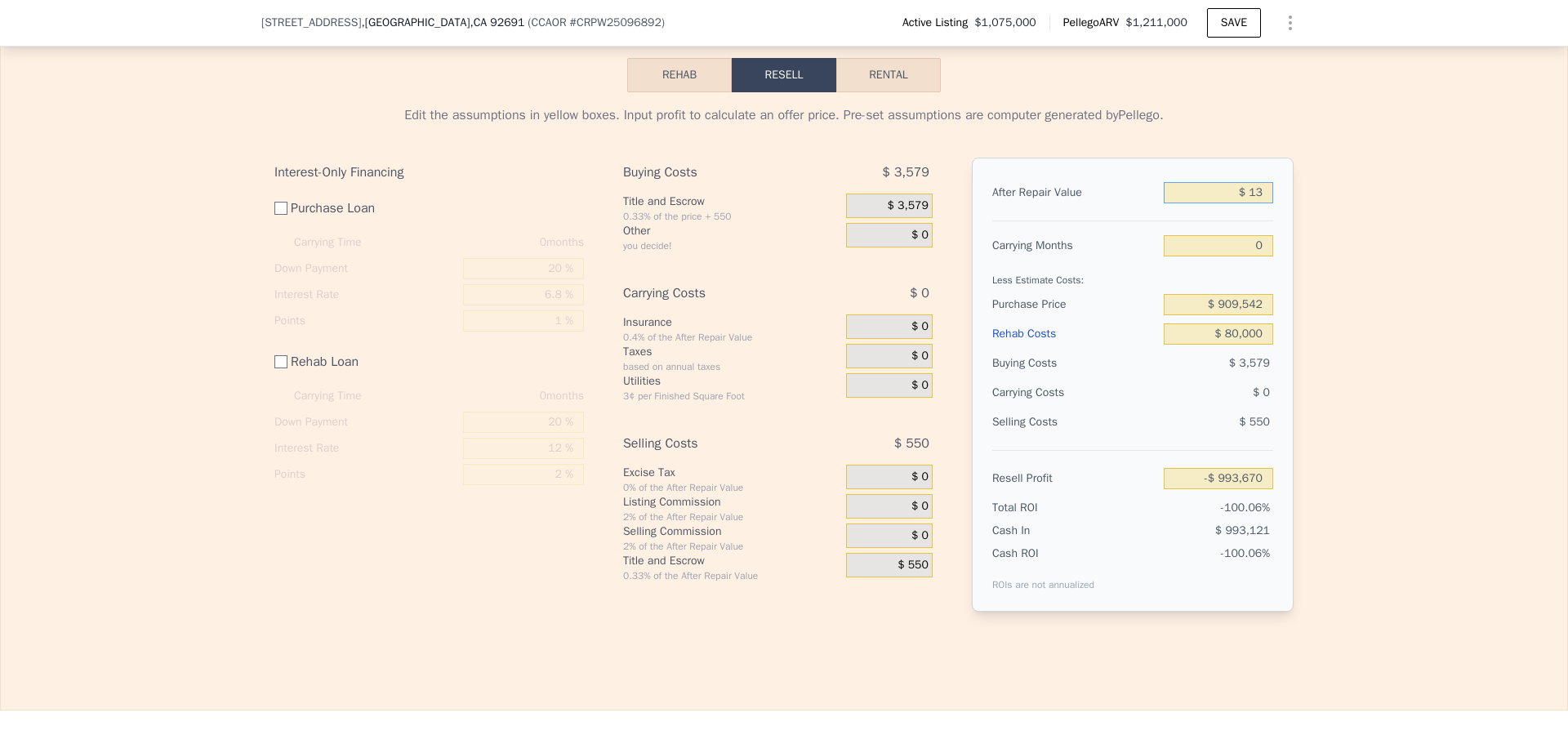 type on "-$ 993,658" 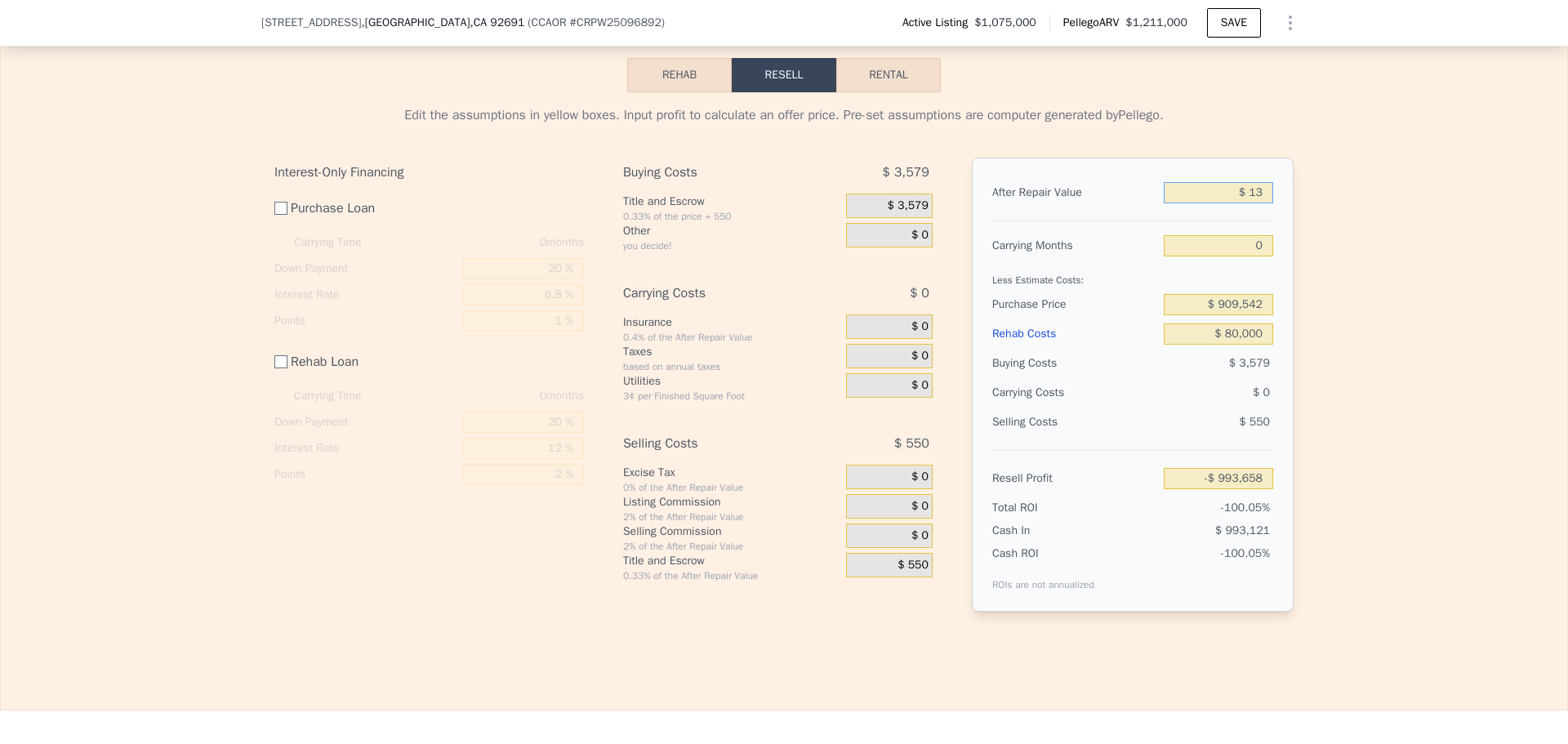 type on "$ 136" 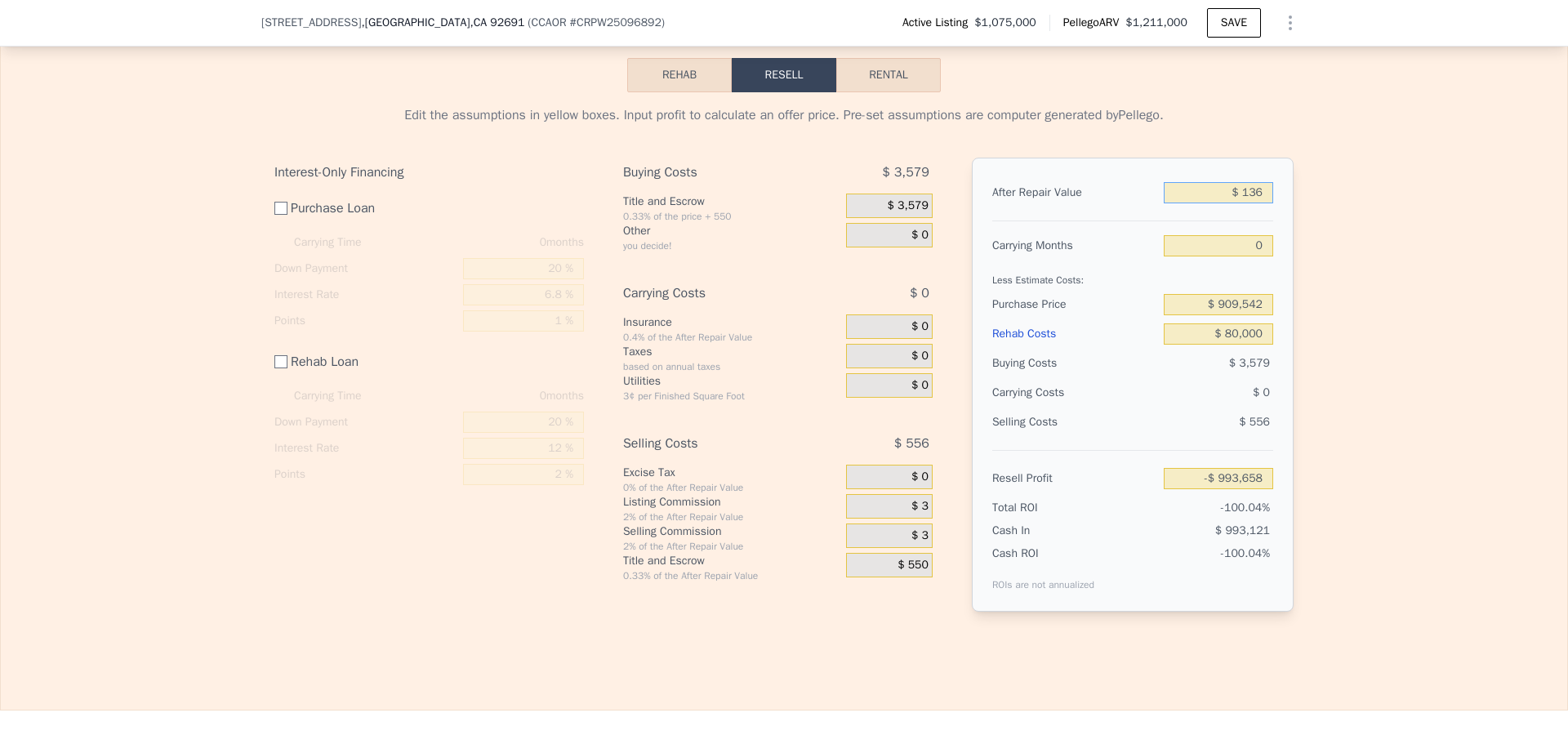 type on "-$ 993,541" 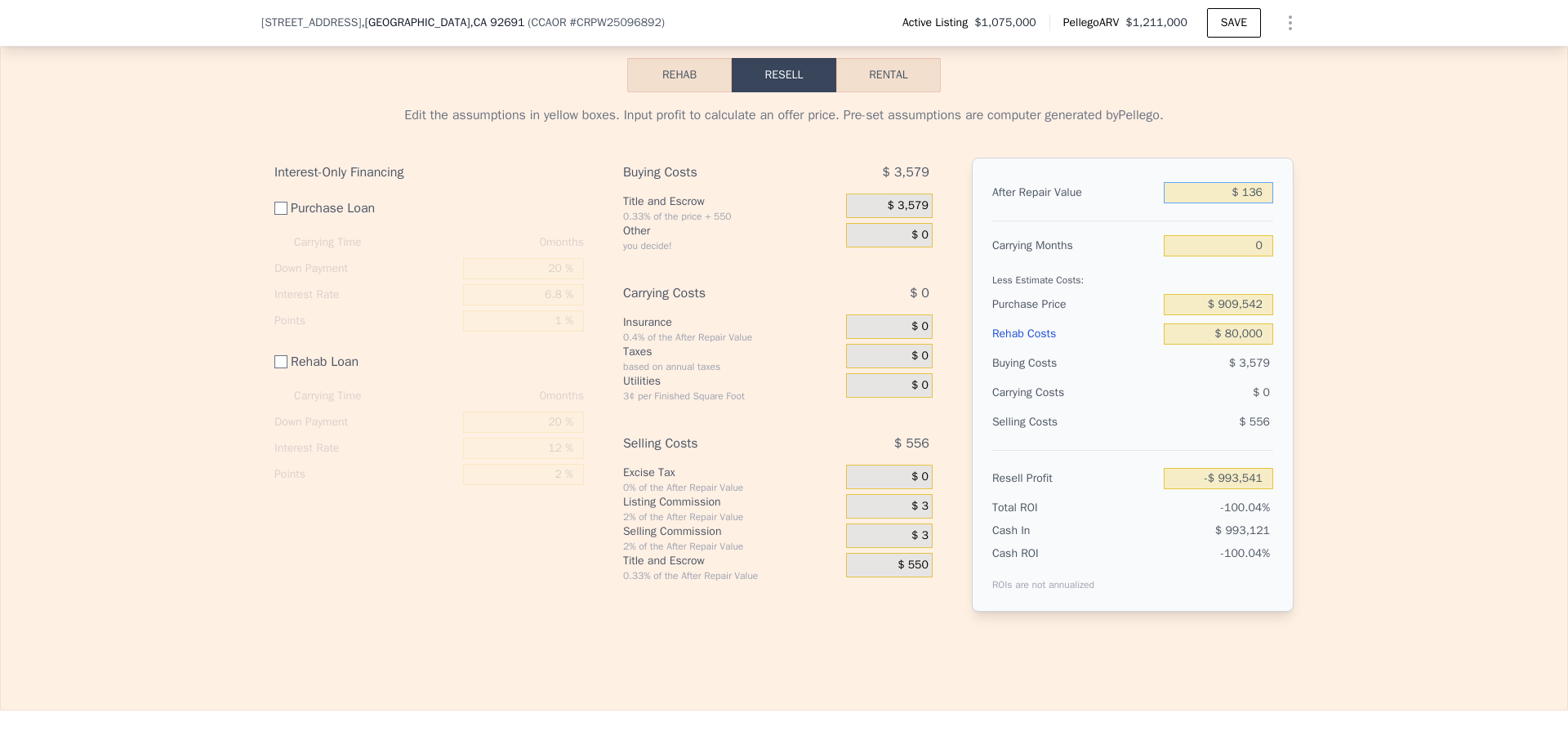 type on "$ 1,365" 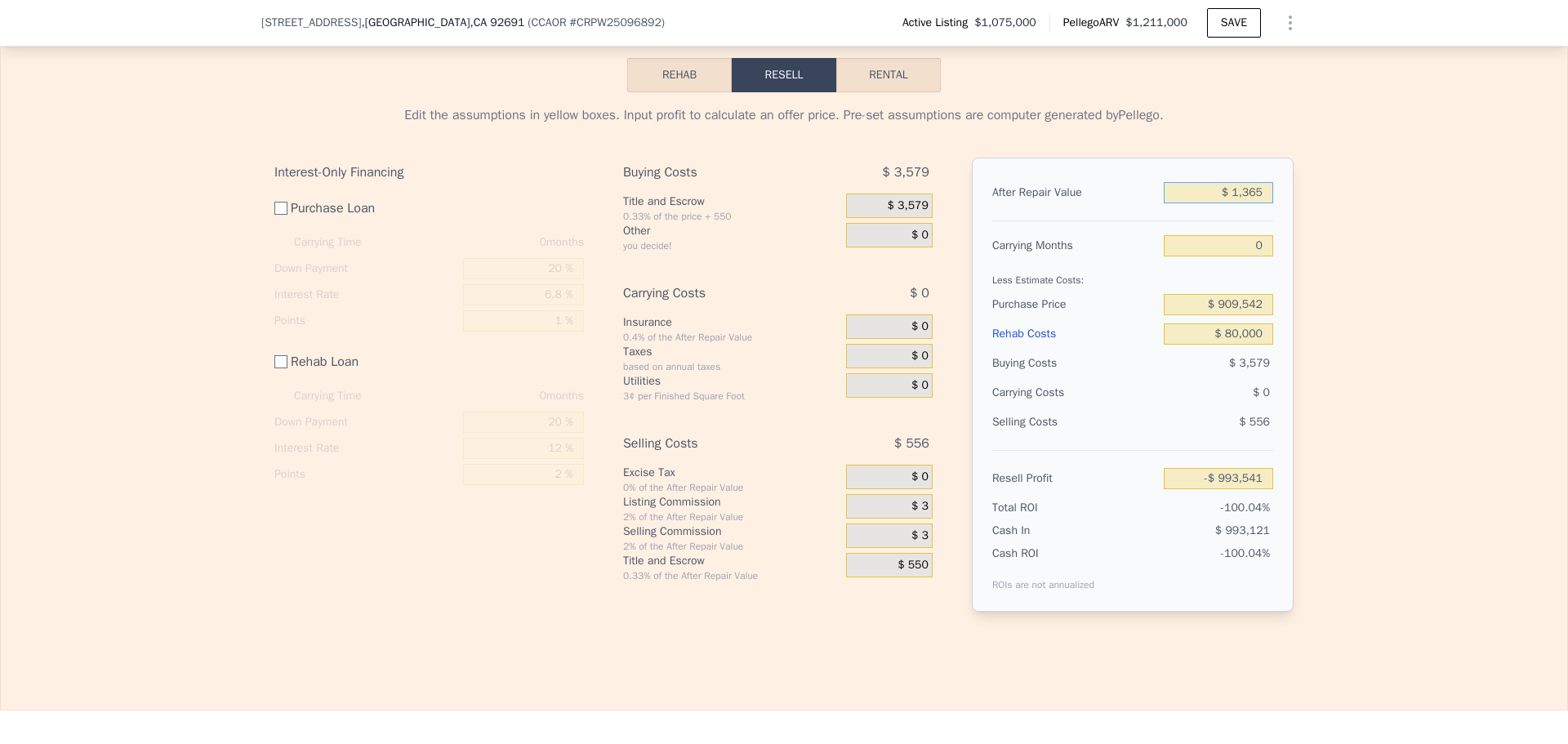 type on "-$ 992,365" 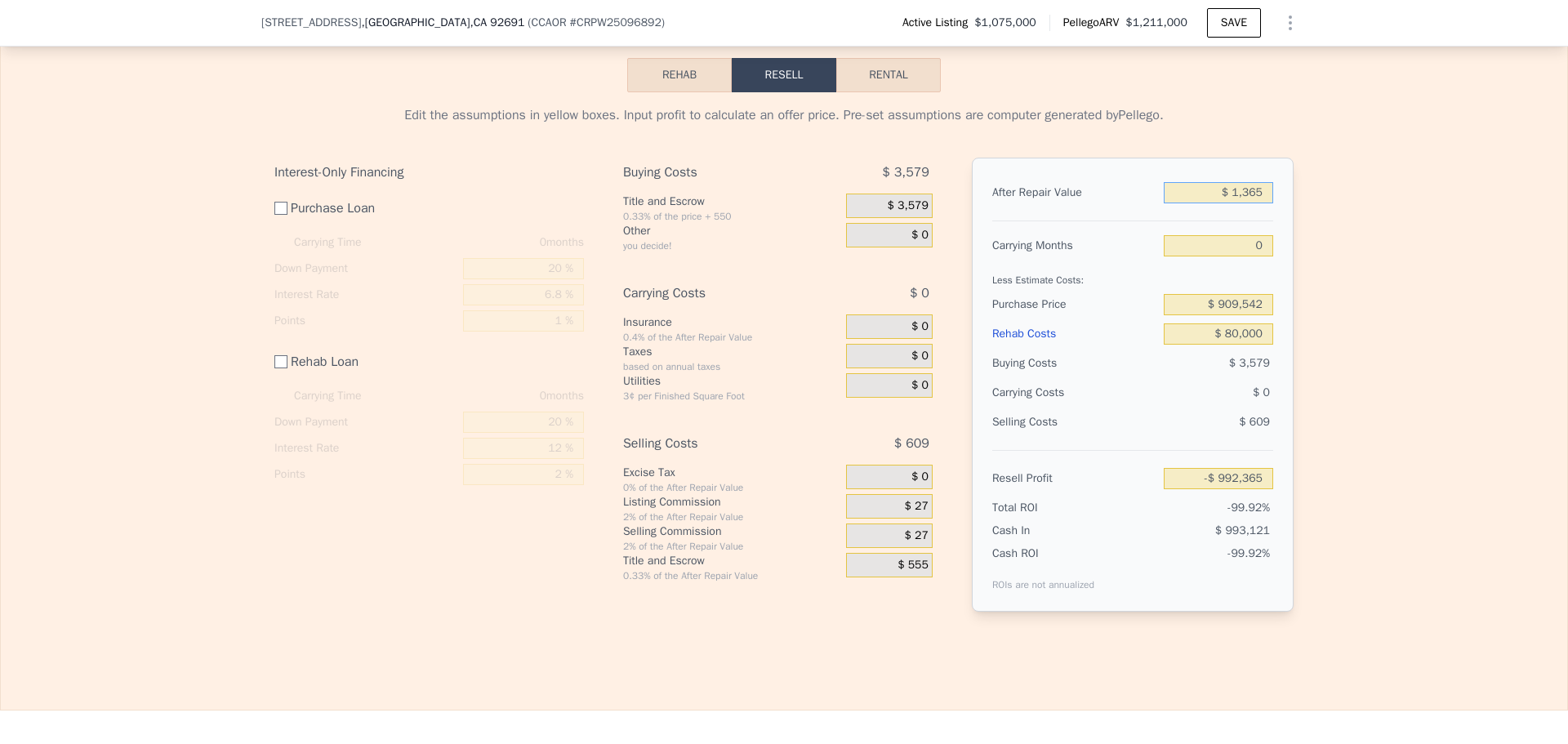 type on "$ 13,659" 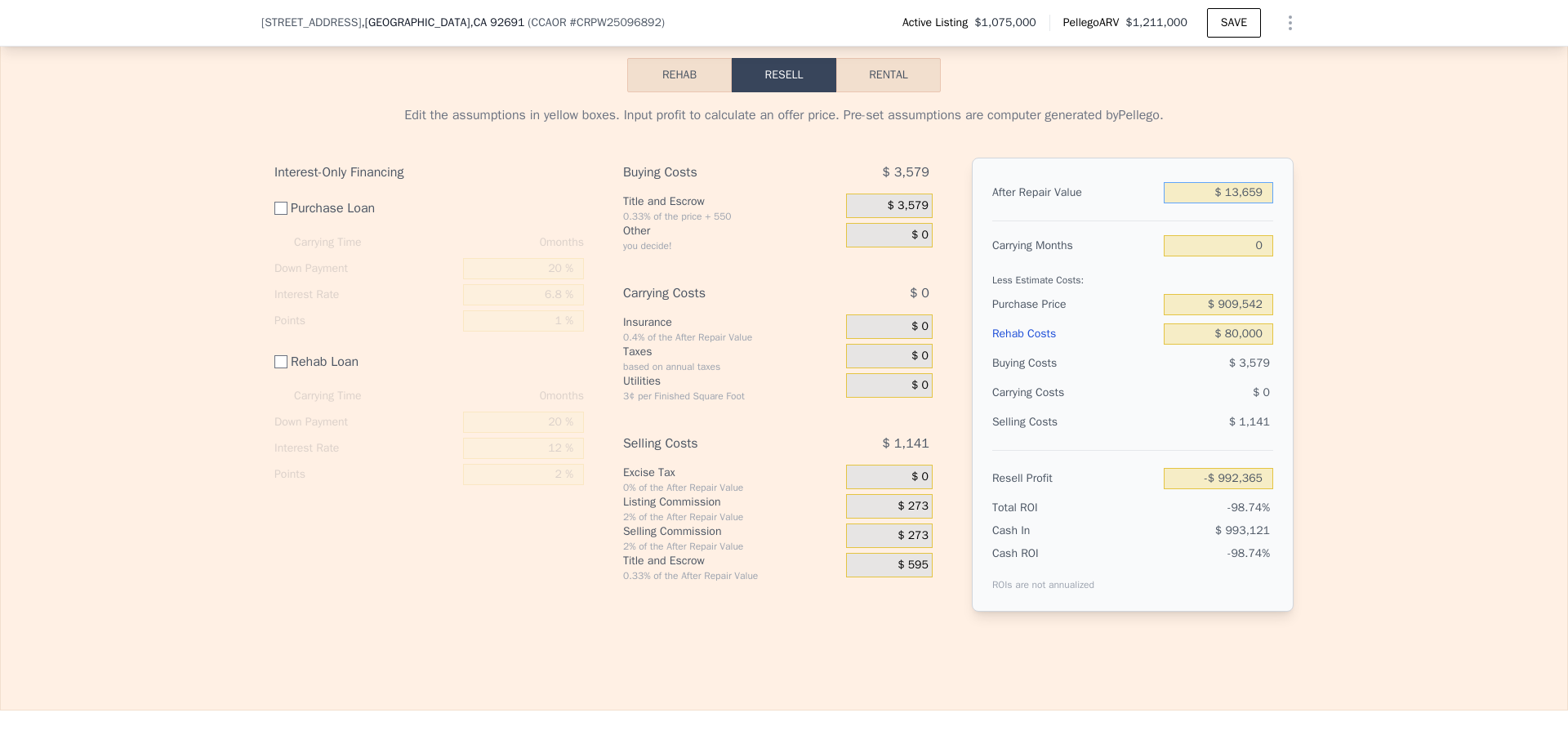 type on "-$ 980,603" 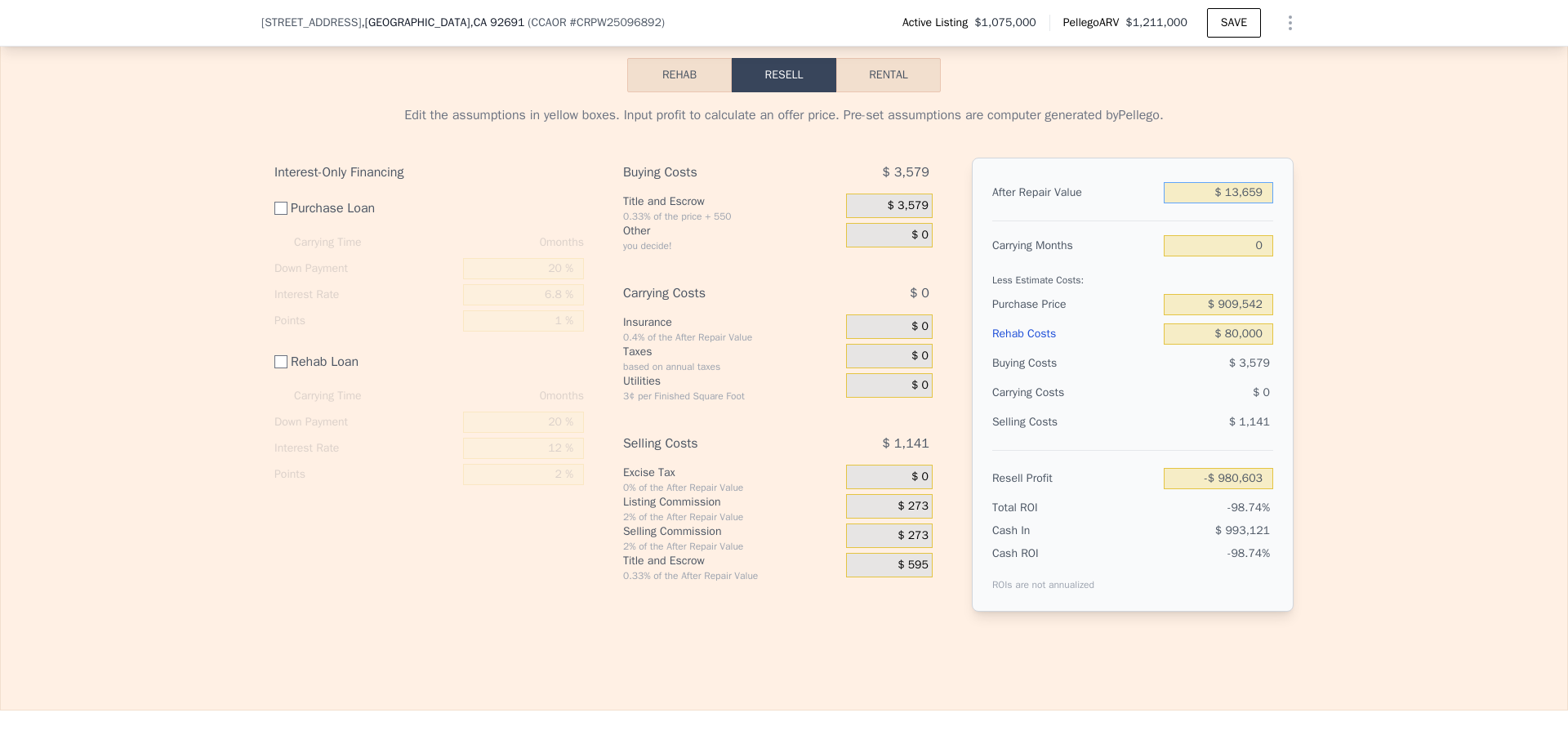 type on "$ 136,590" 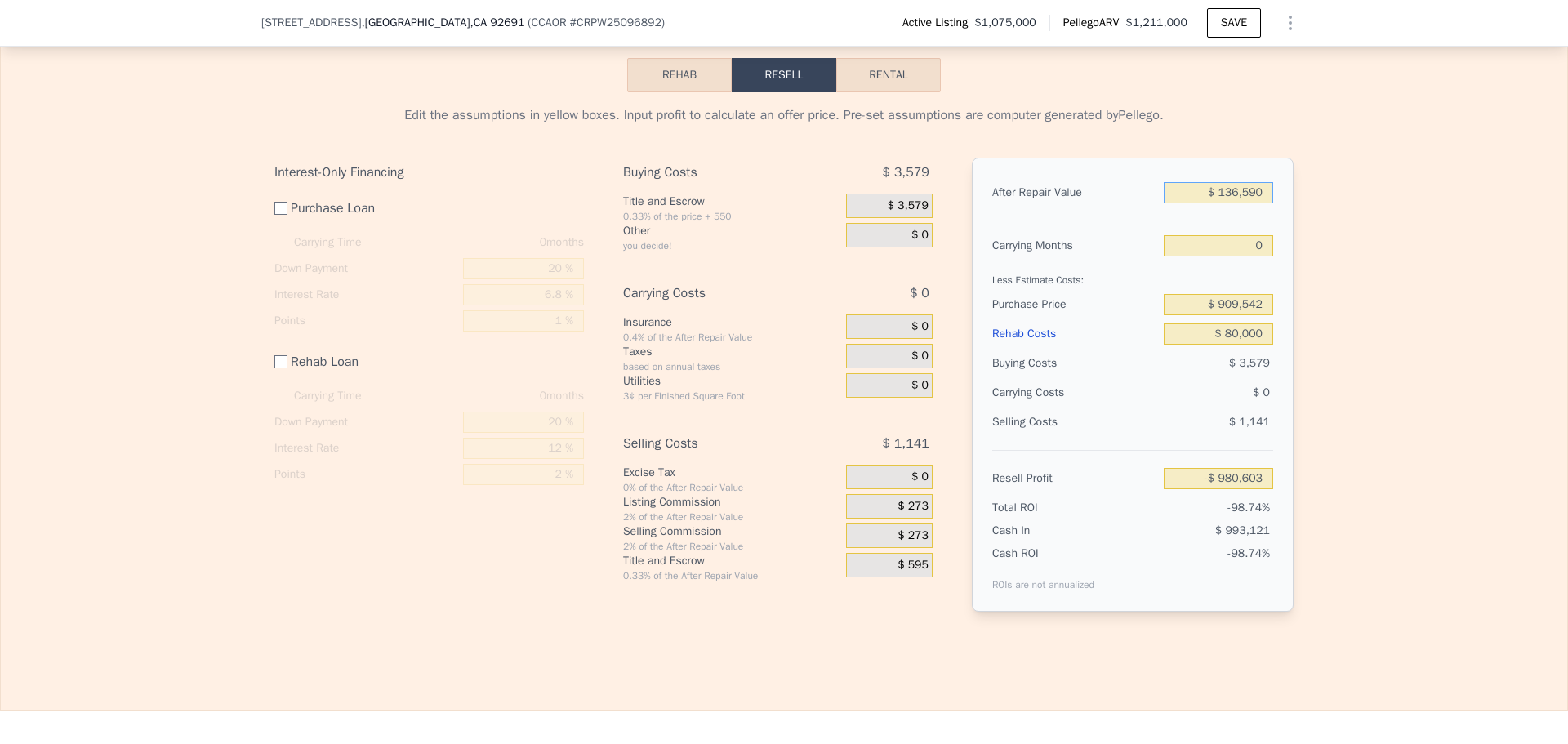 type on "-$ 863,000" 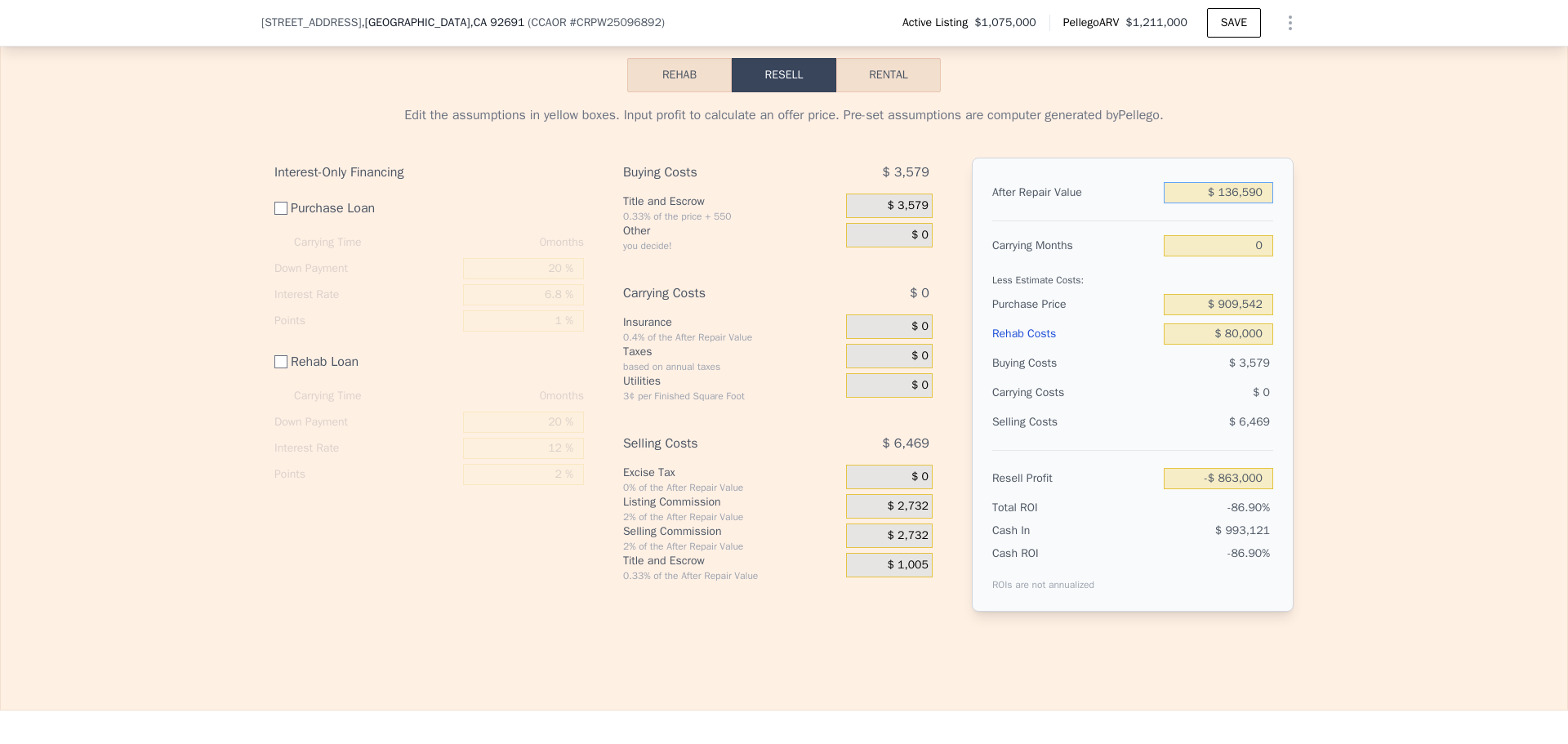 type on "$ 1,365,909" 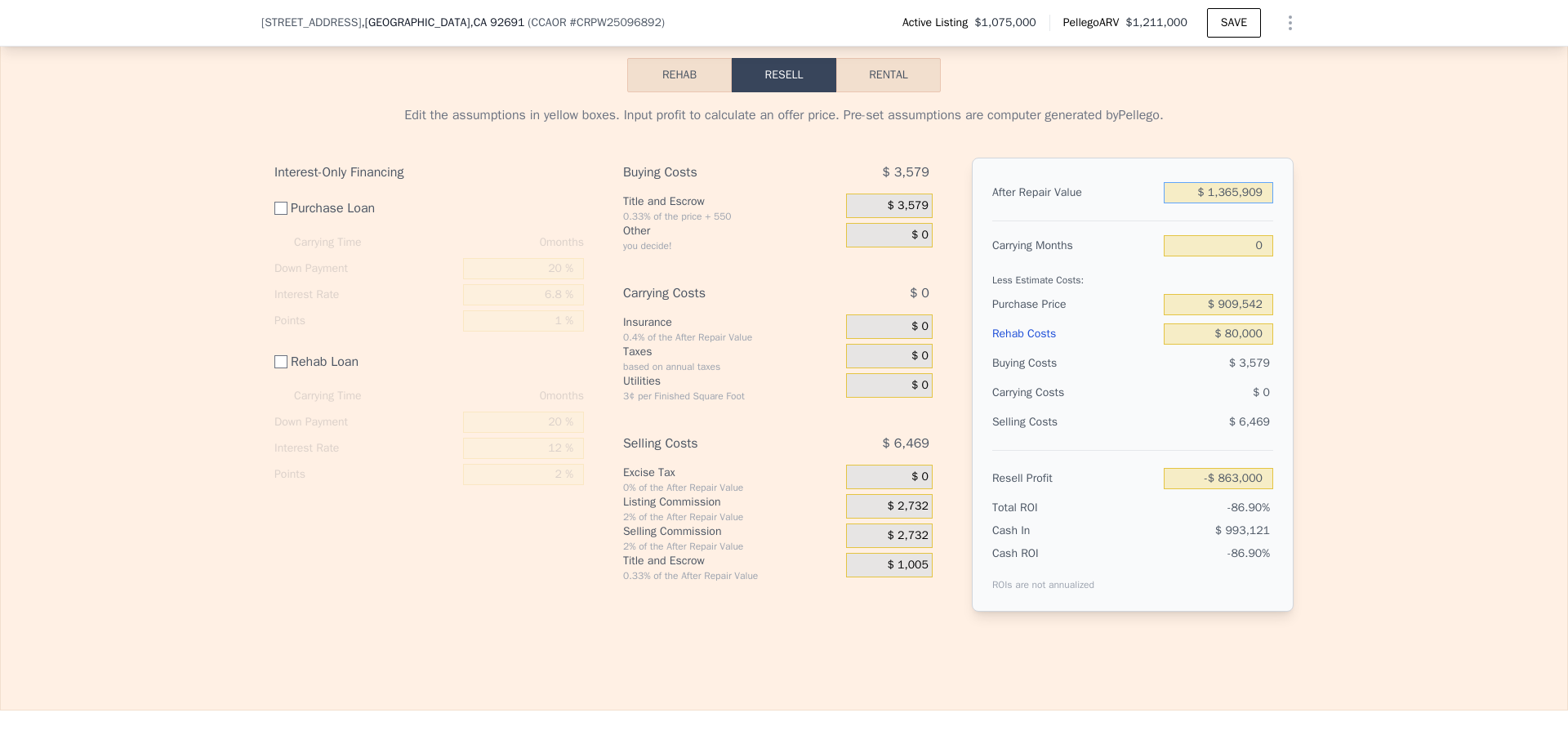 type on "$ 313,054" 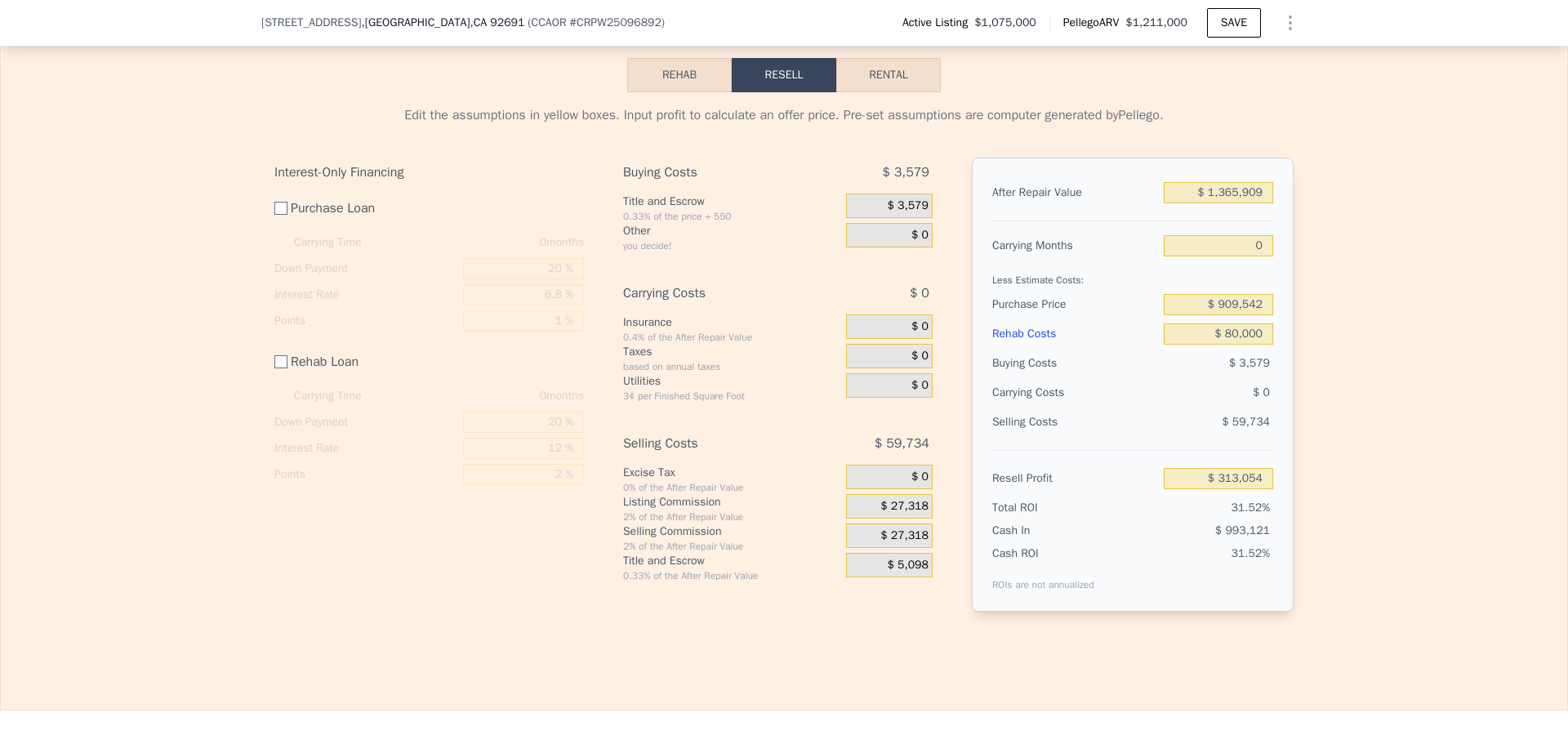 click on "Edit the assumptions in yellow boxes. Input profit to calculate an offer price. Pre-set assumptions are computer generated by  [PERSON_NAME] . Interest-Only Financing Purchase Loan Carrying Time 0  months Down Payment 20 % Interest Rate 6.8 % Points 1 % Rehab Loan Carrying Time 0  months Down Payment 20 % Interest Rate 12 % Points 2 % Buying Costs $ 3,579 Title and Escrow 0.33% of the price + 550 $ 3,579 Other you decide! $ 0 Carrying Costs $ 0 Insurance 0.4% of the After Repair Value $ 0 Taxes based on annual taxes $ 0 Utilities 3¢ per Finished Square Foot $ 0 Selling Costs $ 59,734 Excise Tax 0% of the After Repair Value $ 0 Listing Commission 2% of the After Repair Value $ 27,318 Selling Commission 2% of the After Repair Value $ 27,318 Title and Escrow 0.33% of the After Repair Value $ 5,098 After Repair Value $ 1,365,909 Carrying Months 0 Less Estimate Costs: Purchase Price $ 909,542 Rehab Costs $ 80,000 Buying Costs $ 3,579 Carrying Costs $ 0 Selling Costs $ 59,734 Resell Profit $ 313,054 Total ROI 31.52%" at bounding box center (784, 365) 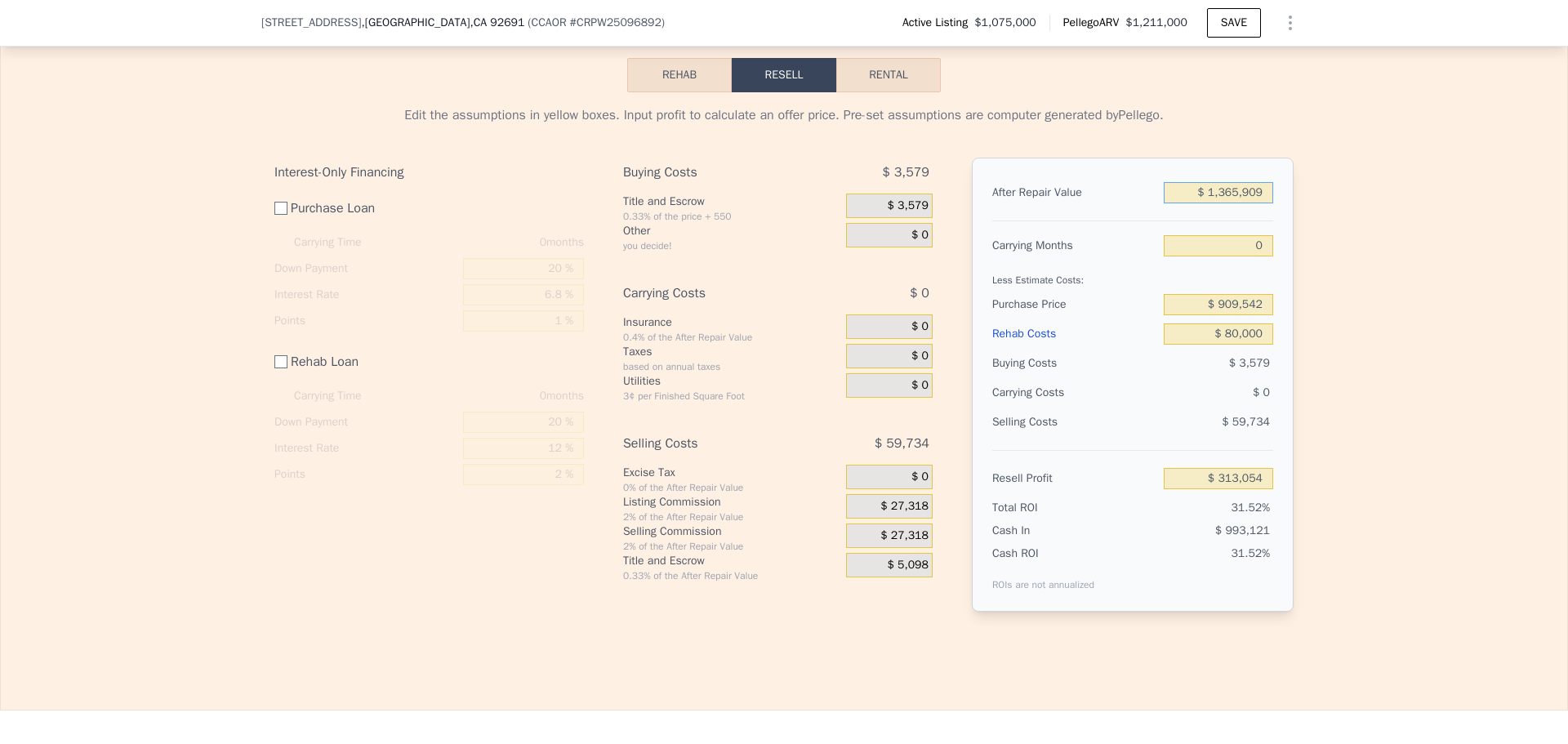 drag, startPoint x: 1192, startPoint y: 215, endPoint x: 1344, endPoint y: 211, distance: 152.0526 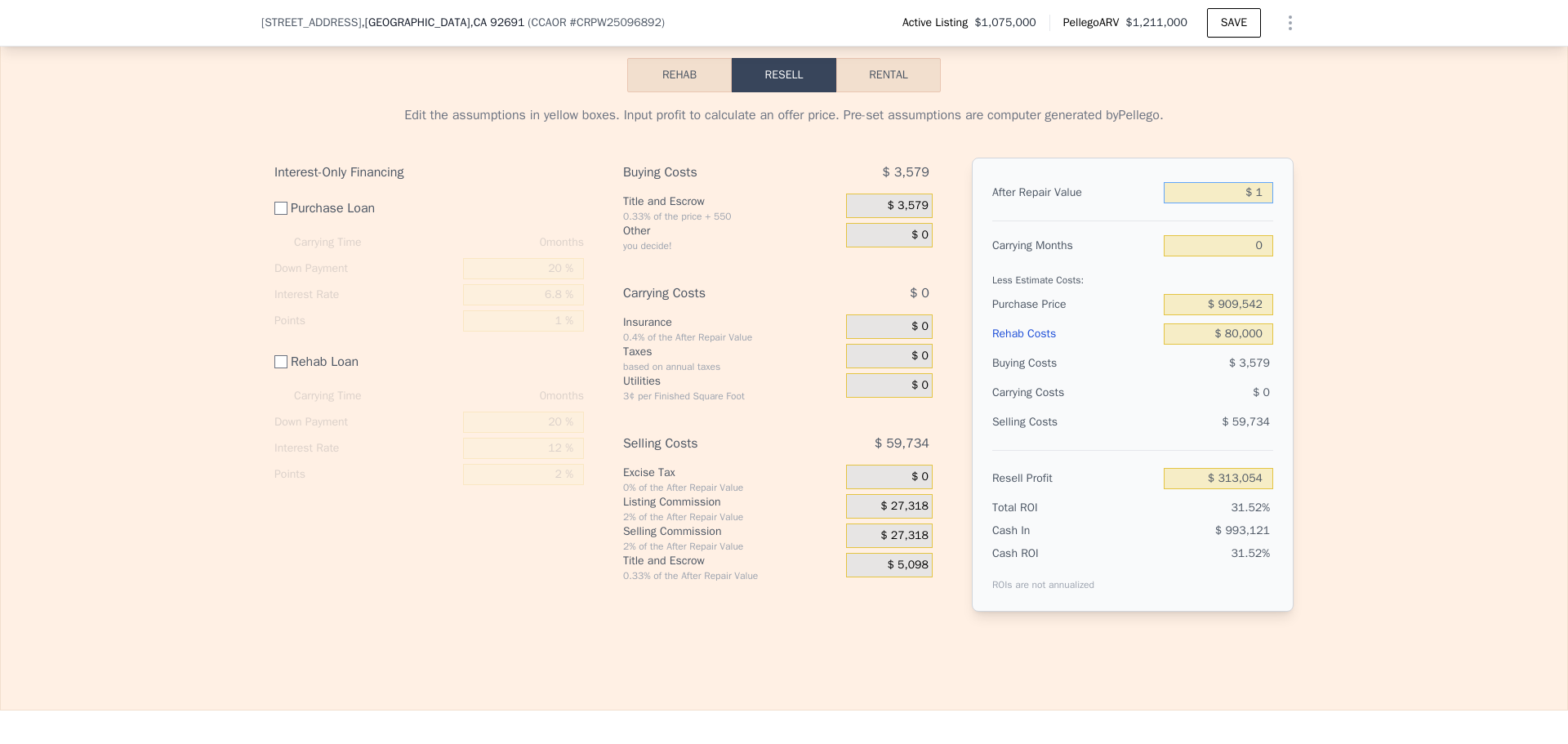 type on "-$ 993,670" 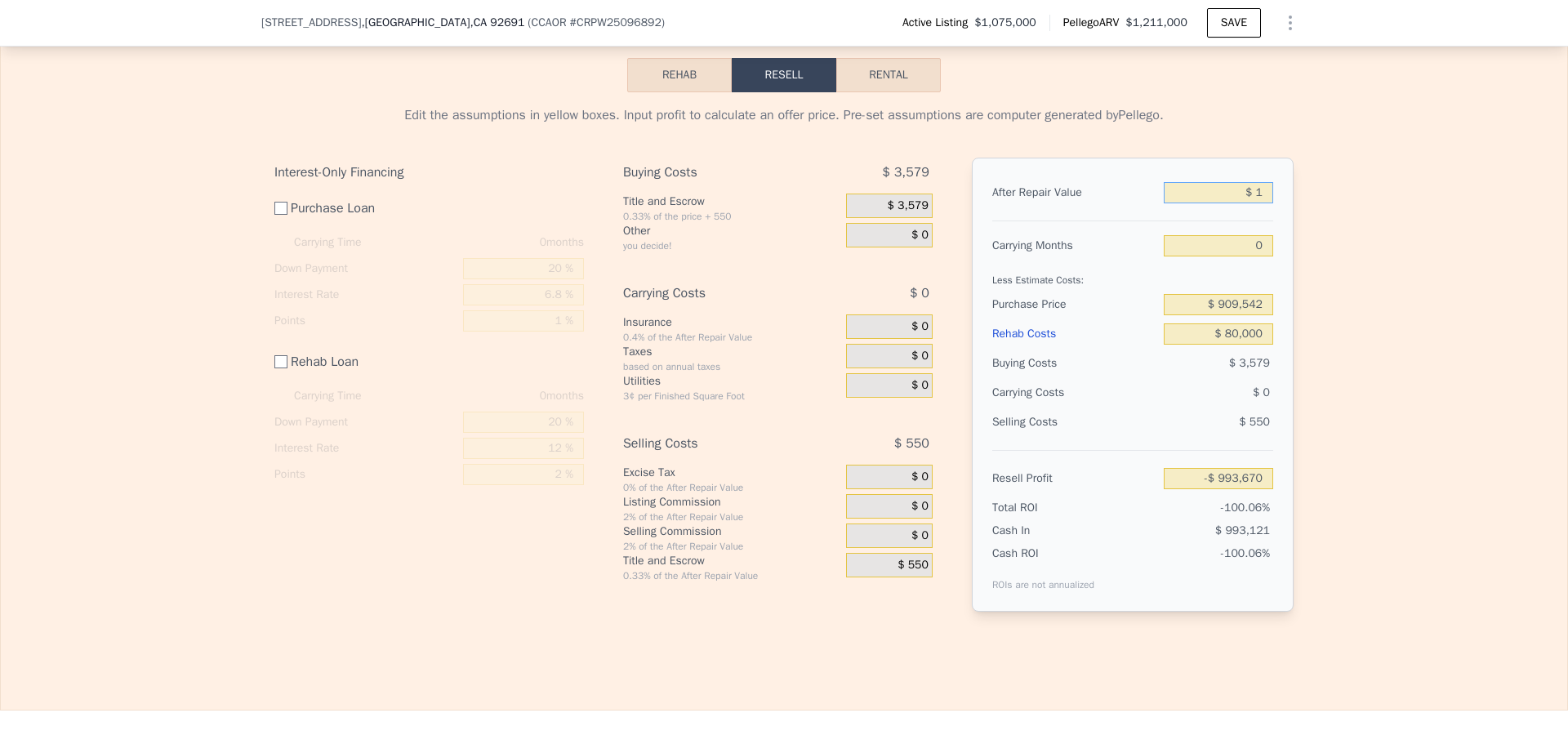 type on "$ 13" 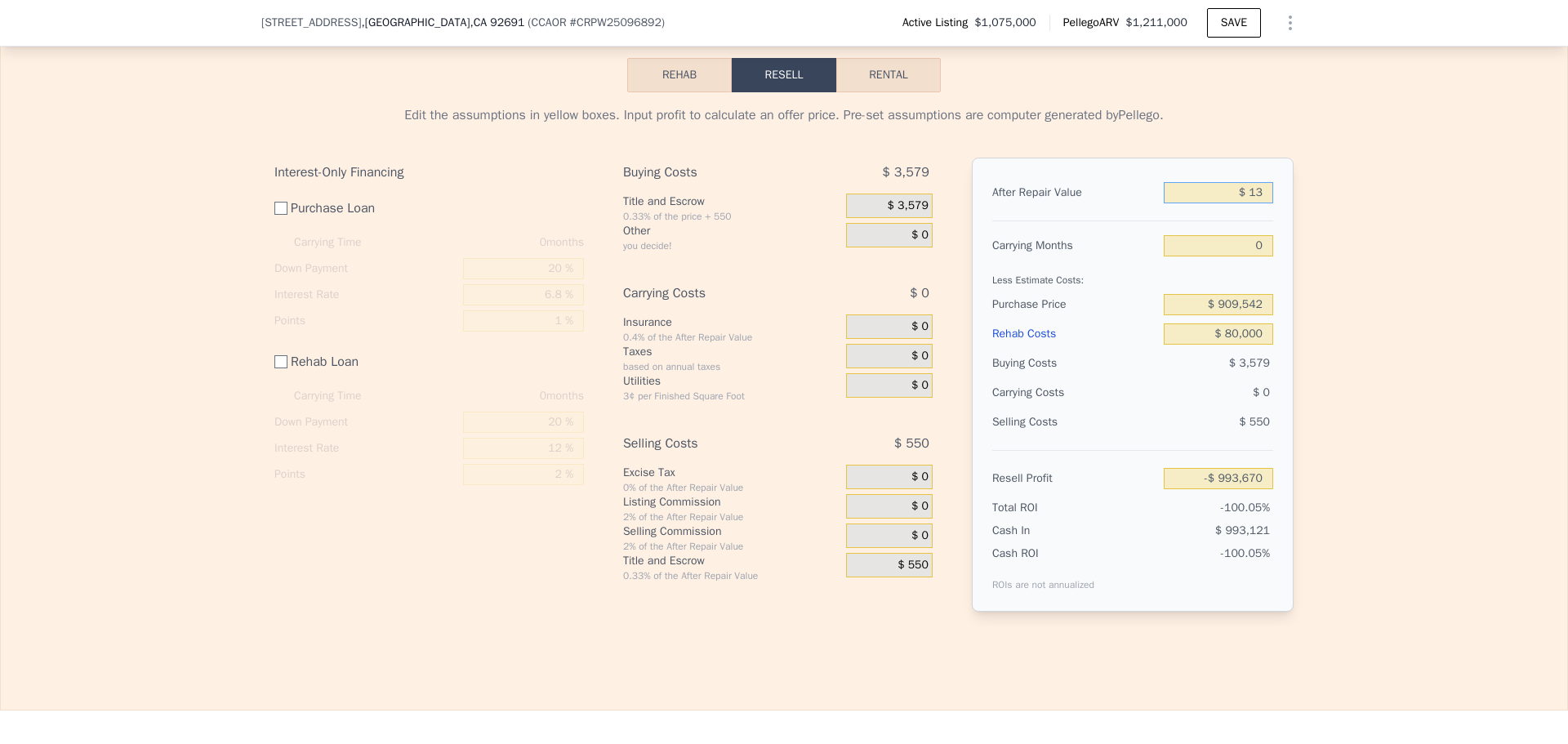 type on "-$ 993,658" 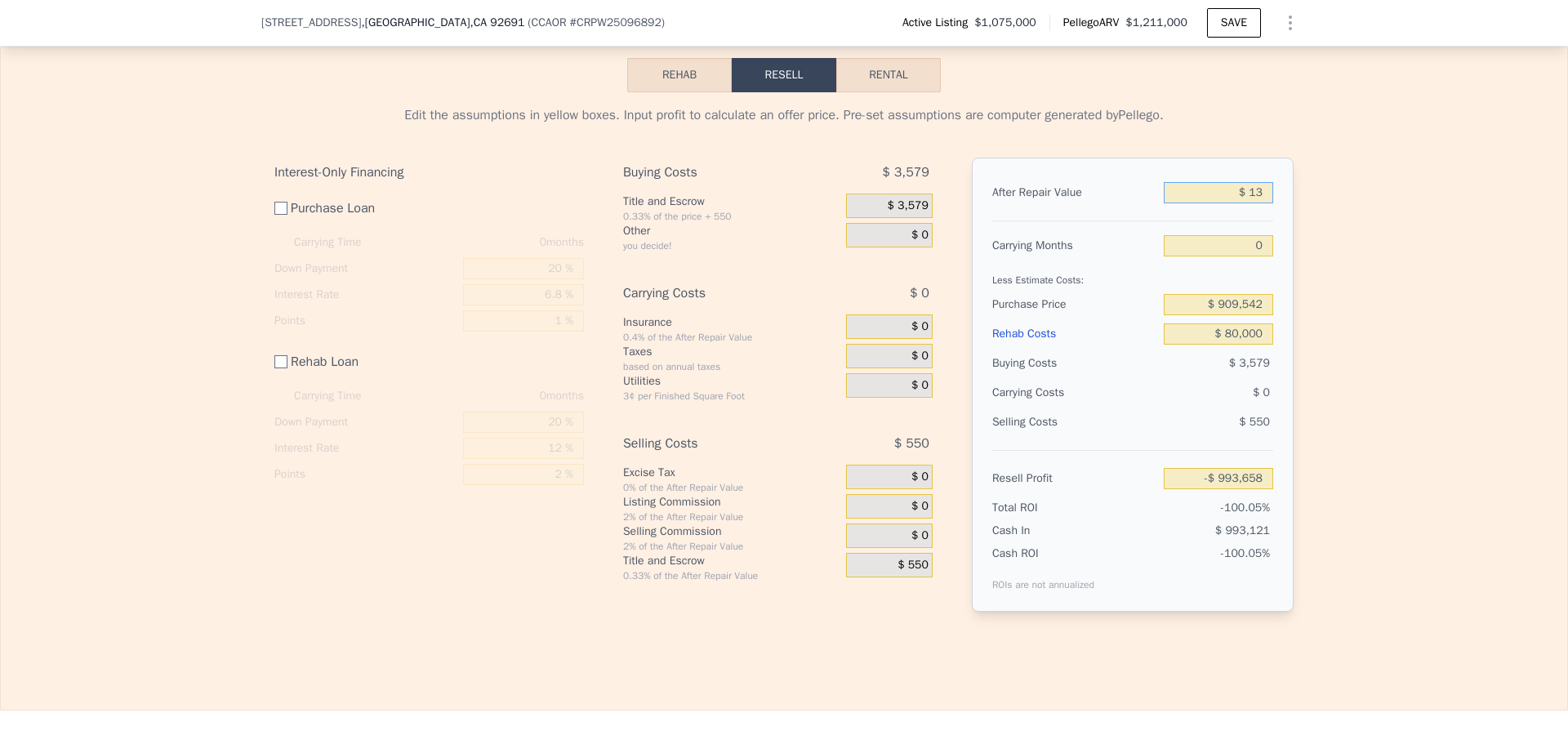 type on "$ 130" 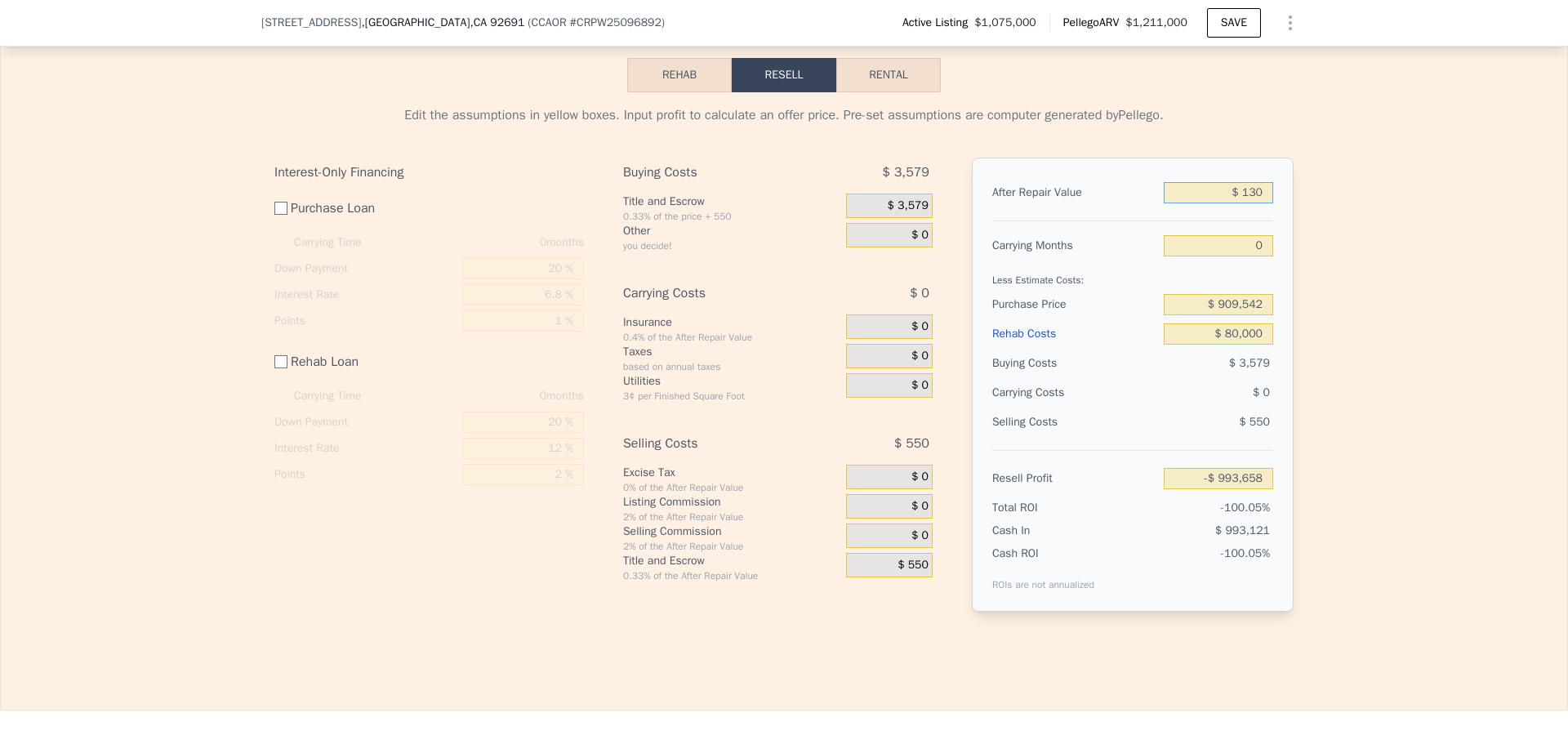 type on "-$ 993,547" 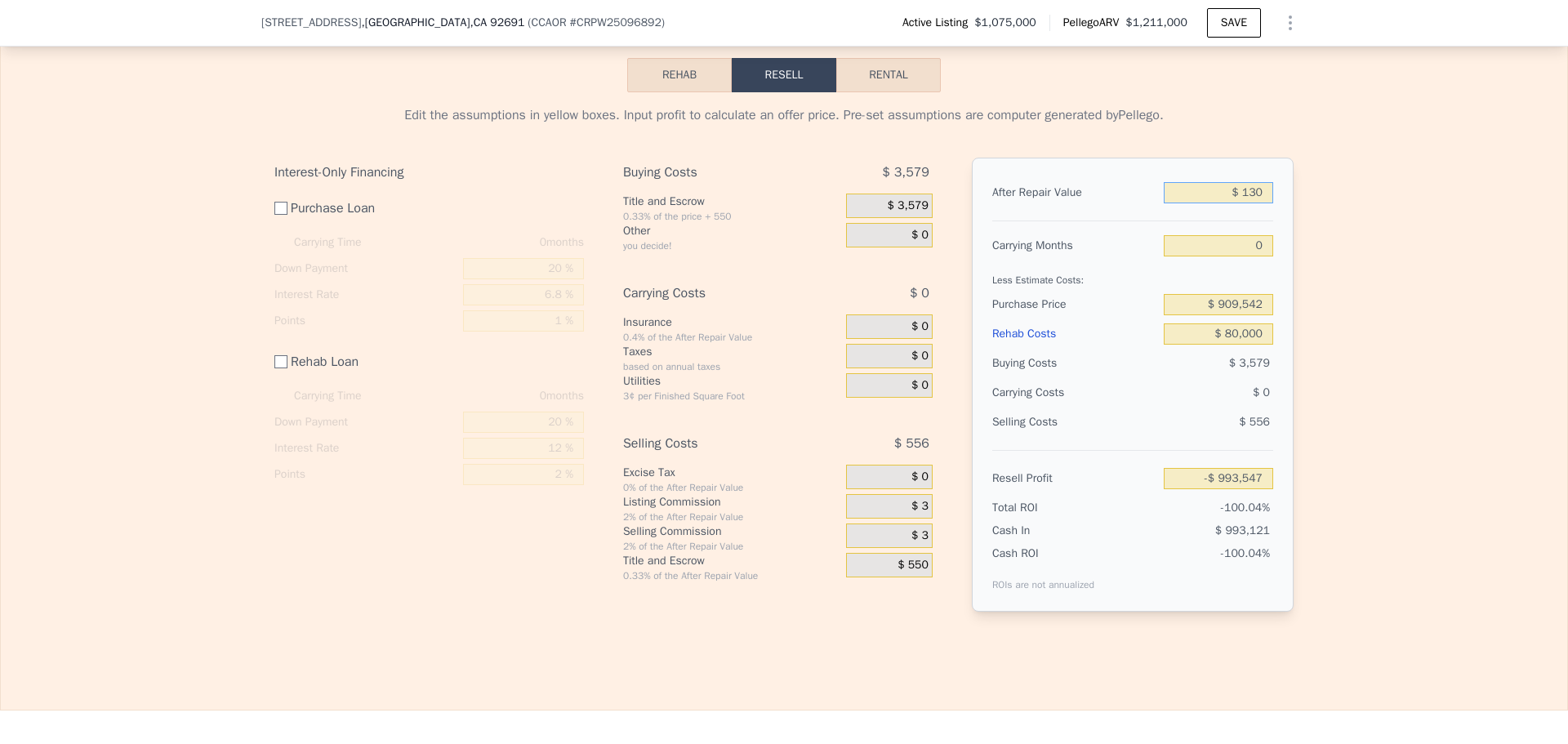 type on "$ 1,300" 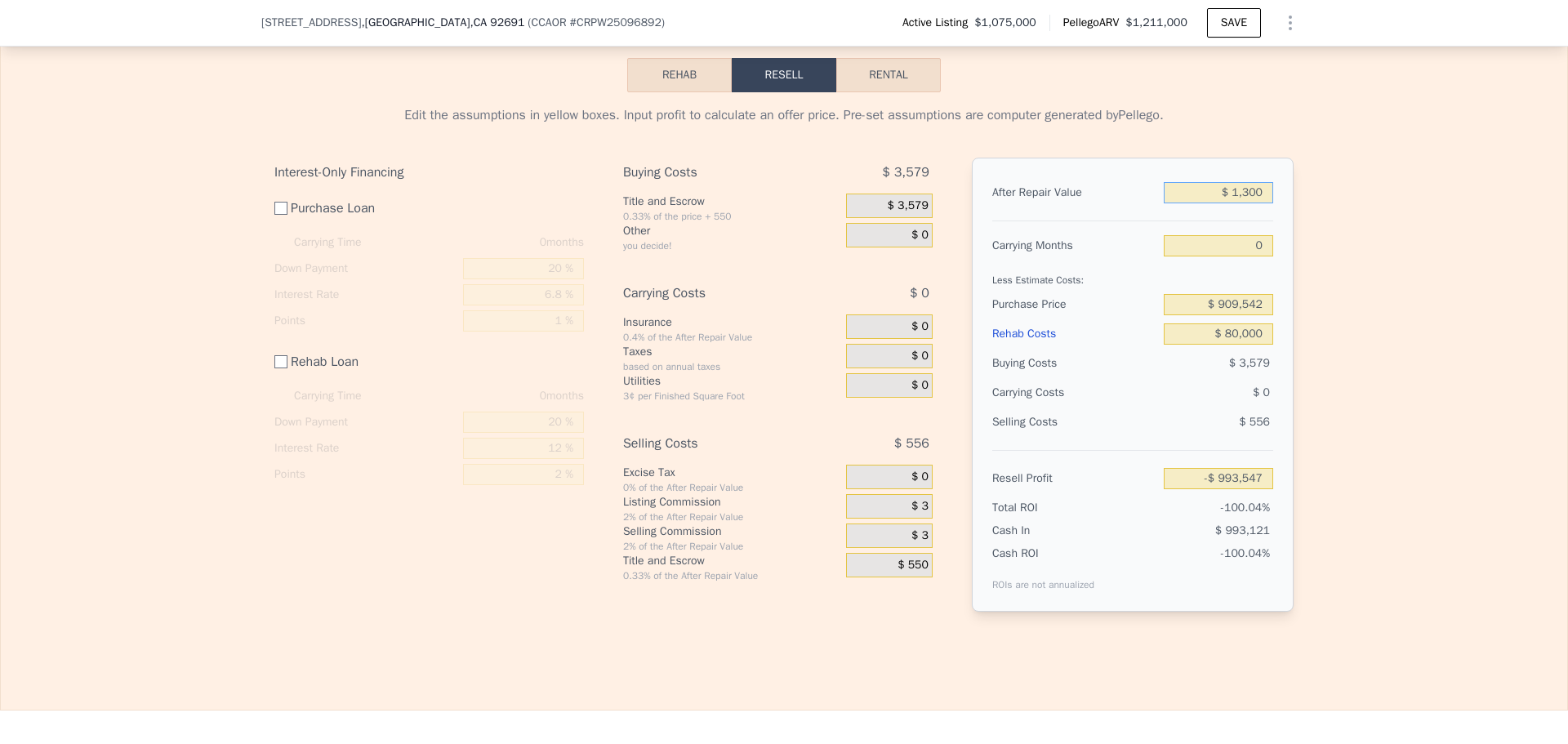 type on "-$ 992,427" 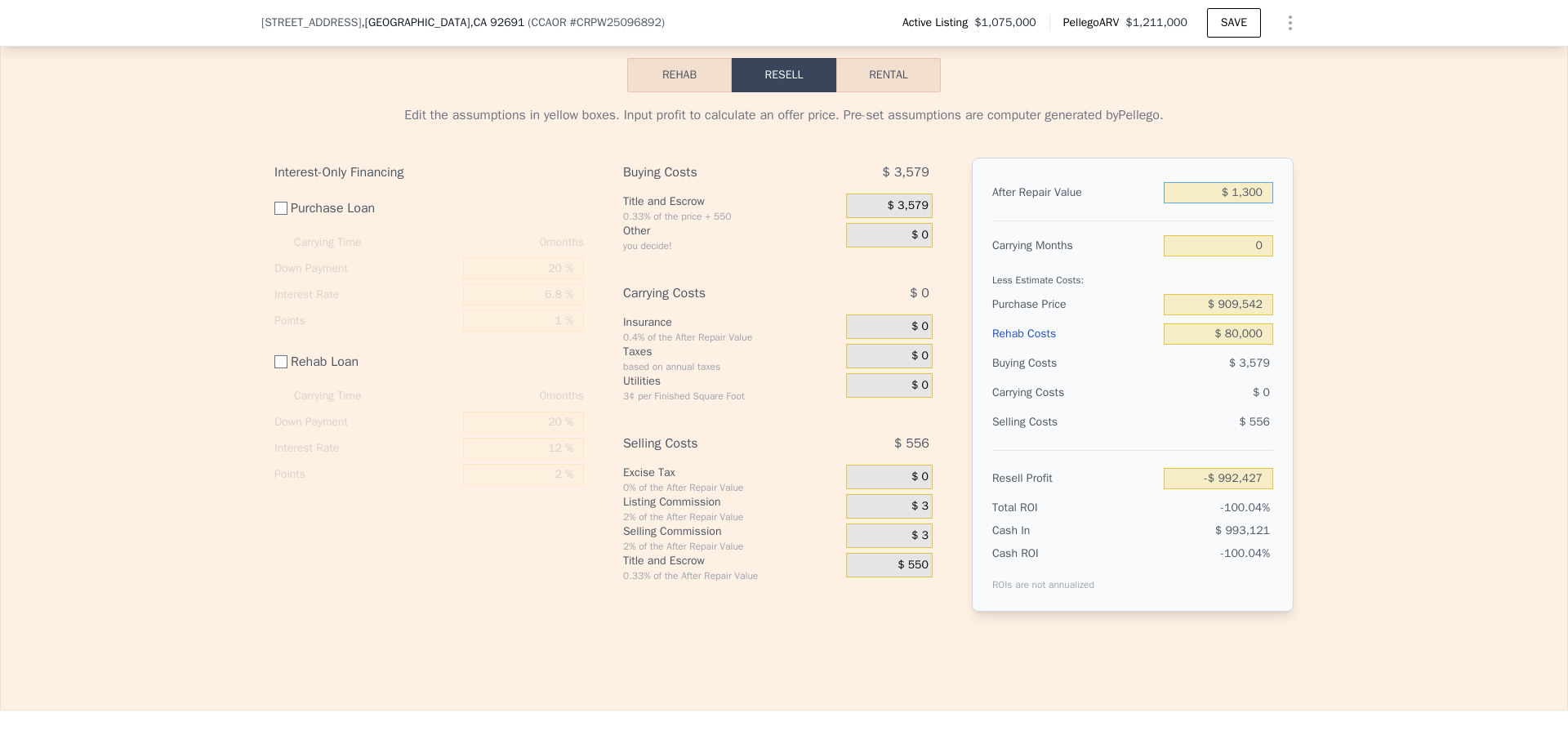 type on "$ 13,000" 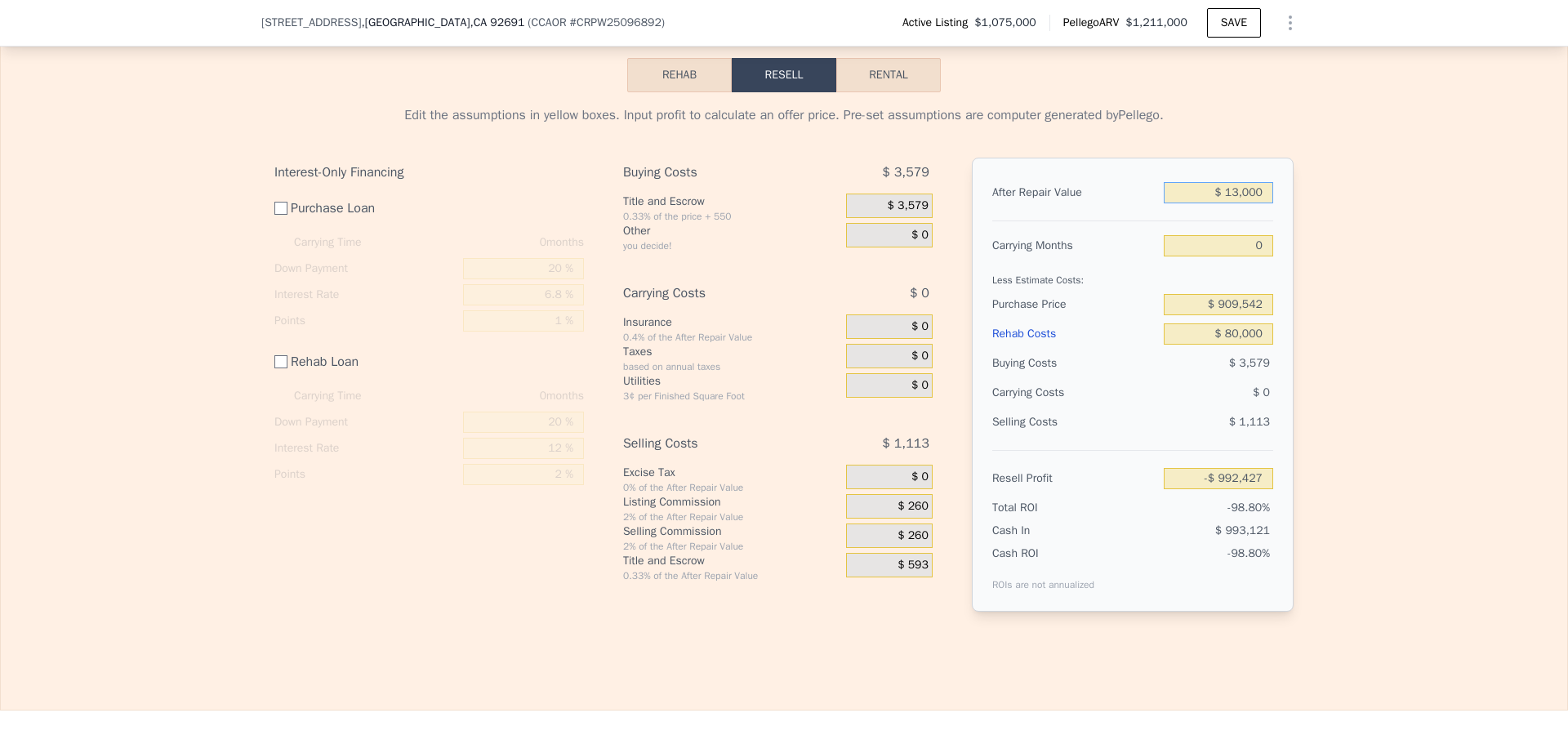 type on "-$ 981,234" 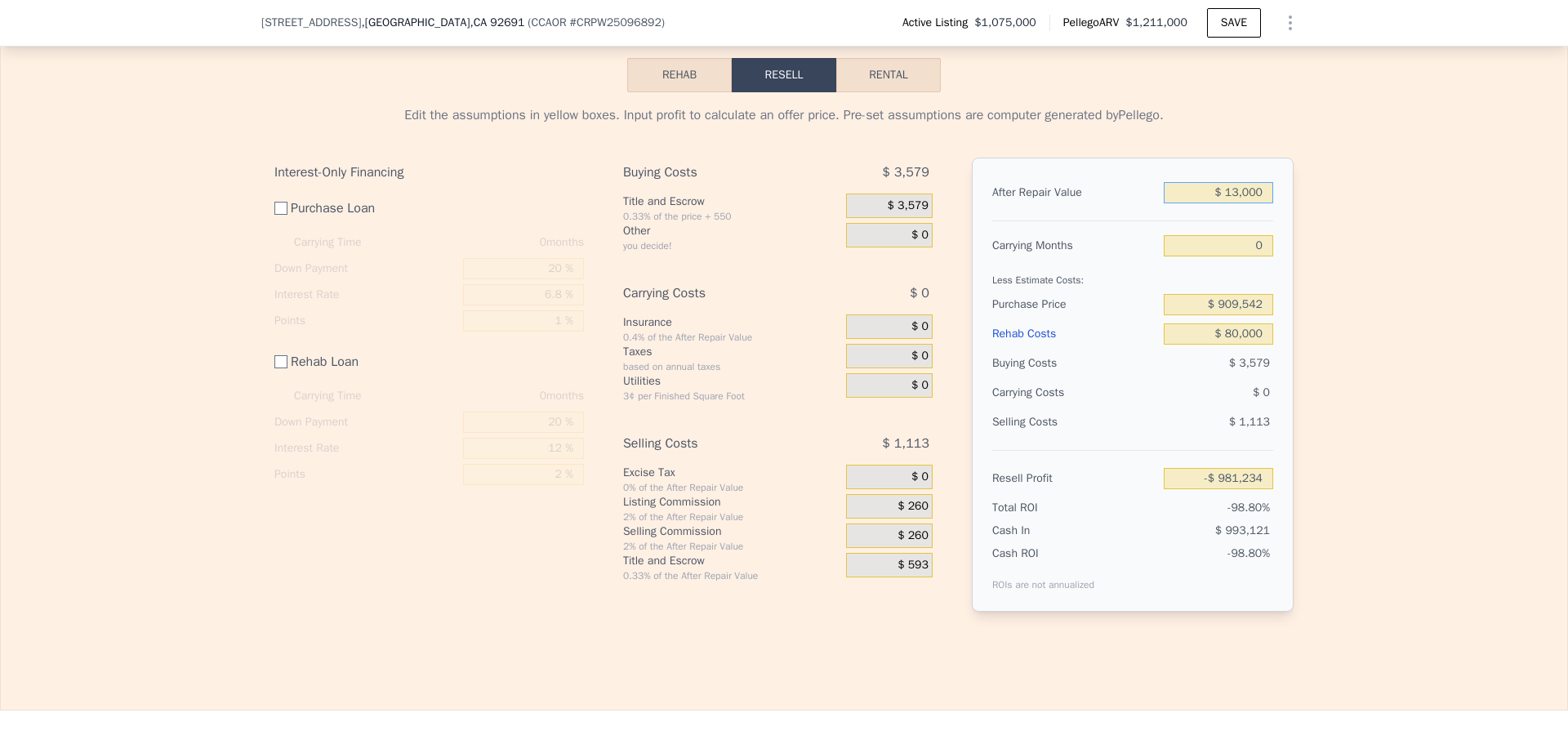 type on "$ 130,000" 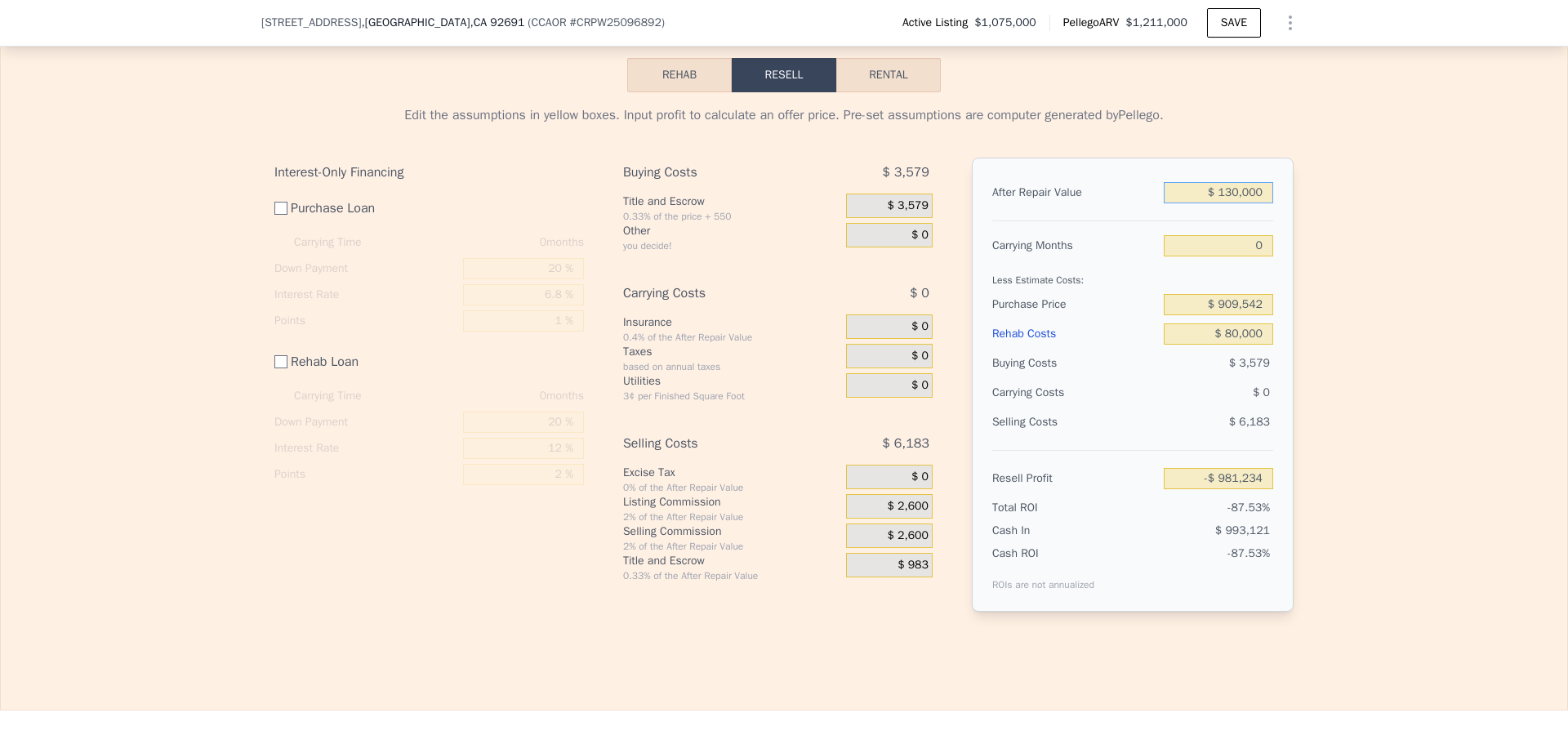 type on "-$ 869,304" 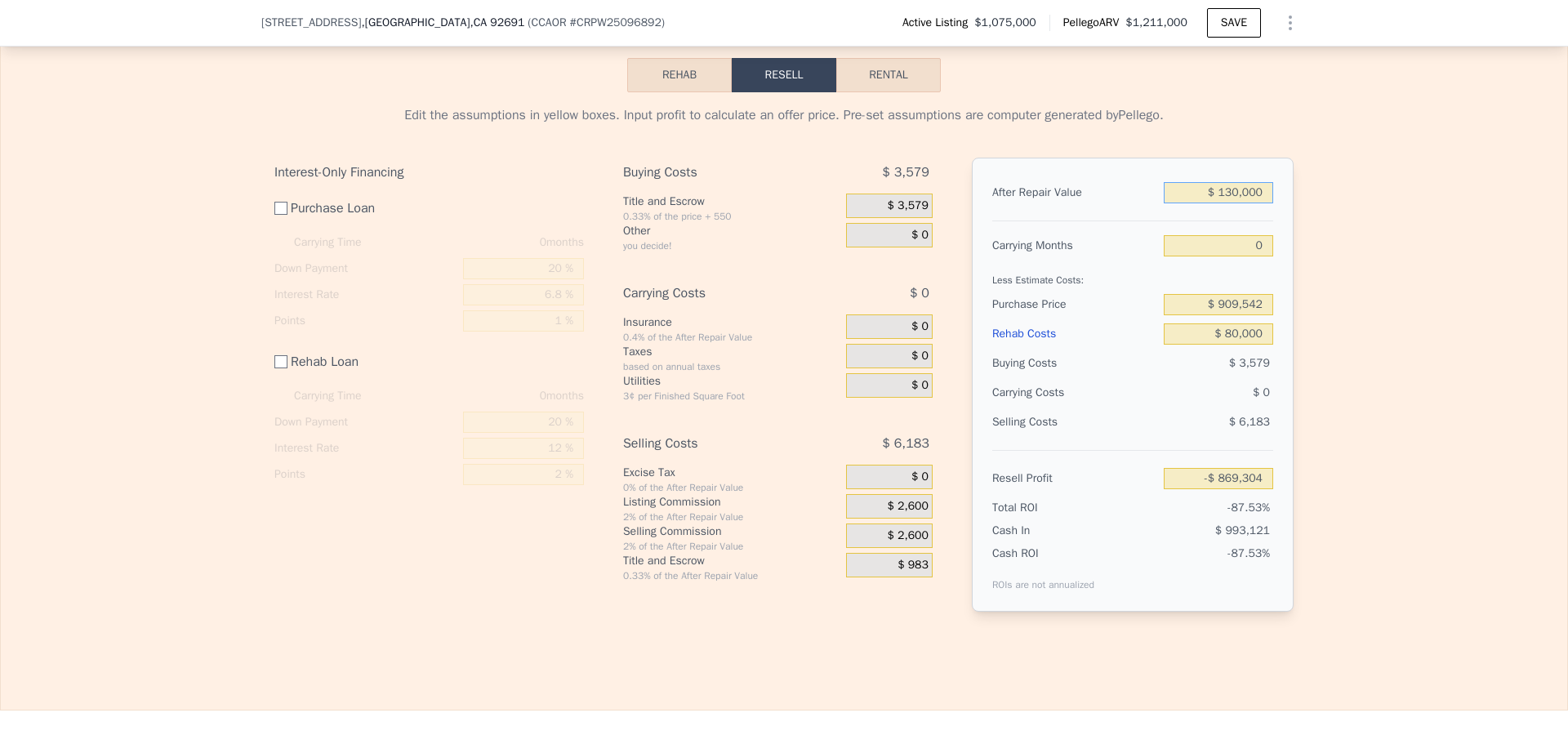 type on "$ 1,300,000" 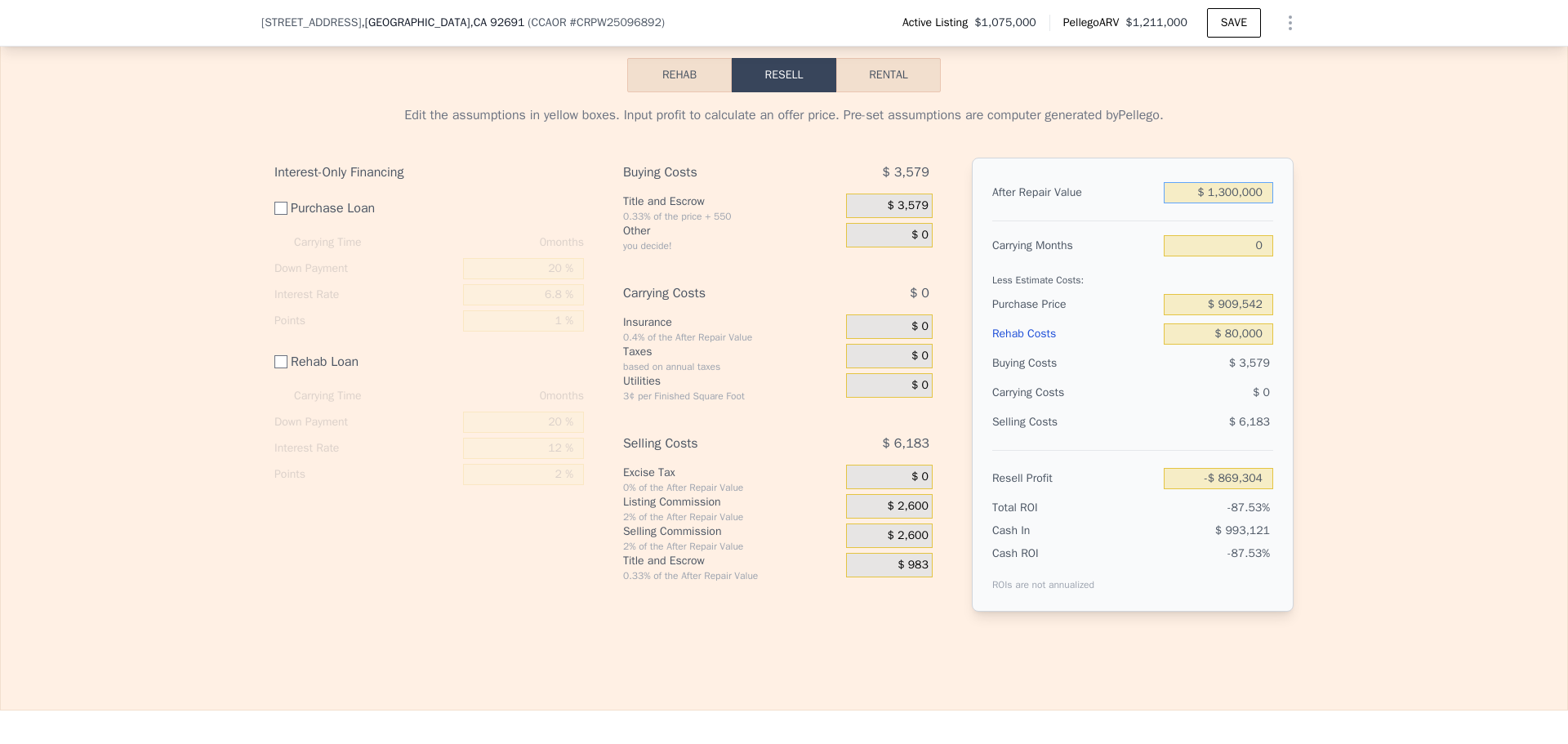type on "$ 250,000" 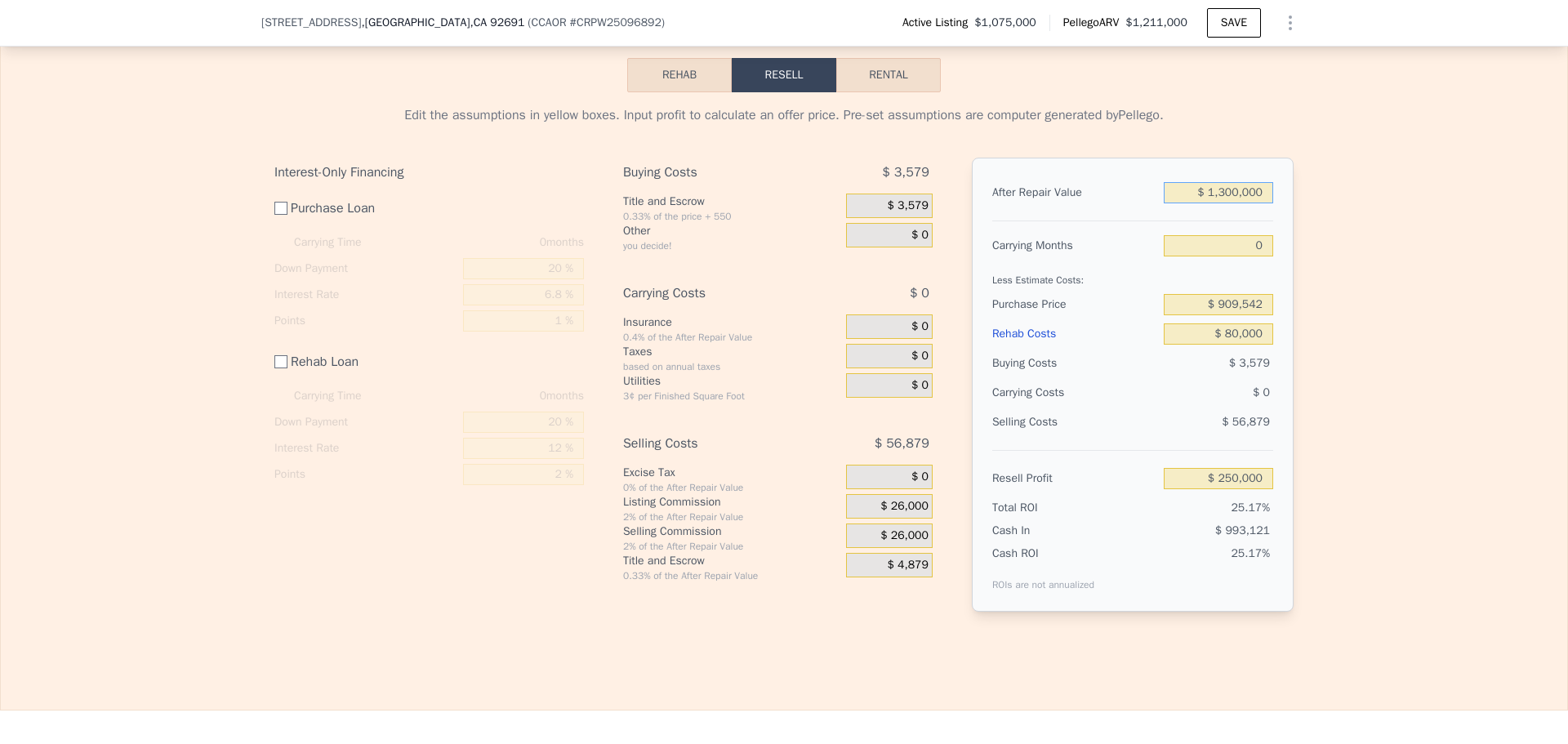 type on "$ 1,300,000" 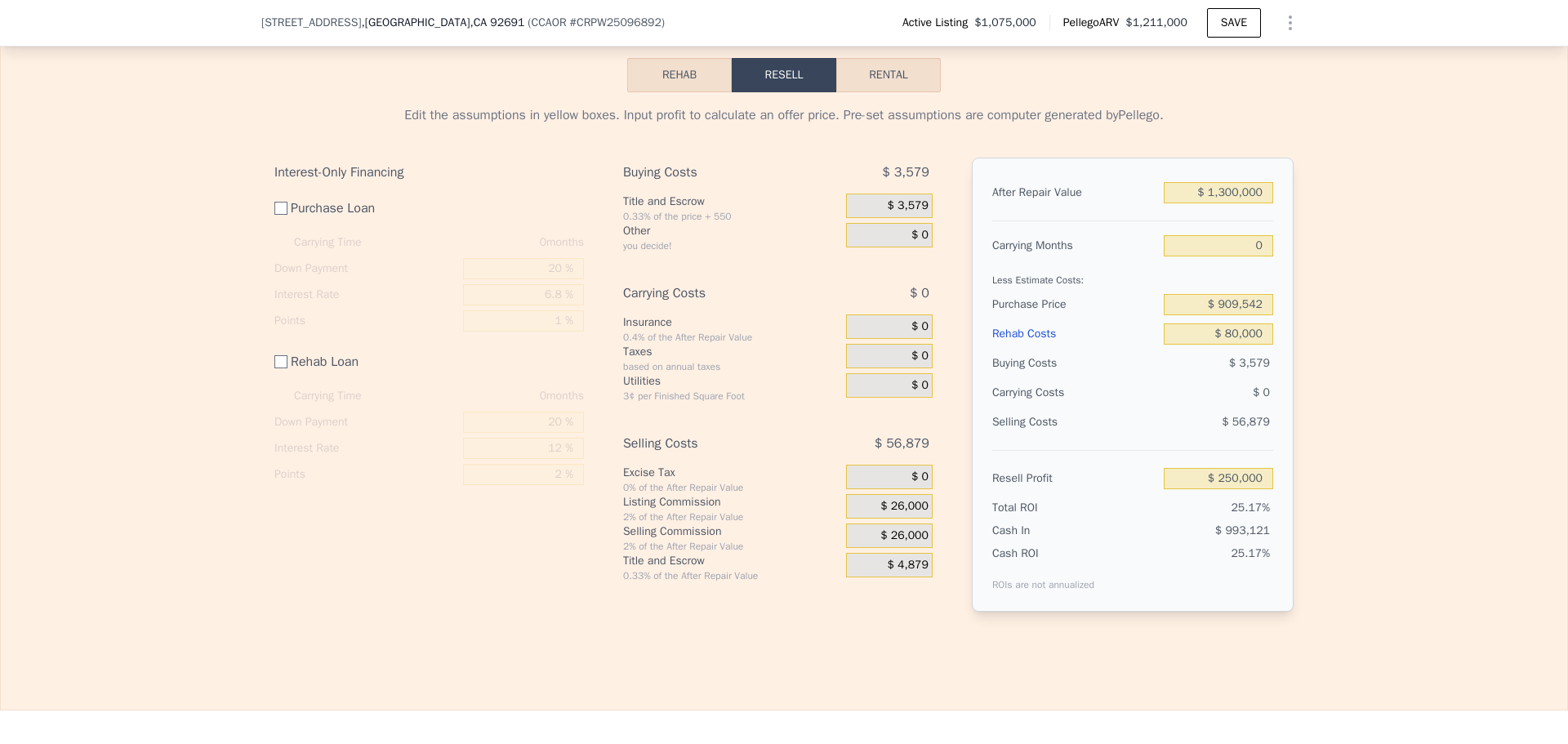 click on "Edit the assumptions in yellow boxes. Input profit to calculate an offer price. Pre-set assumptions are computer generated by  [PERSON_NAME] . Interest-Only Financing Purchase Loan Carrying Time 0  months Down Payment 20 % Interest Rate 6.8 % Points 1 % Rehab Loan Carrying Time 0  months Down Payment 20 % Interest Rate 12 % Points 2 % Buying Costs $ 3,579 Title and Escrow 0.33% of the price + 550 $ 3,579 Other you decide! $ 0 Carrying Costs $ 0 Insurance 0.4% of the After Repair Value $ 0 Taxes based on annual taxes $ 0 Utilities 3¢ per Finished Square Foot $ 0 Selling Costs $ 56,879 Excise Tax 0% of the After Repair Value $ 0 Listing Commission 2% of the After Repair Value $ 26,000 Selling Commission 2% of the After Repair Value $ 26,000 Title and Escrow 0.33% of the After Repair Value $ 4,879 After Repair Value $ 1,300,000 Carrying Months 0 Less Estimate Costs: Purchase Price $ 909,542 Rehab Costs $ 80,000 Buying Costs $ 3,579 Carrying Costs $ 0 Selling Costs $ 56,879 Resell Profit $ 250,000 Total ROI 25.17%" at bounding box center [784, 365] 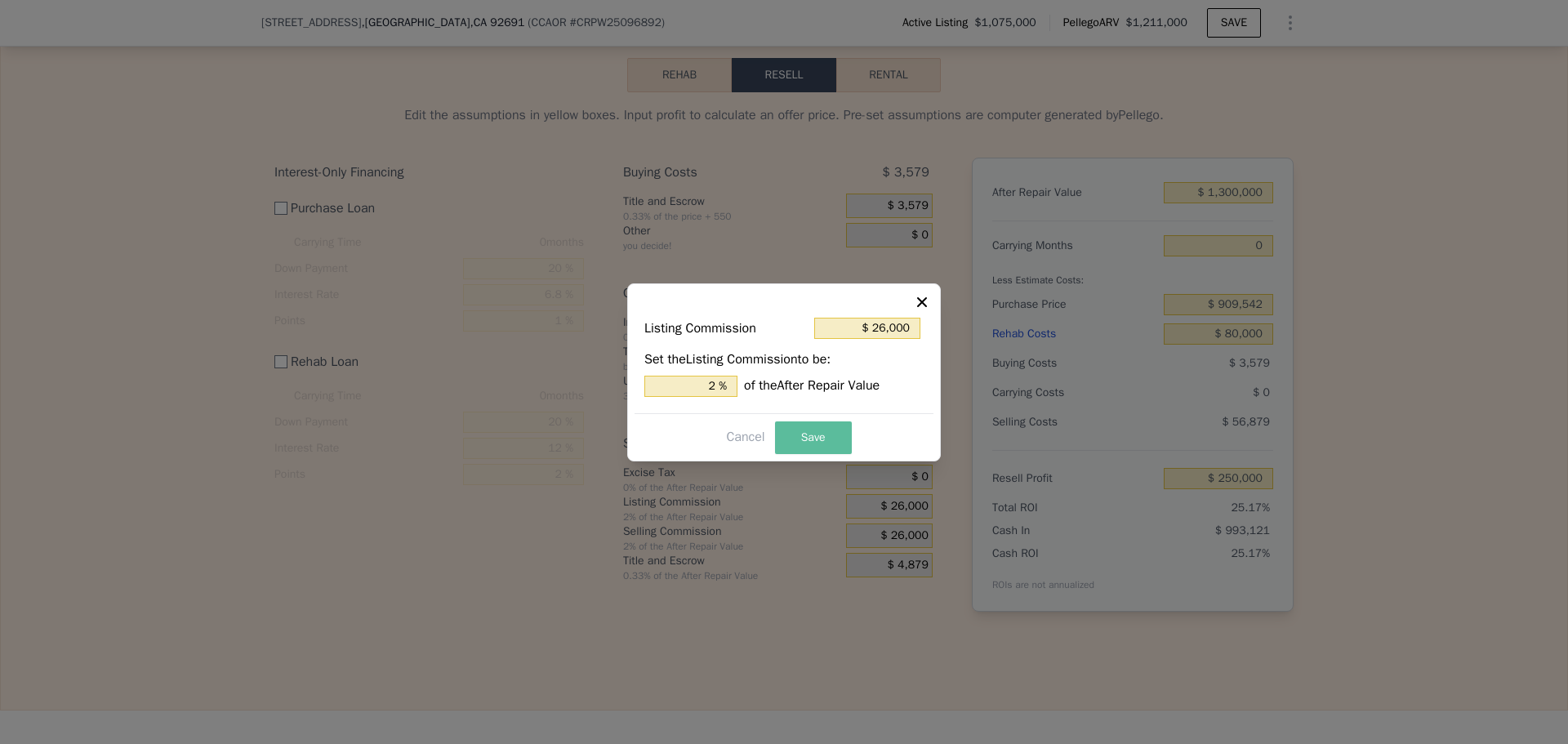 click on "Save" at bounding box center [813, 438] 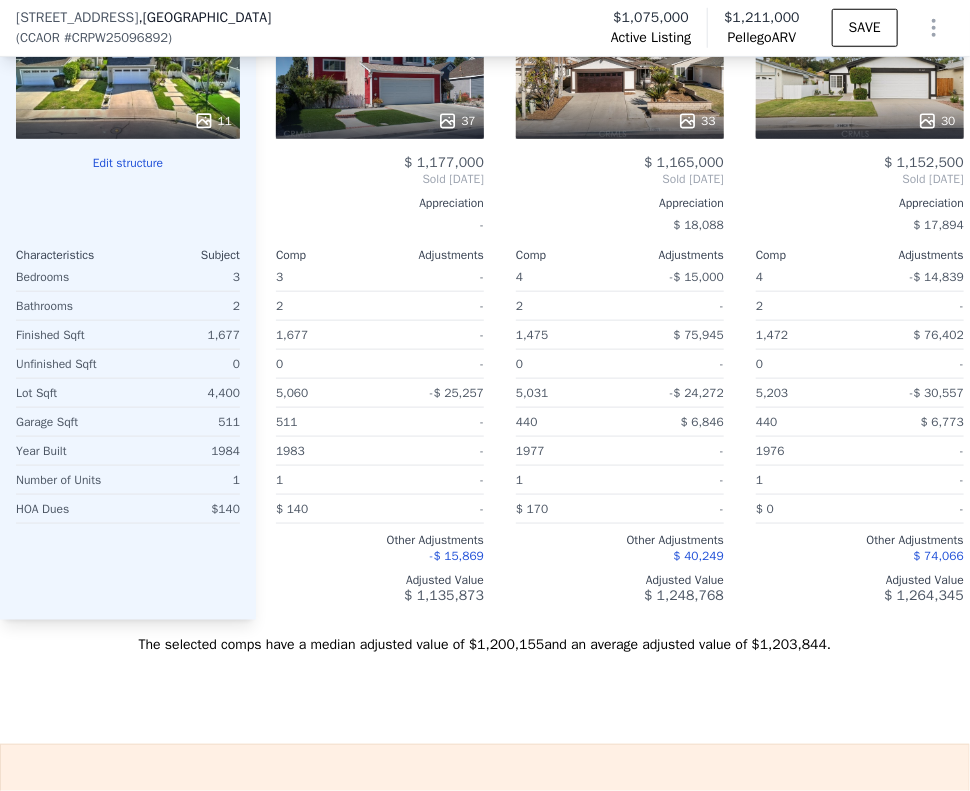 scroll, scrollTop: 3755, scrollLeft: 0, axis: vertical 